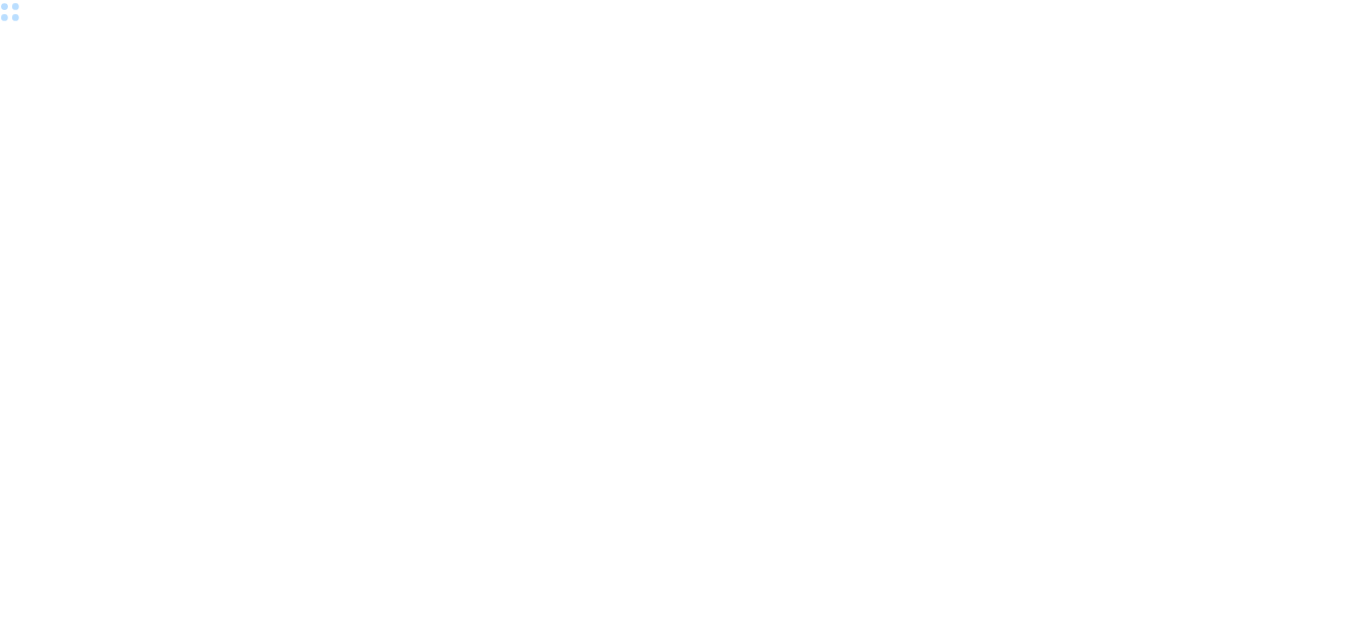 scroll, scrollTop: 0, scrollLeft: 0, axis: both 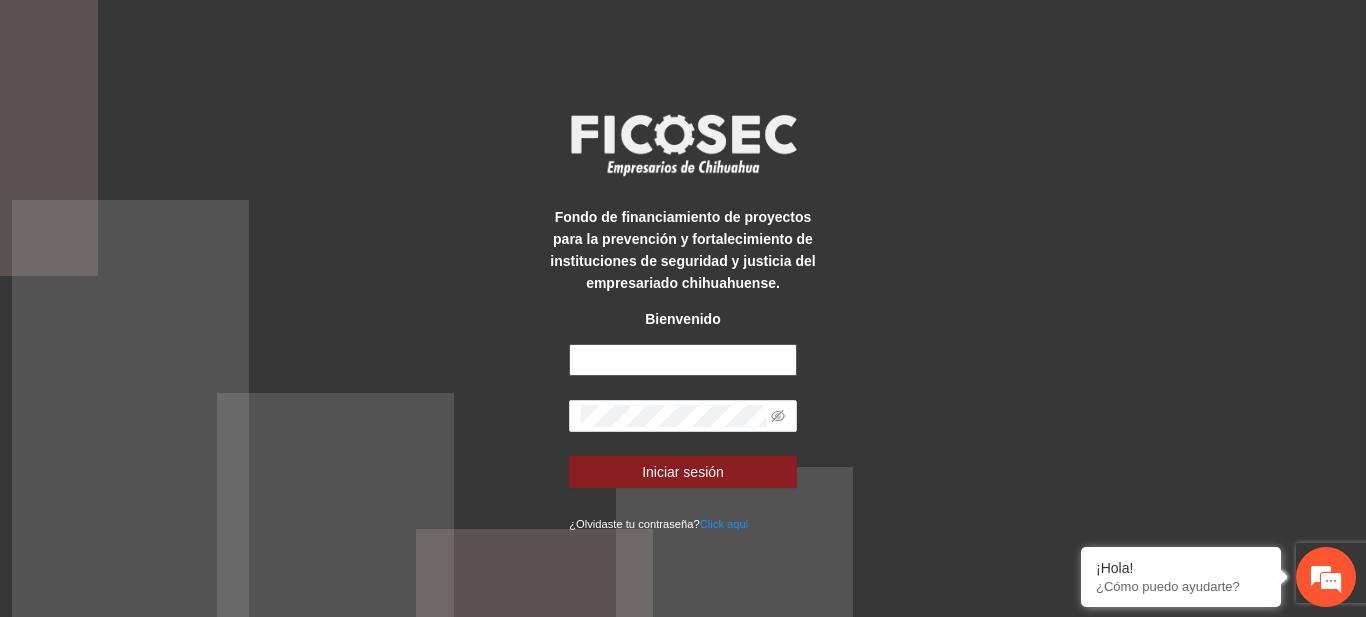 click at bounding box center (683, 360) 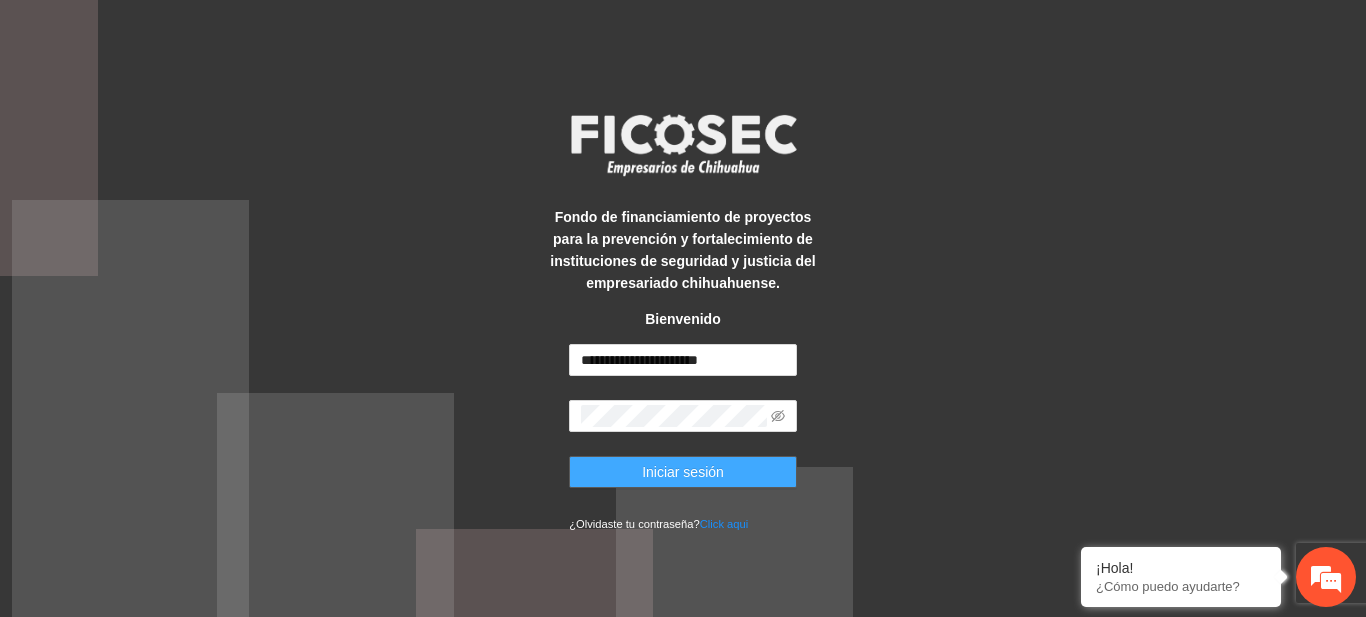click on "Iniciar sesión" at bounding box center [683, 472] 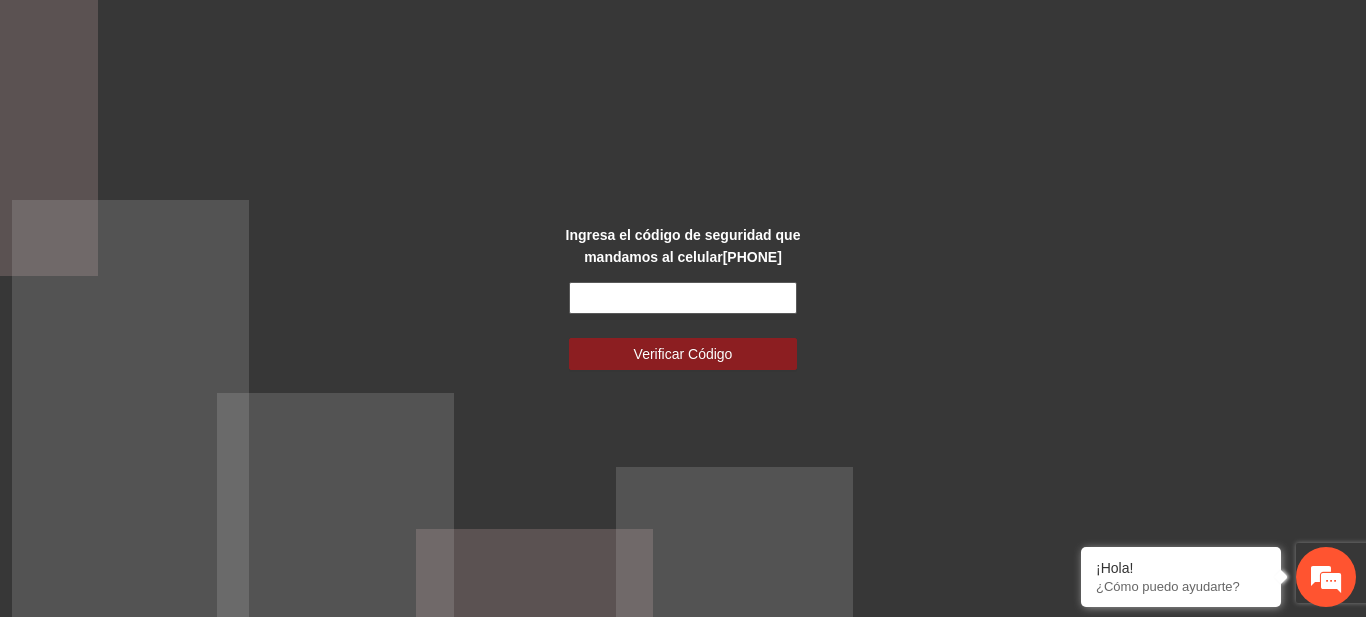 click at bounding box center [683, 298] 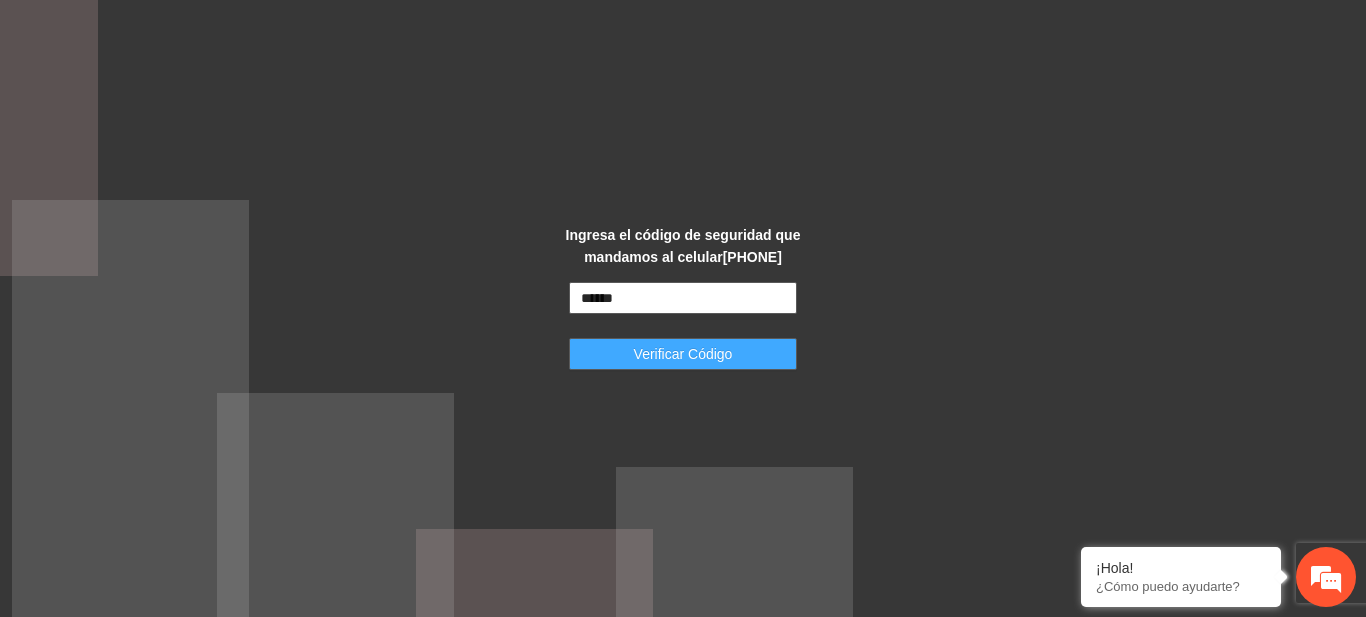 type on "******" 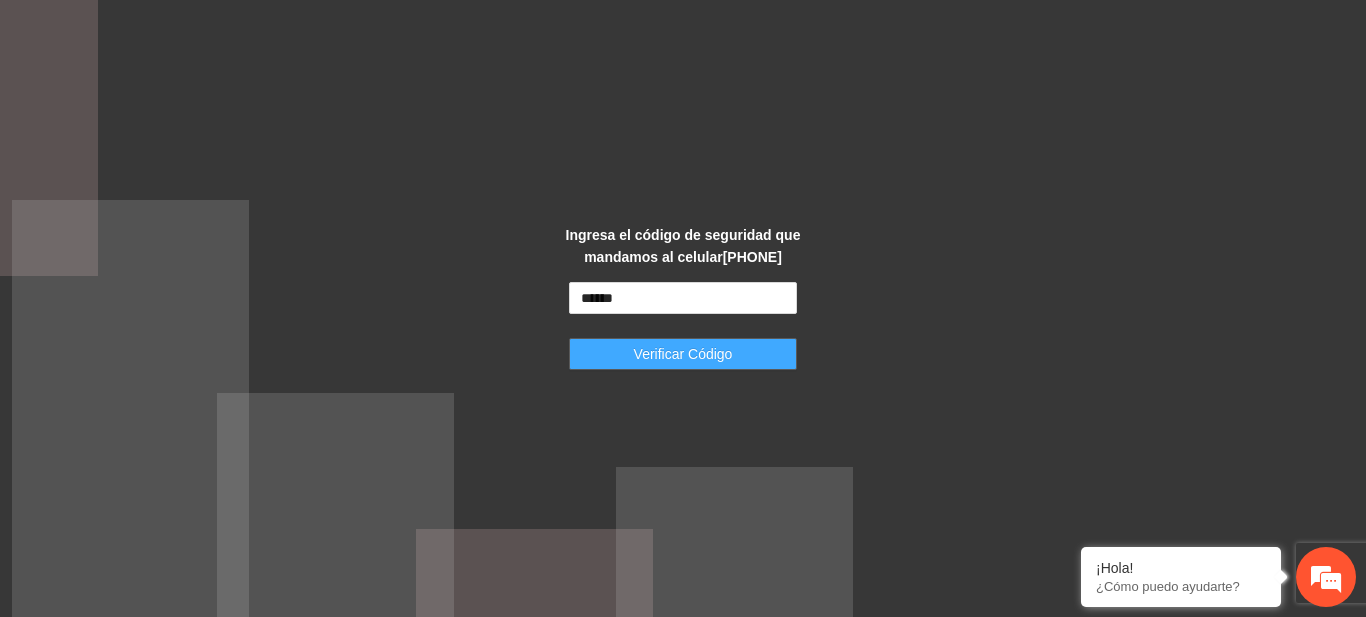 click on "Verificar Código" at bounding box center [683, 354] 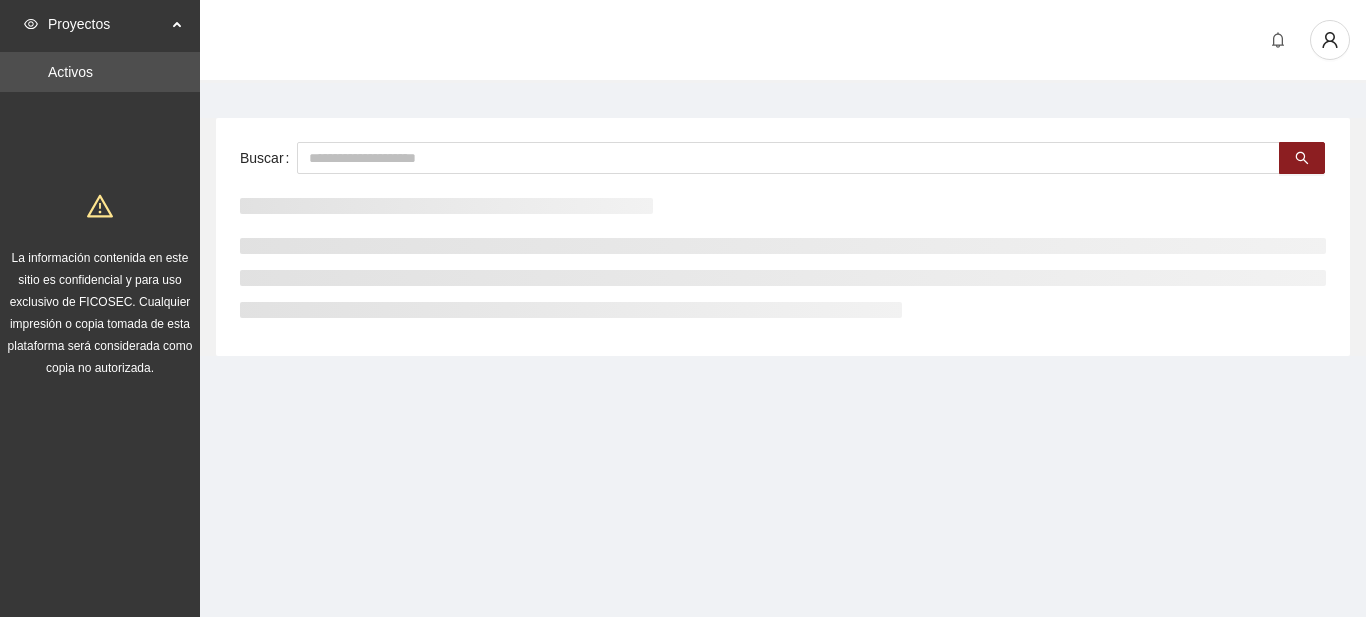 scroll, scrollTop: 0, scrollLeft: 0, axis: both 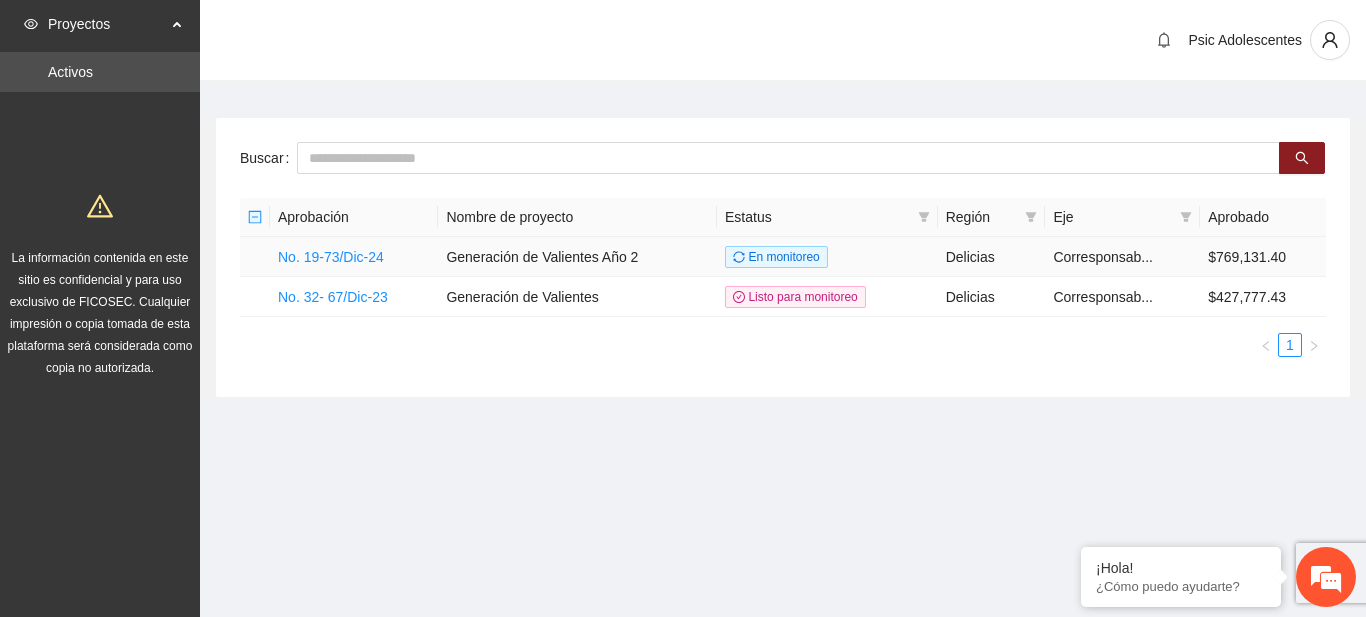 click on "Generación de Valientes Año 2" at bounding box center [577, 257] 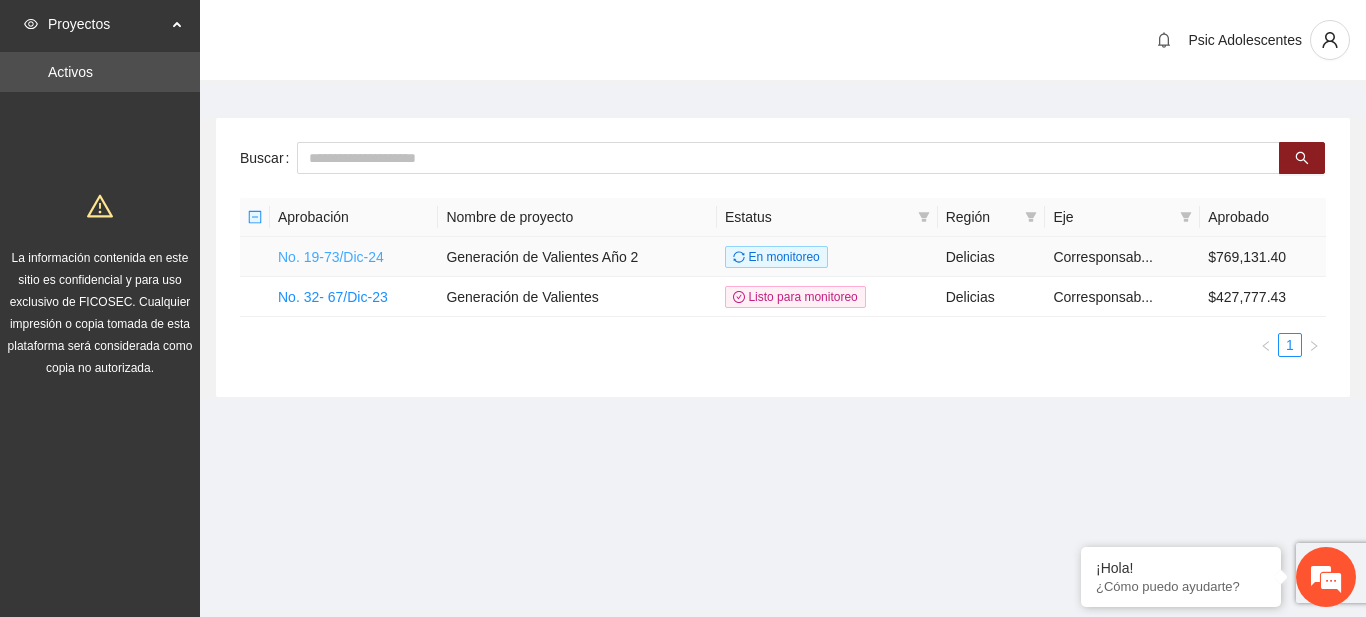 click on "No. 19-73/Dic-24" at bounding box center (331, 257) 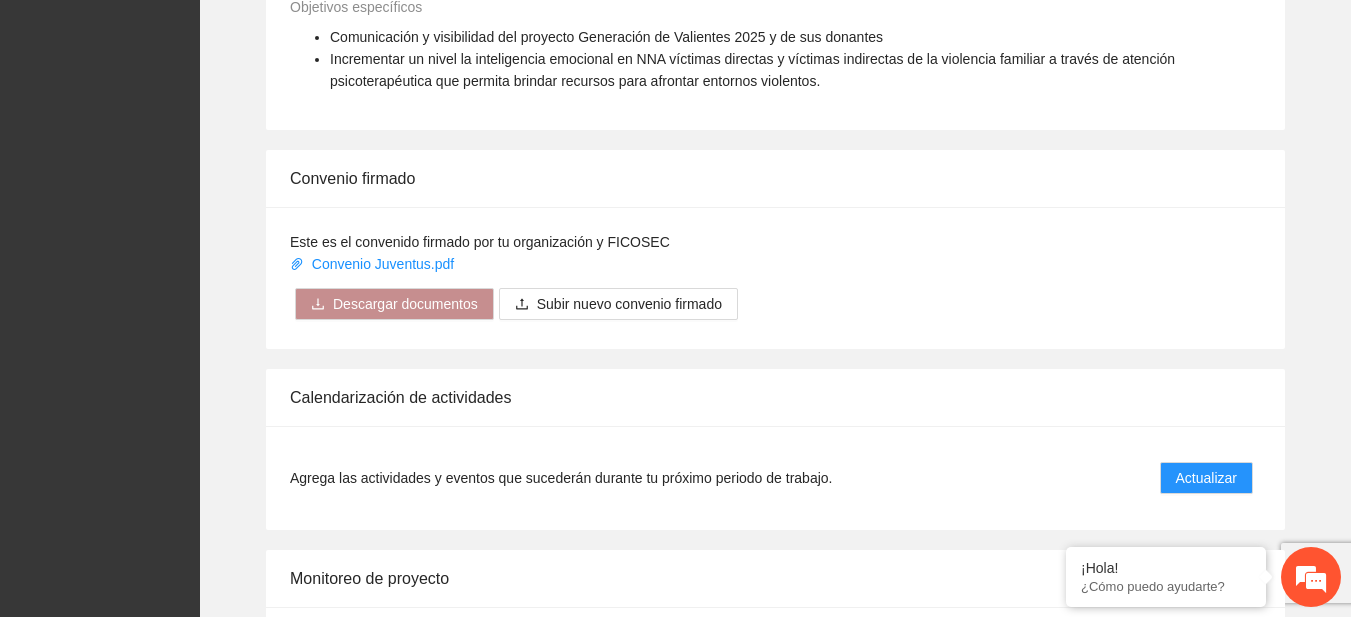 scroll, scrollTop: 1459, scrollLeft: 0, axis: vertical 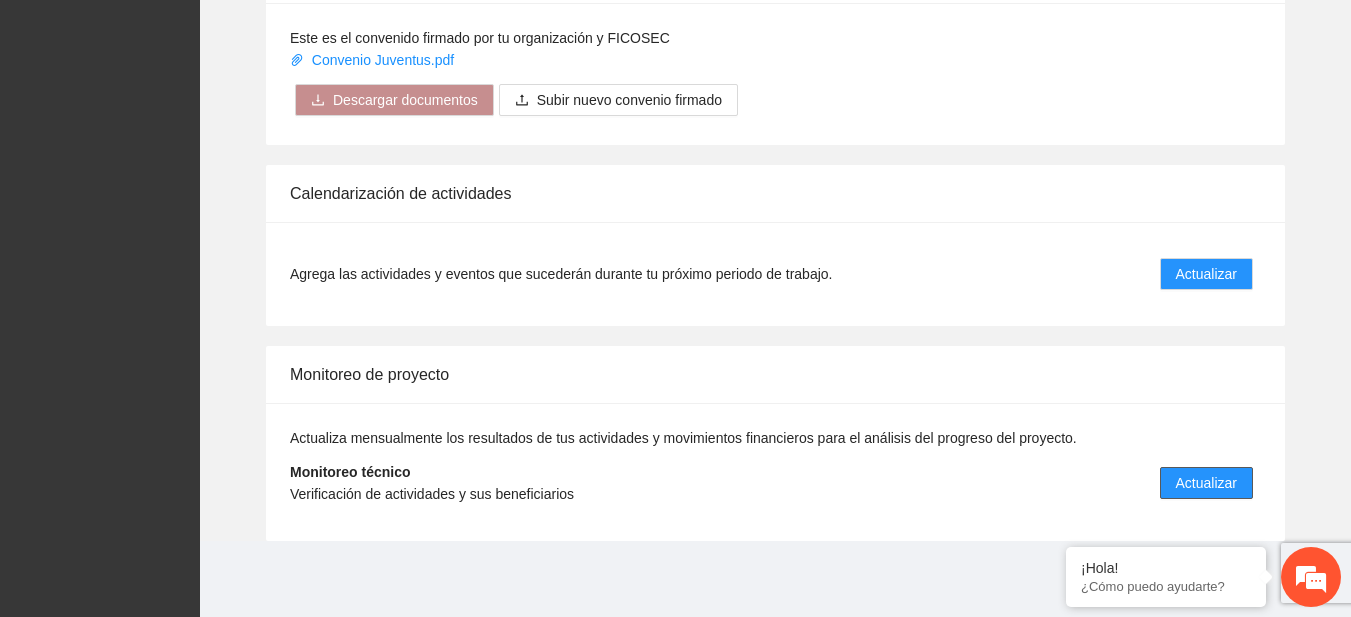 click on "Actualizar" at bounding box center (1206, 483) 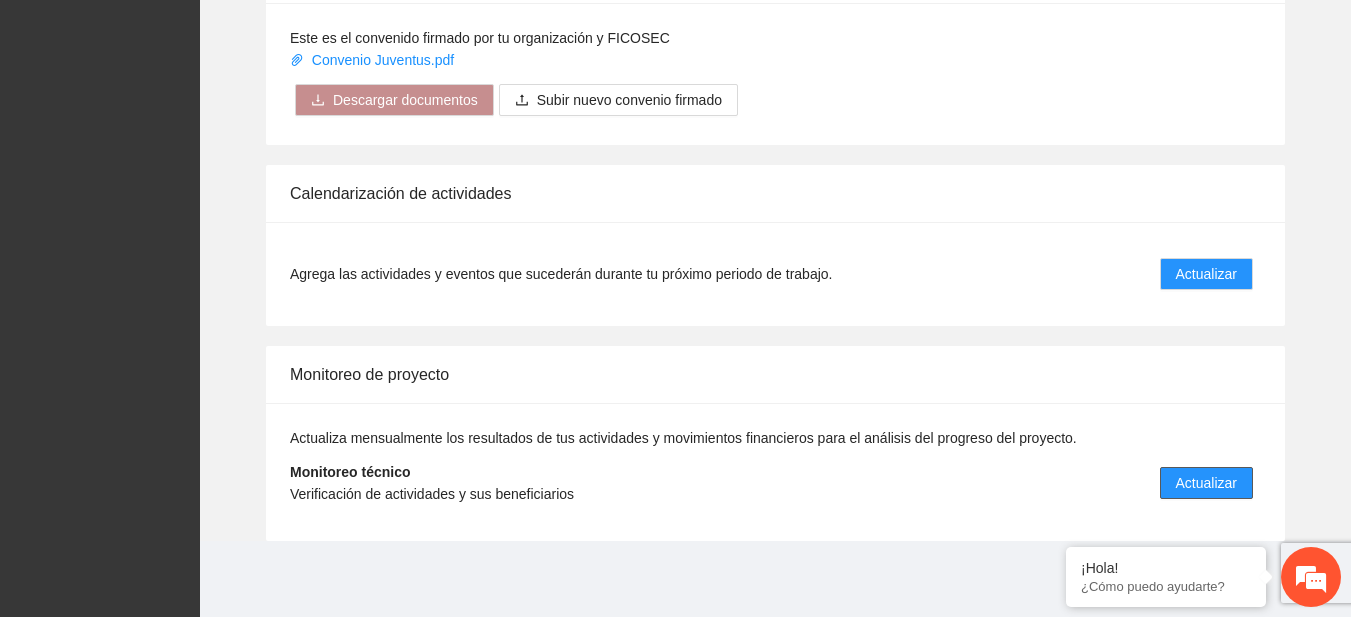 scroll, scrollTop: 0, scrollLeft: 0, axis: both 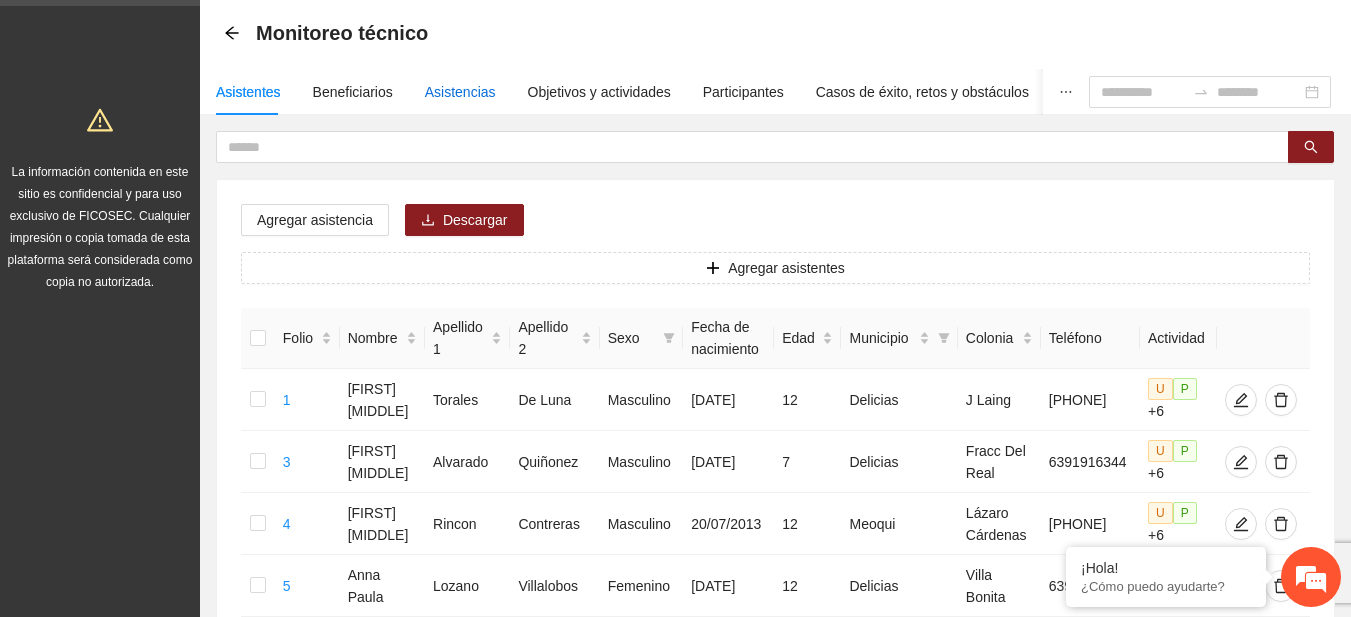 click on "Asistencias" at bounding box center (460, 92) 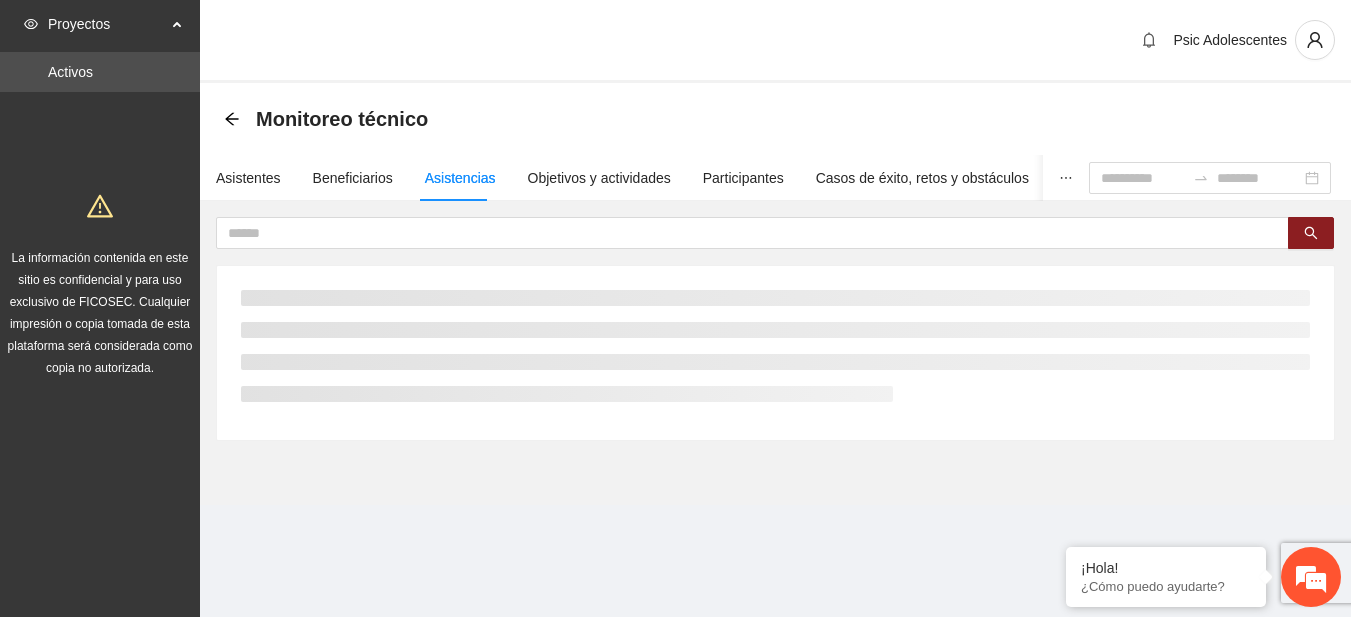 scroll, scrollTop: 0, scrollLeft: 0, axis: both 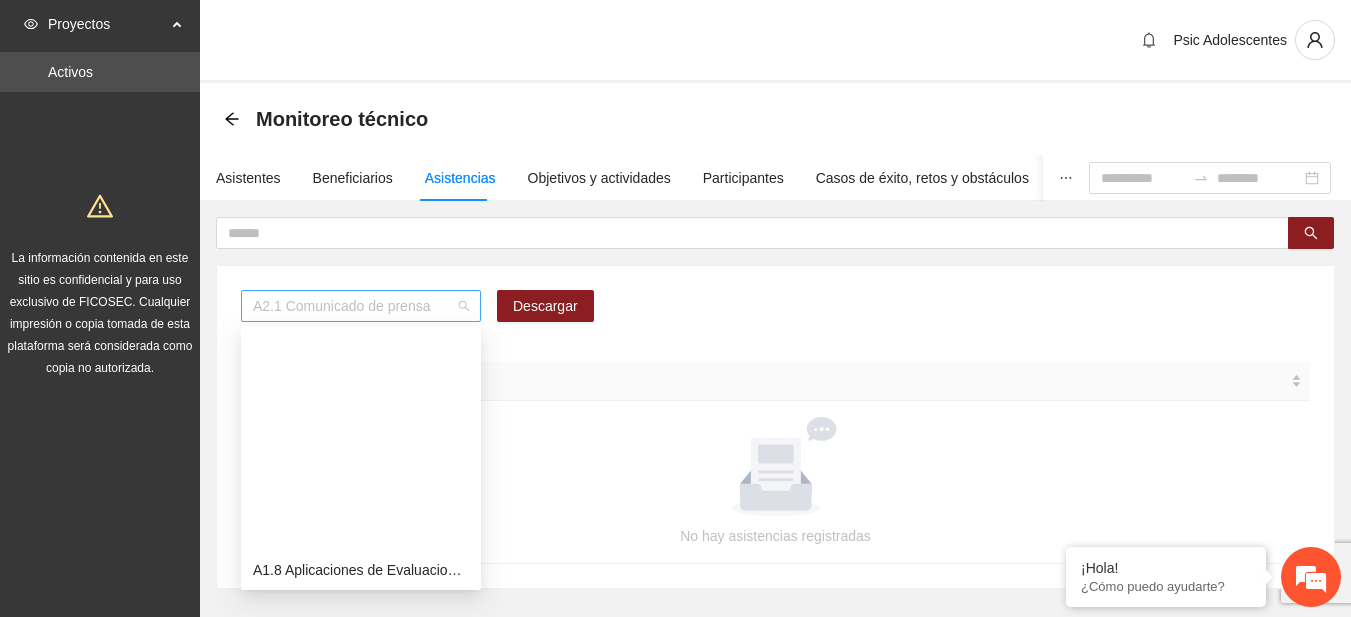 click on "A2.1 Comunicado de prensa" at bounding box center [361, 306] 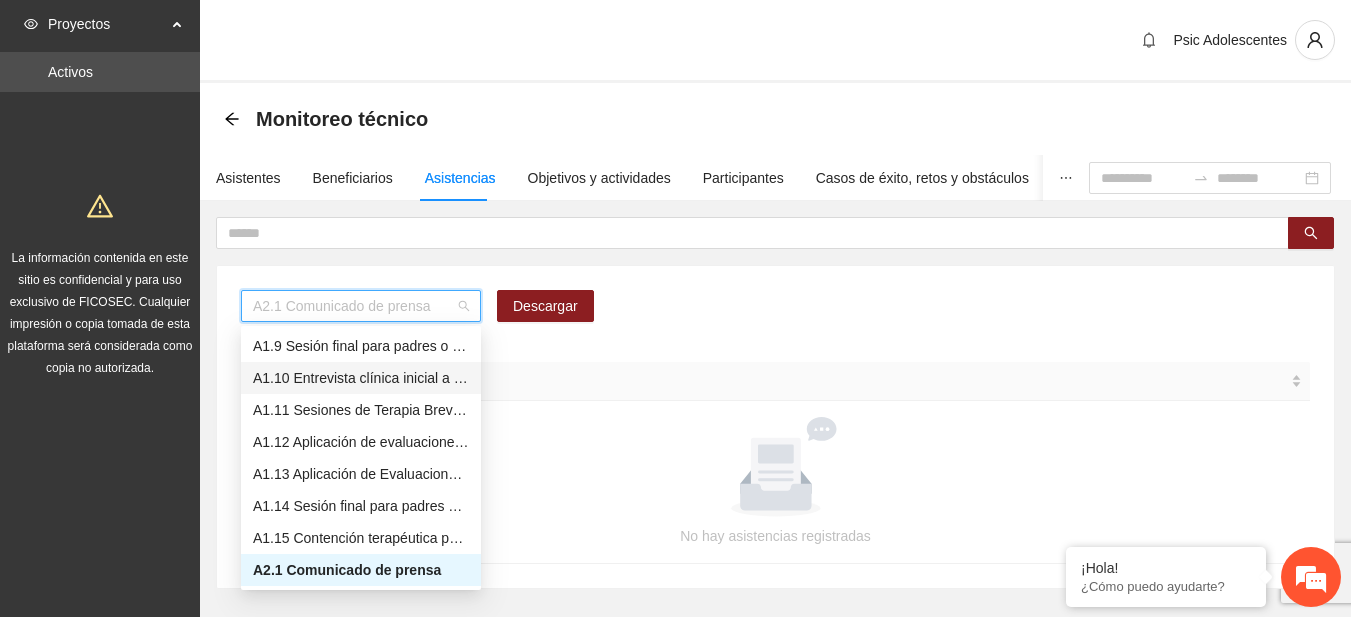 click on "A1.10 Entrevista clínica inicial a padres o tutores de Adolescentes" at bounding box center (361, 378) 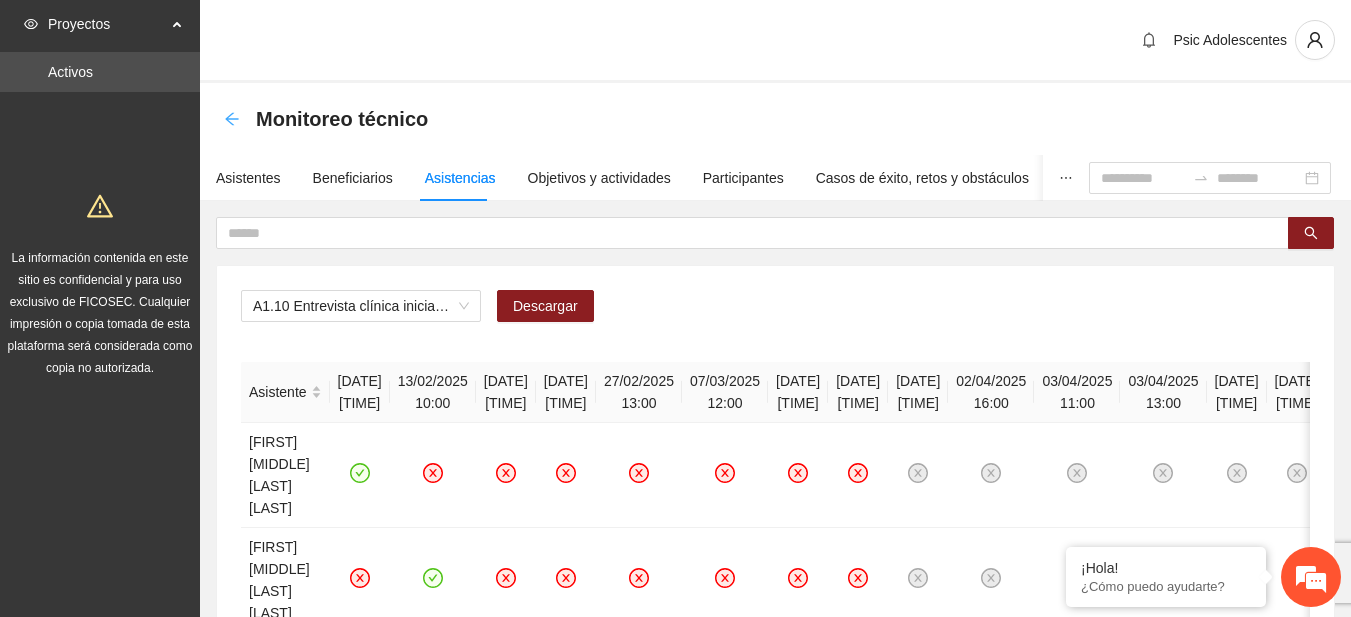 click 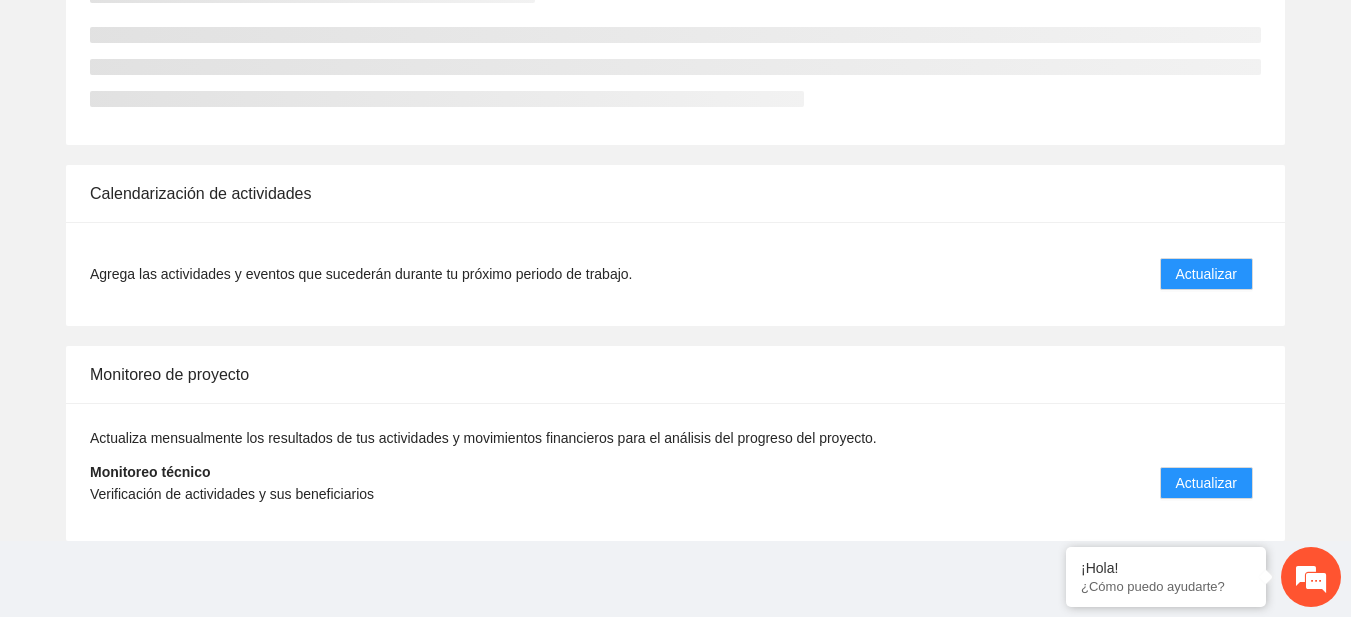 scroll, scrollTop: 0, scrollLeft: 0, axis: both 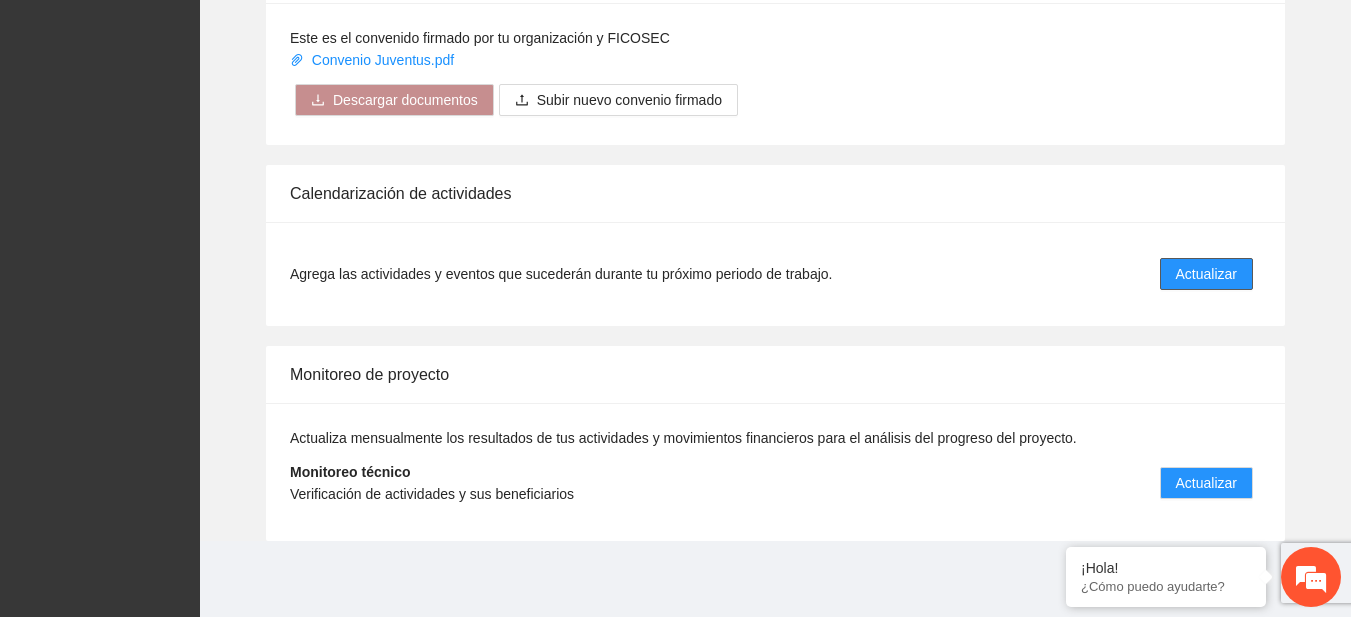 click on "Actualizar" at bounding box center (1206, 274) 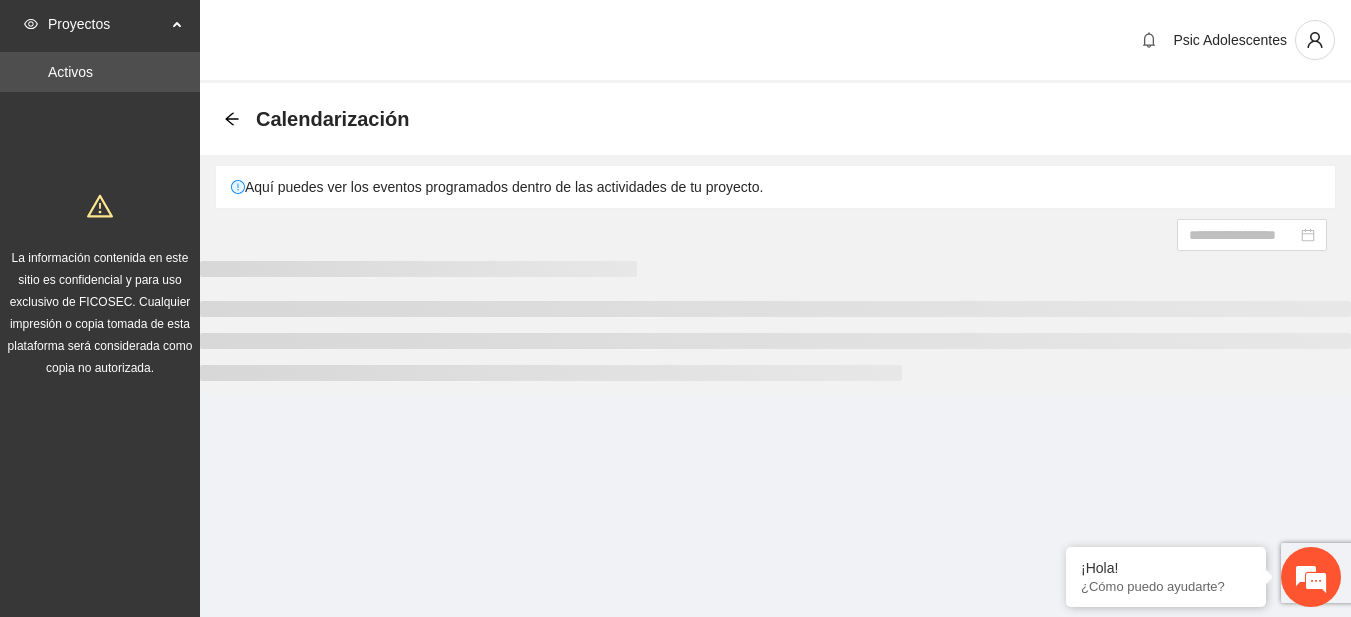 scroll, scrollTop: 0, scrollLeft: 0, axis: both 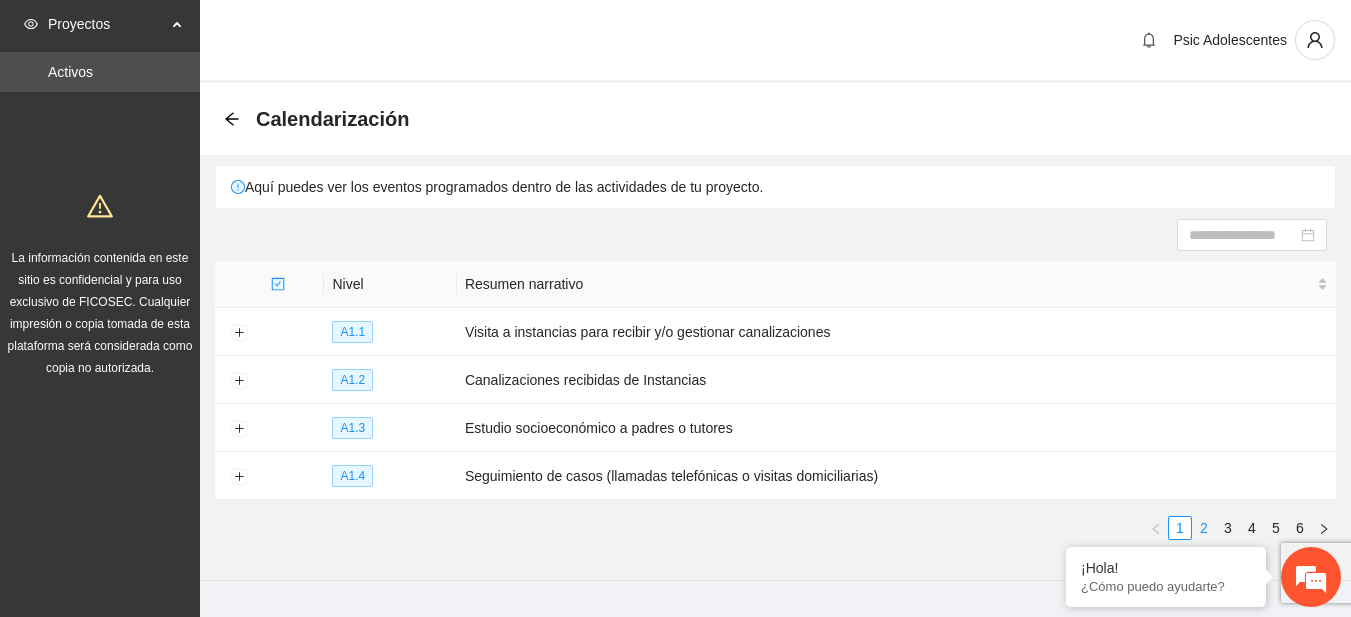 click on "2" at bounding box center [1204, 528] 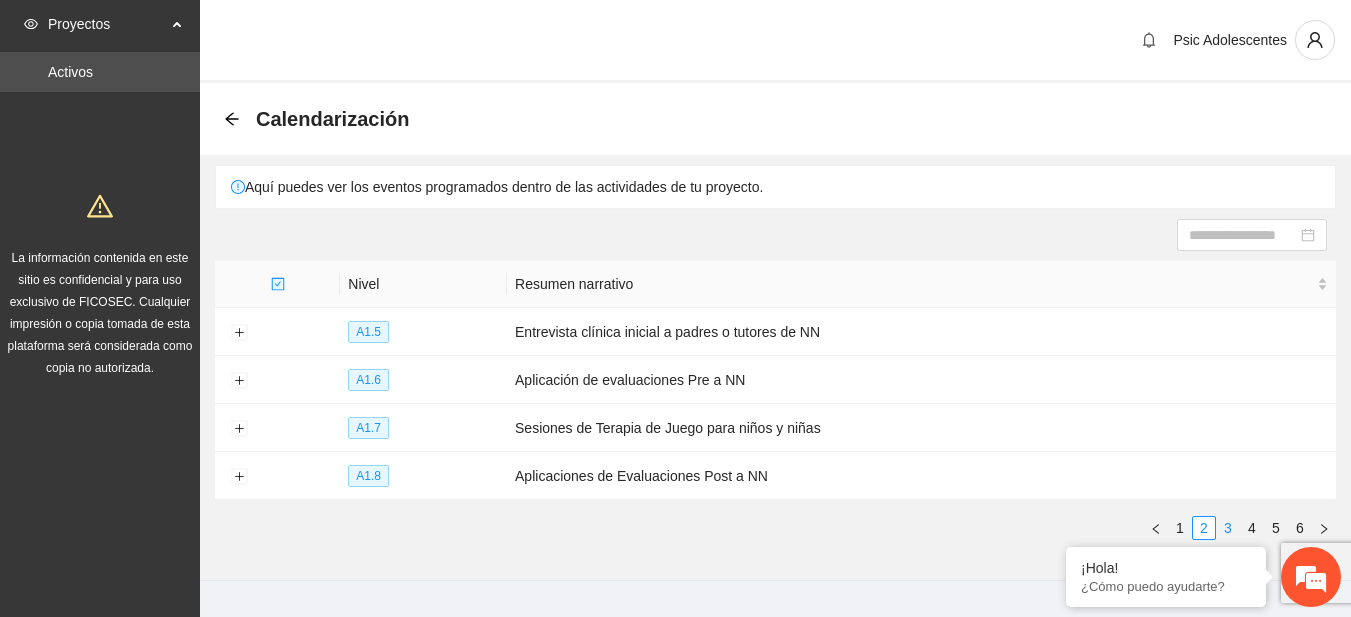 click on "3" at bounding box center [1228, 528] 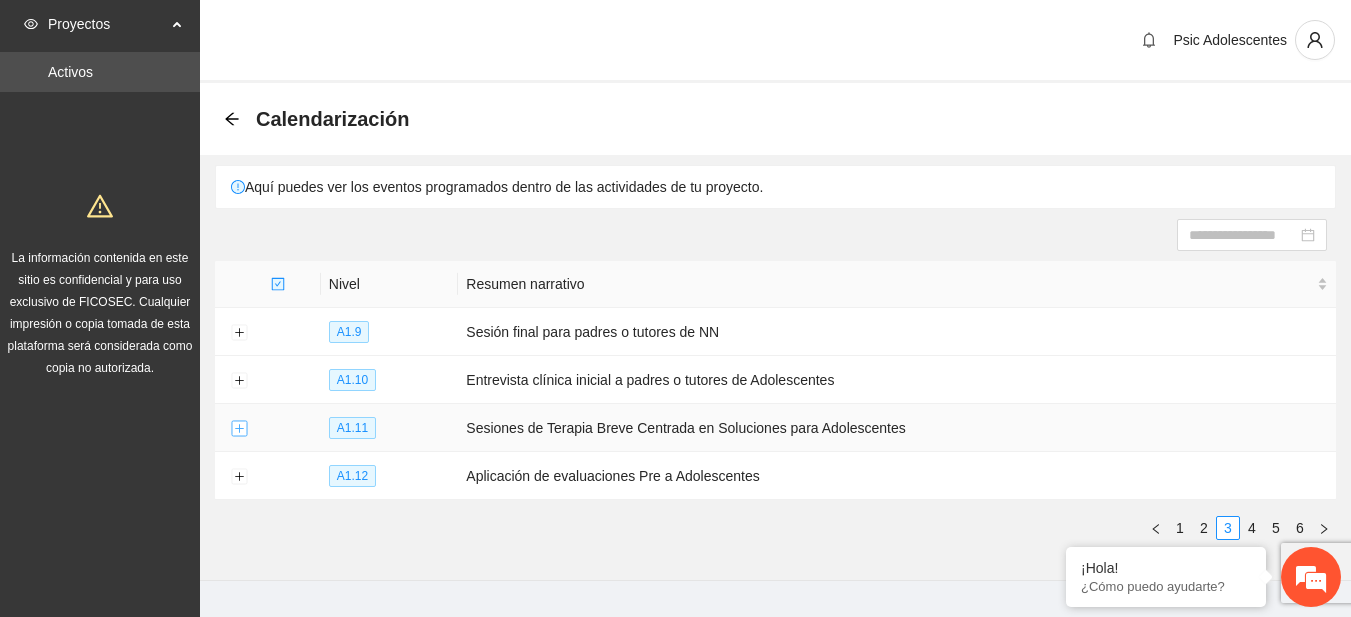 click at bounding box center (239, 429) 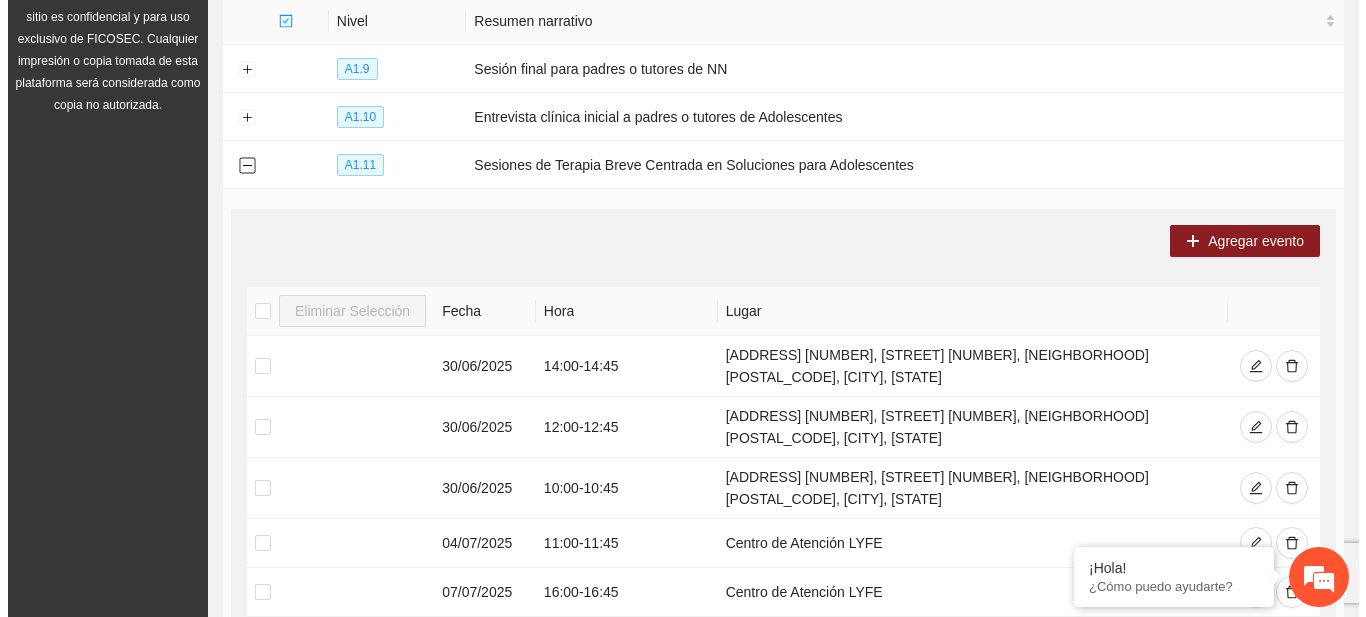 scroll, scrollTop: 278, scrollLeft: 0, axis: vertical 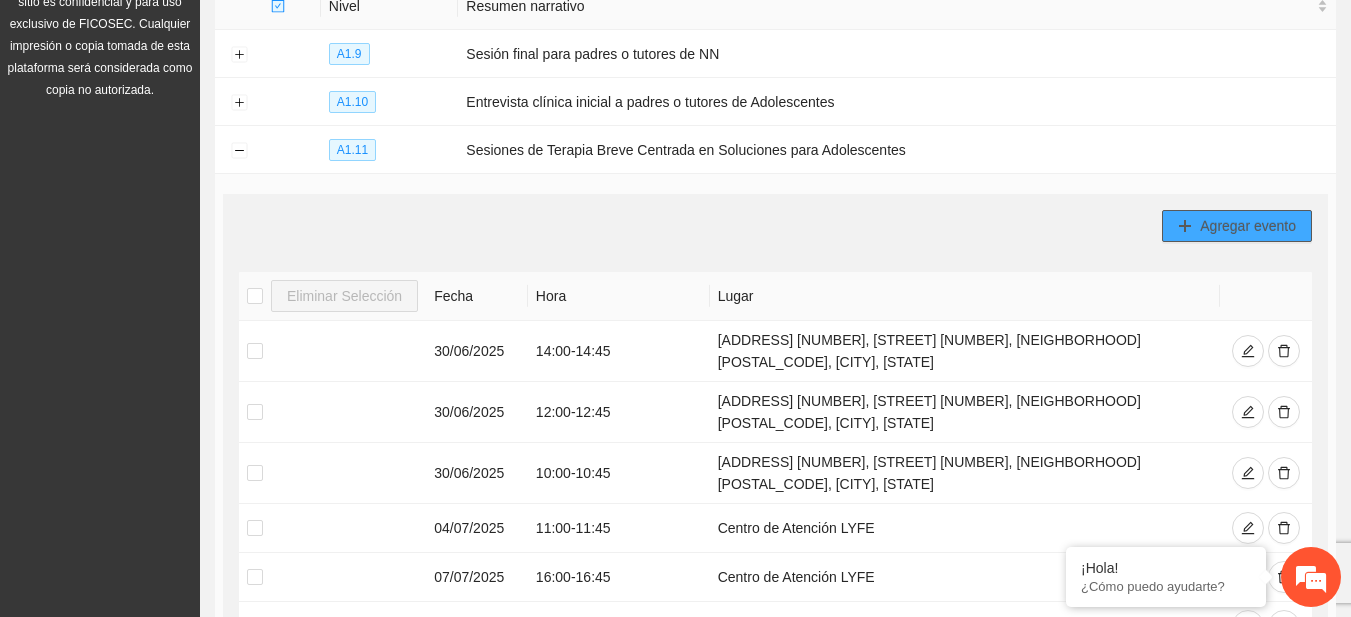 click on "Agregar evento" at bounding box center [1248, 226] 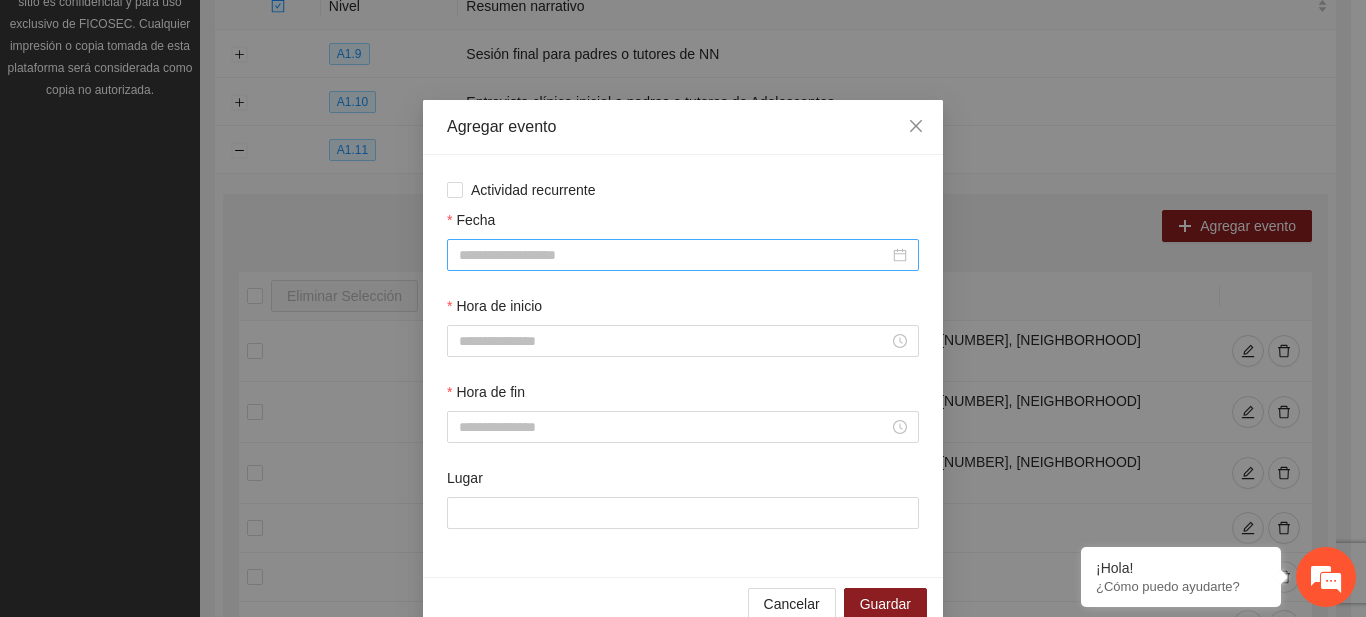 click on "Fecha" at bounding box center [674, 255] 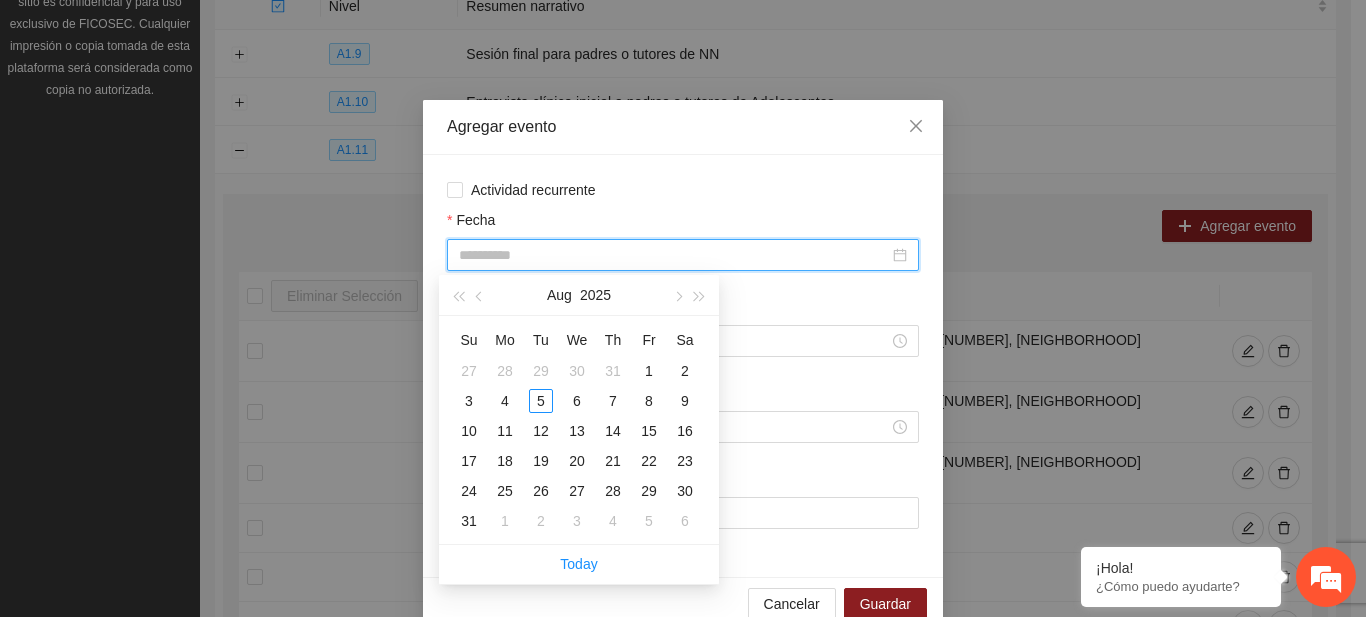 type on "**********" 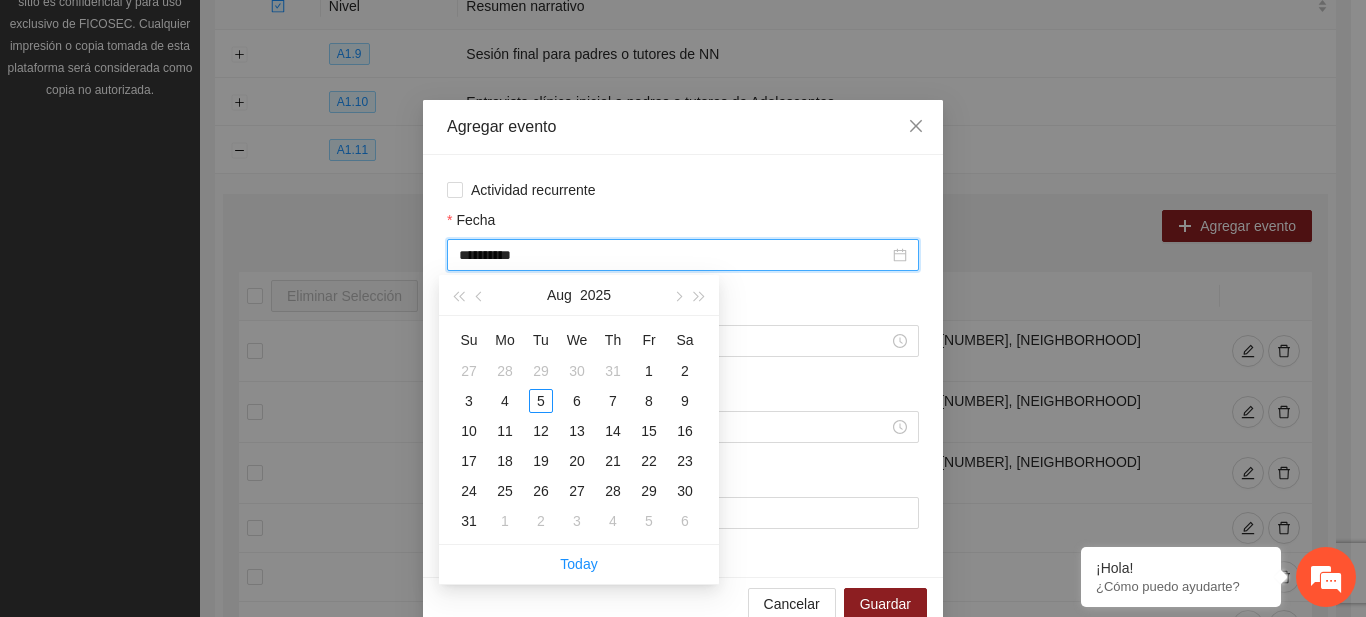 type 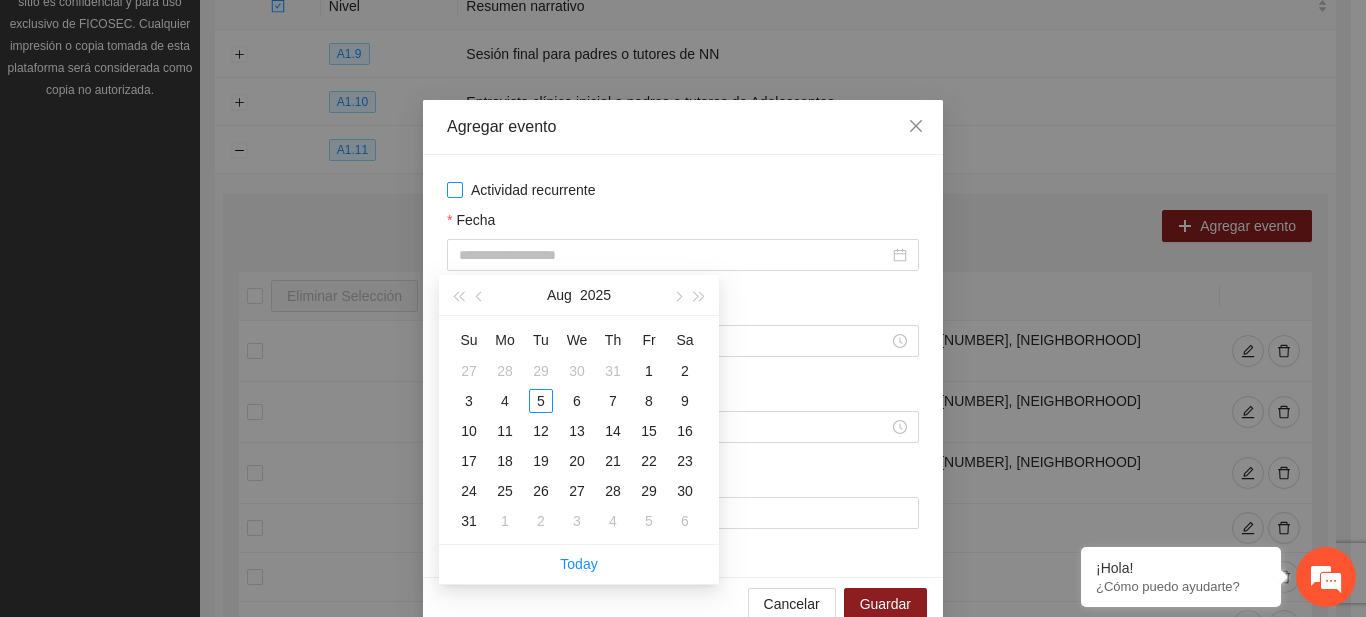 click on "Actividad recurrente" at bounding box center (683, 190) 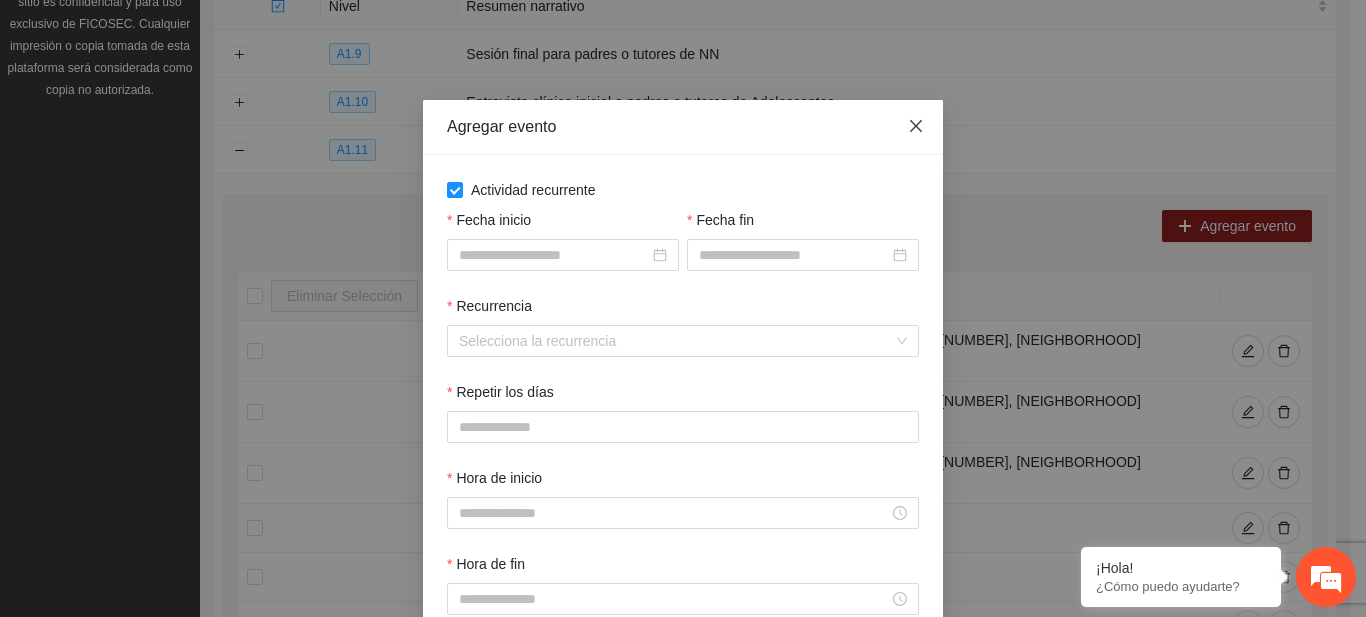 click 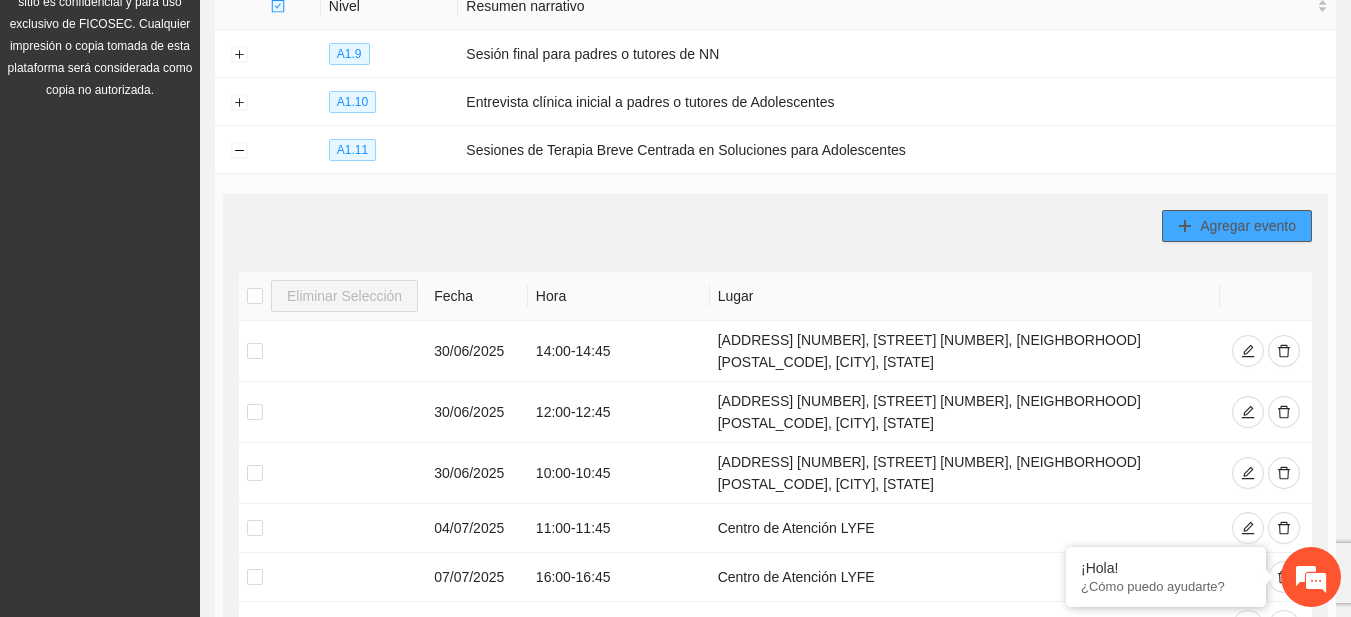 click on "Agregar evento" at bounding box center (1248, 226) 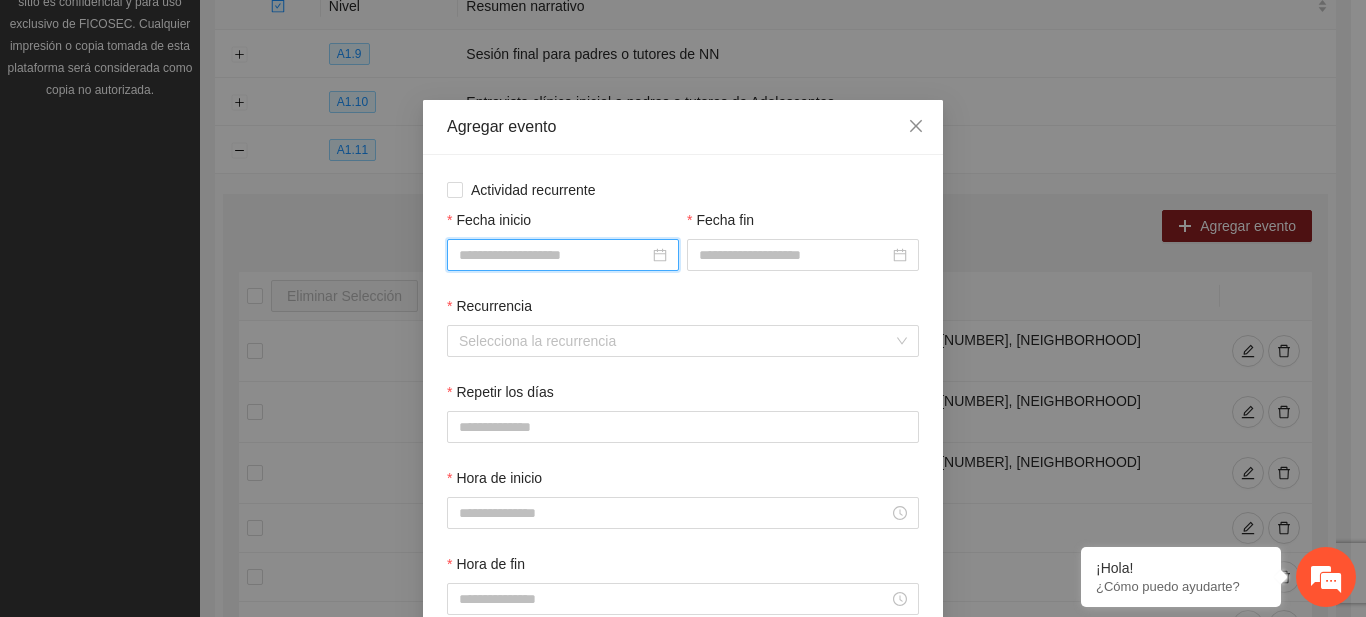 click on "Fecha inicio" at bounding box center [554, 255] 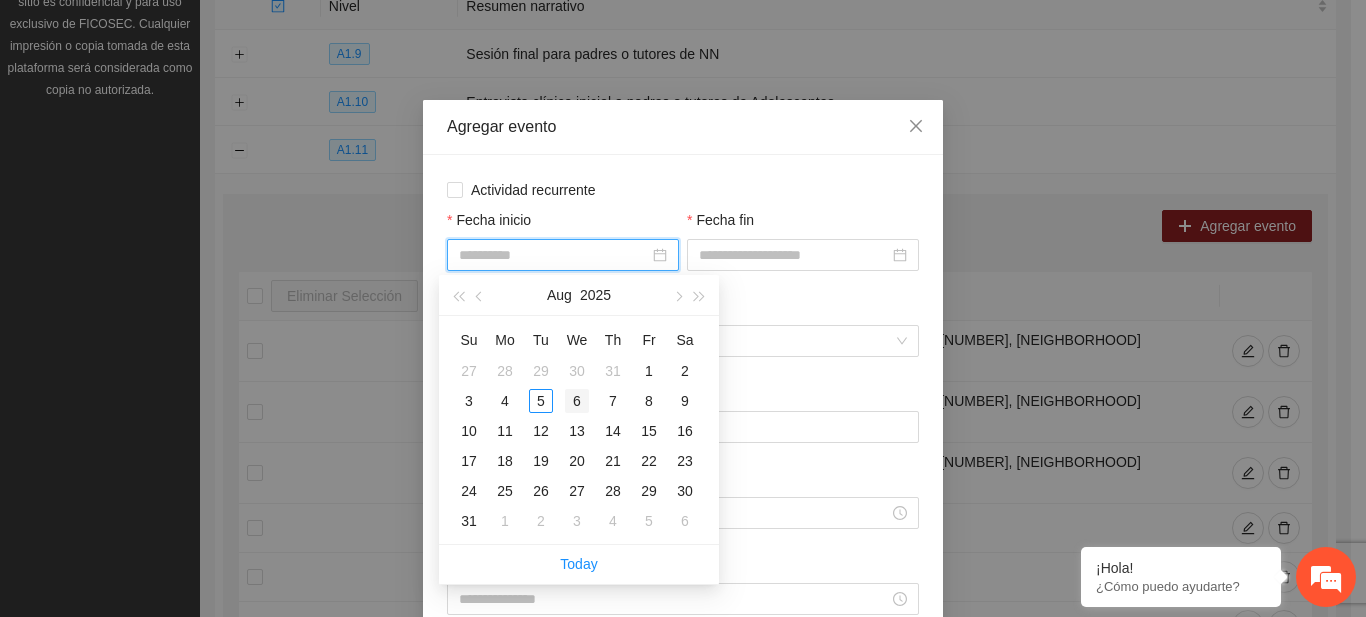 type on "**********" 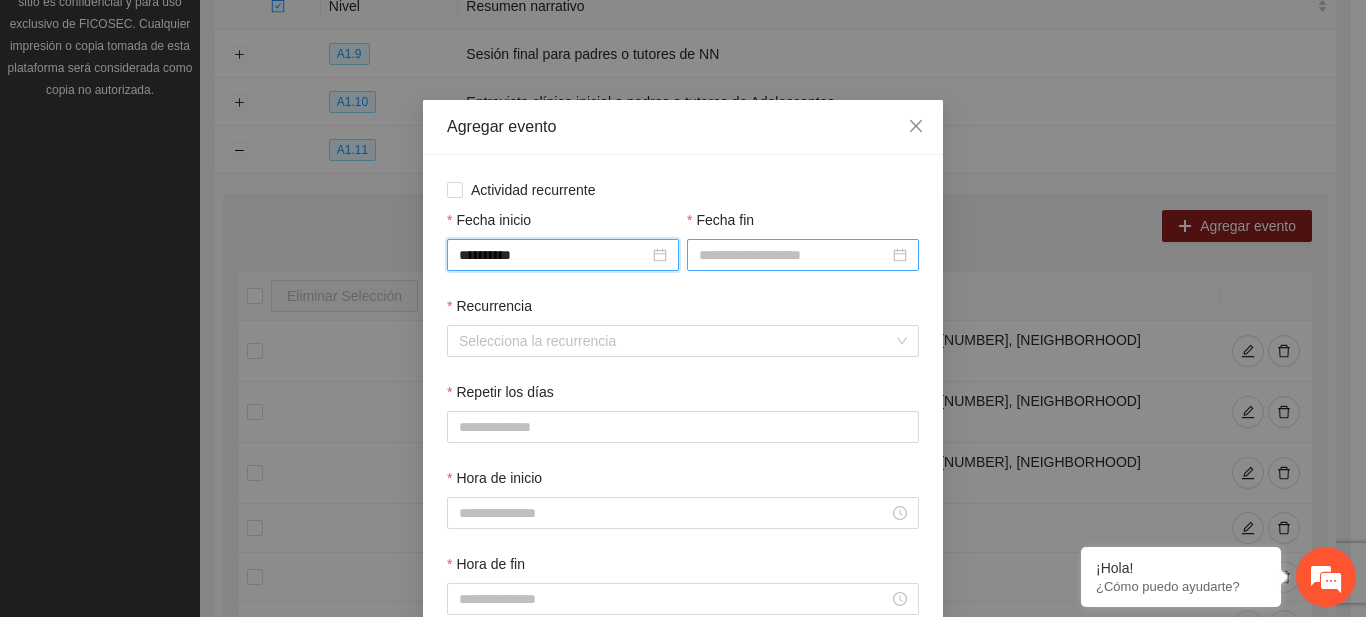 click on "Fecha fin" at bounding box center [794, 255] 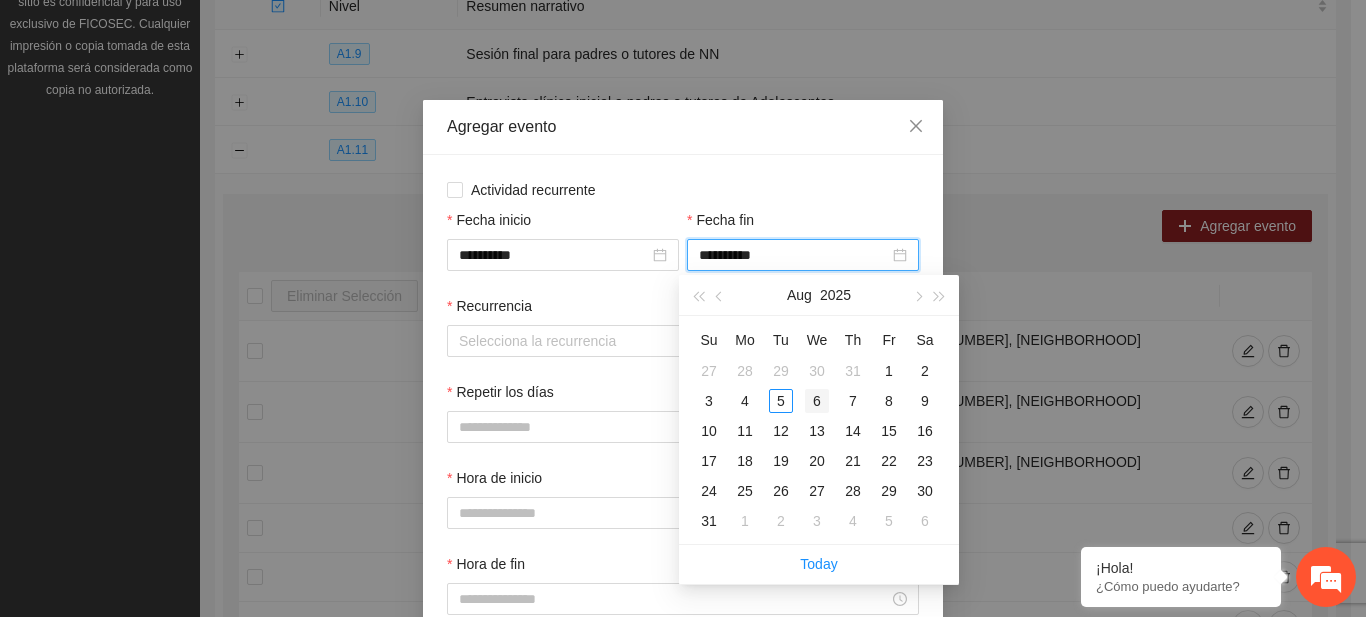 type on "**********" 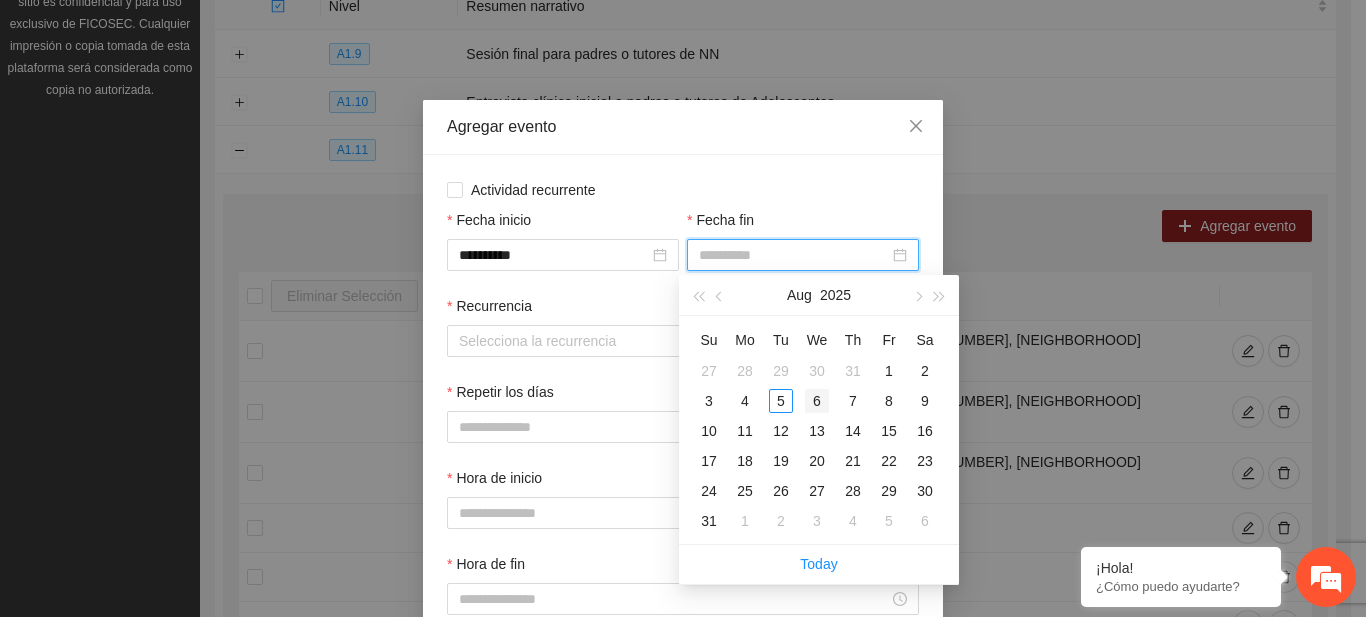 click on "6" at bounding box center (817, 401) 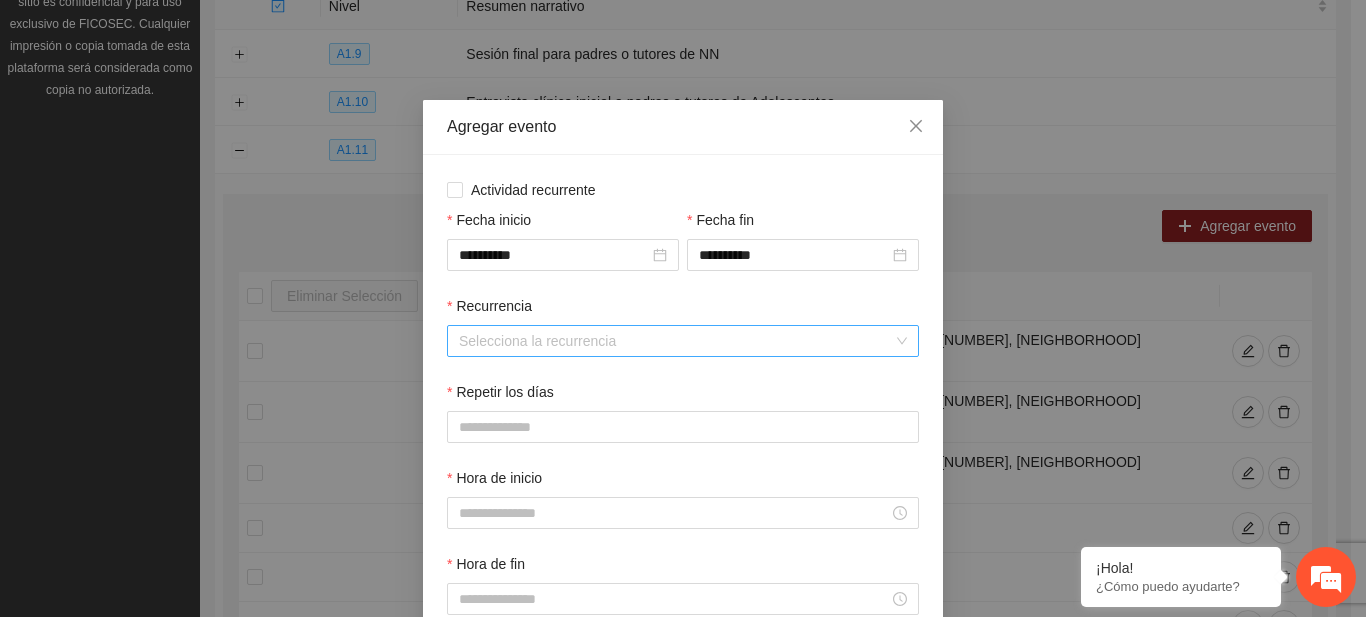 click on "Recurrencia" at bounding box center (676, 341) 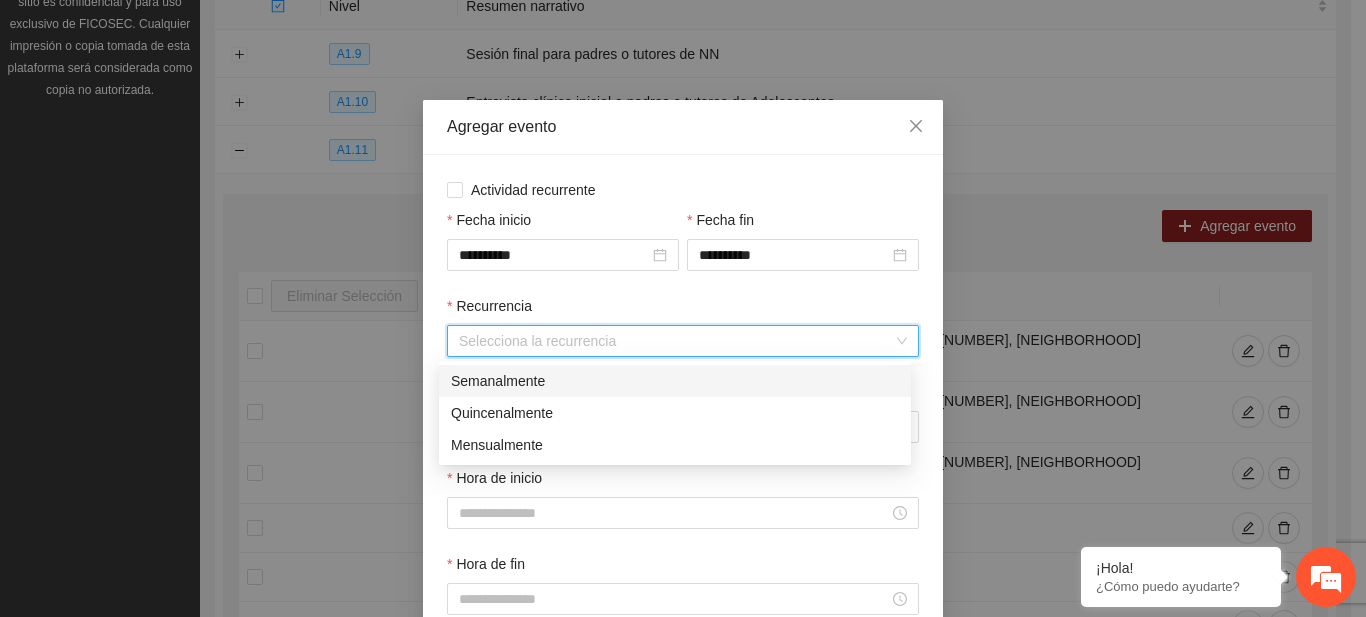 click on "Semanalmente" at bounding box center [675, 381] 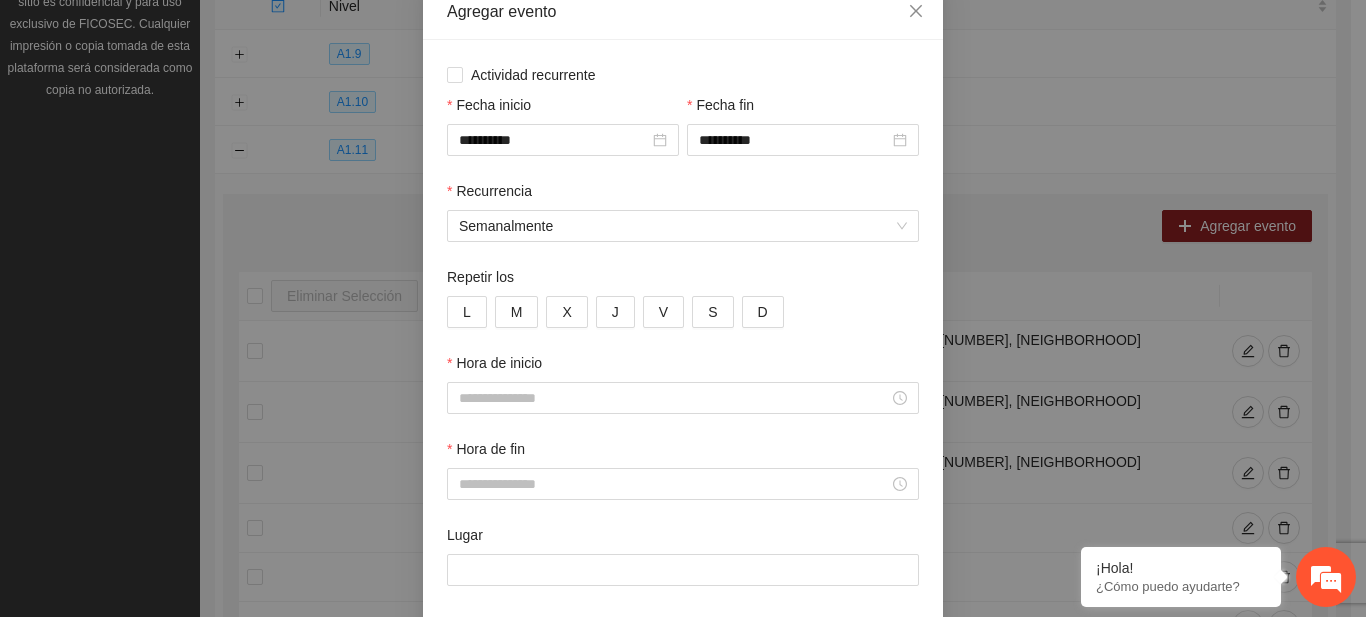 scroll, scrollTop: 118, scrollLeft: 0, axis: vertical 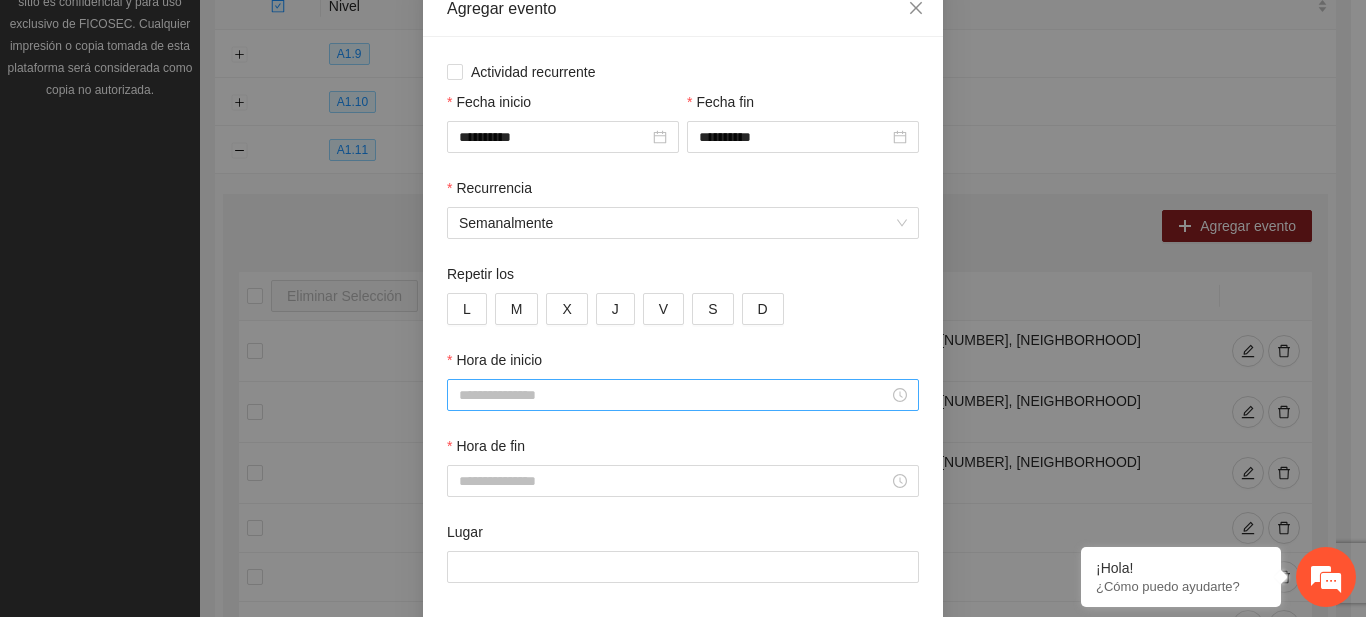 click on "Hora de inicio" at bounding box center (674, 395) 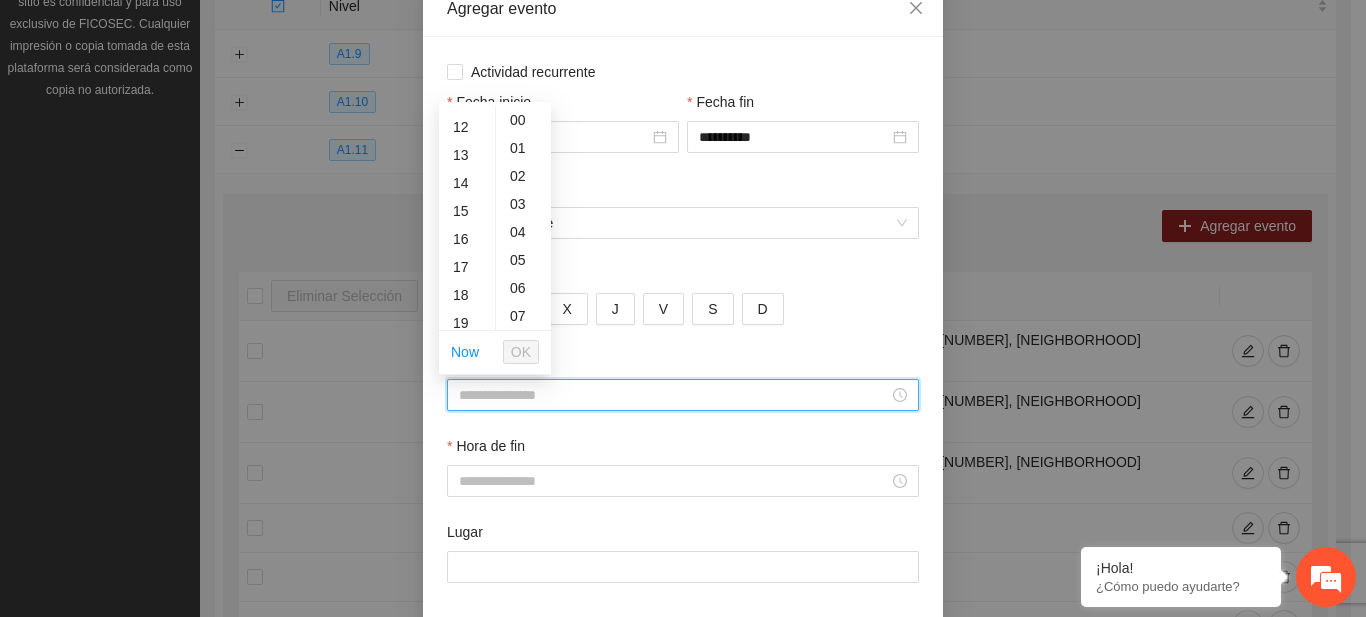 scroll, scrollTop: 347, scrollLeft: 0, axis: vertical 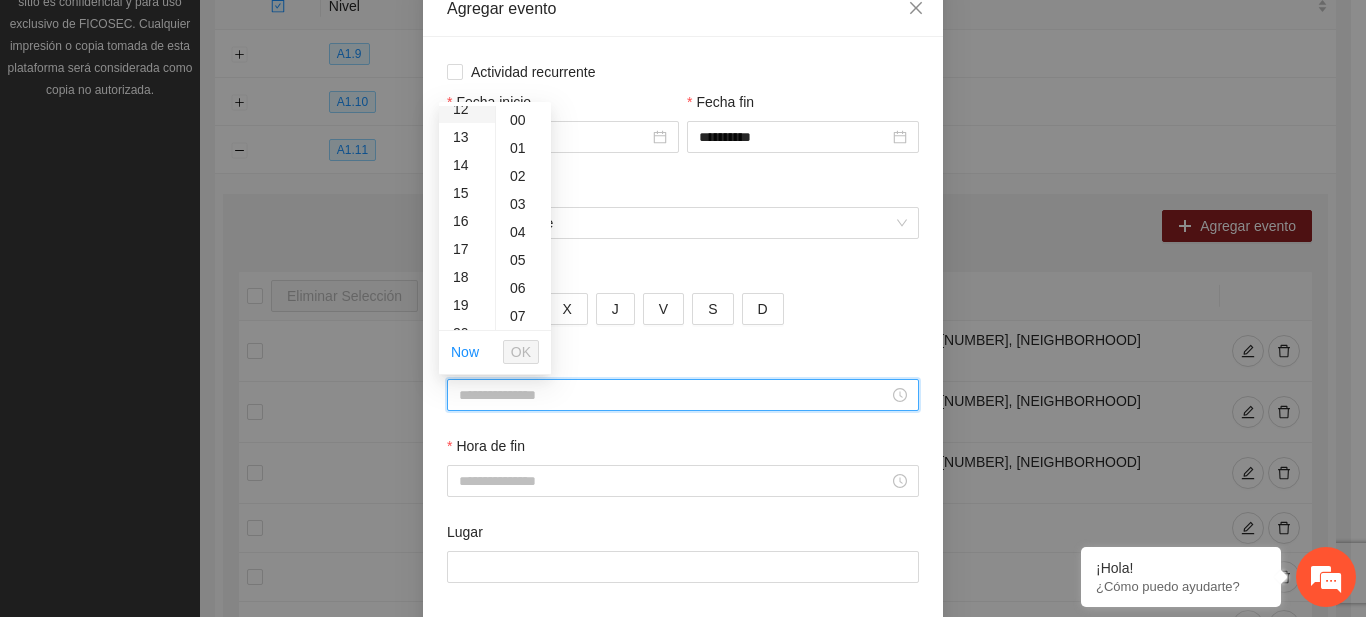 click on "12" at bounding box center [467, 109] 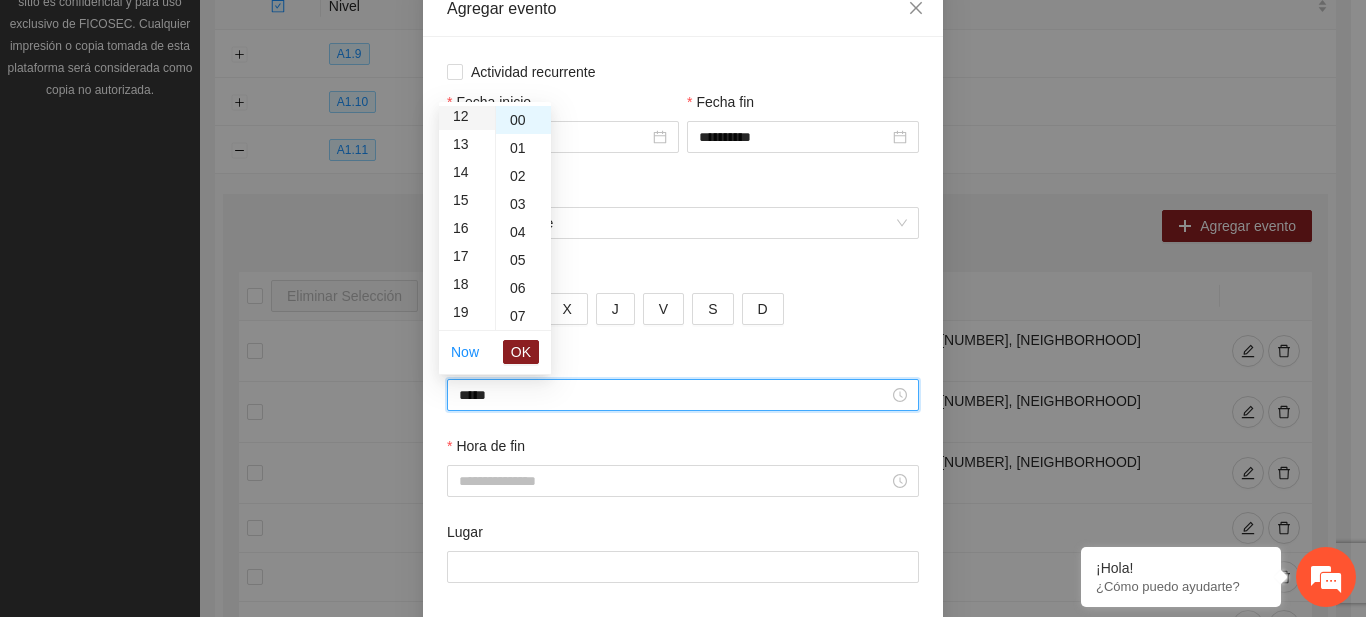 scroll, scrollTop: 336, scrollLeft: 0, axis: vertical 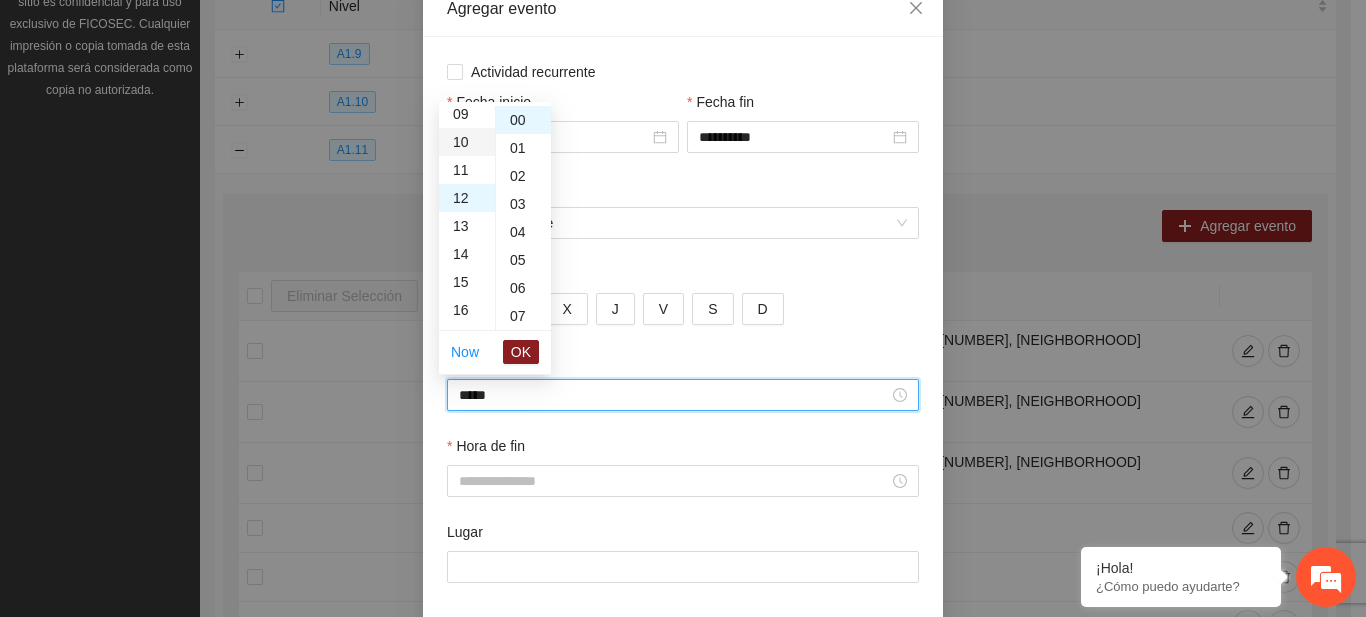 click on "10" at bounding box center [467, 142] 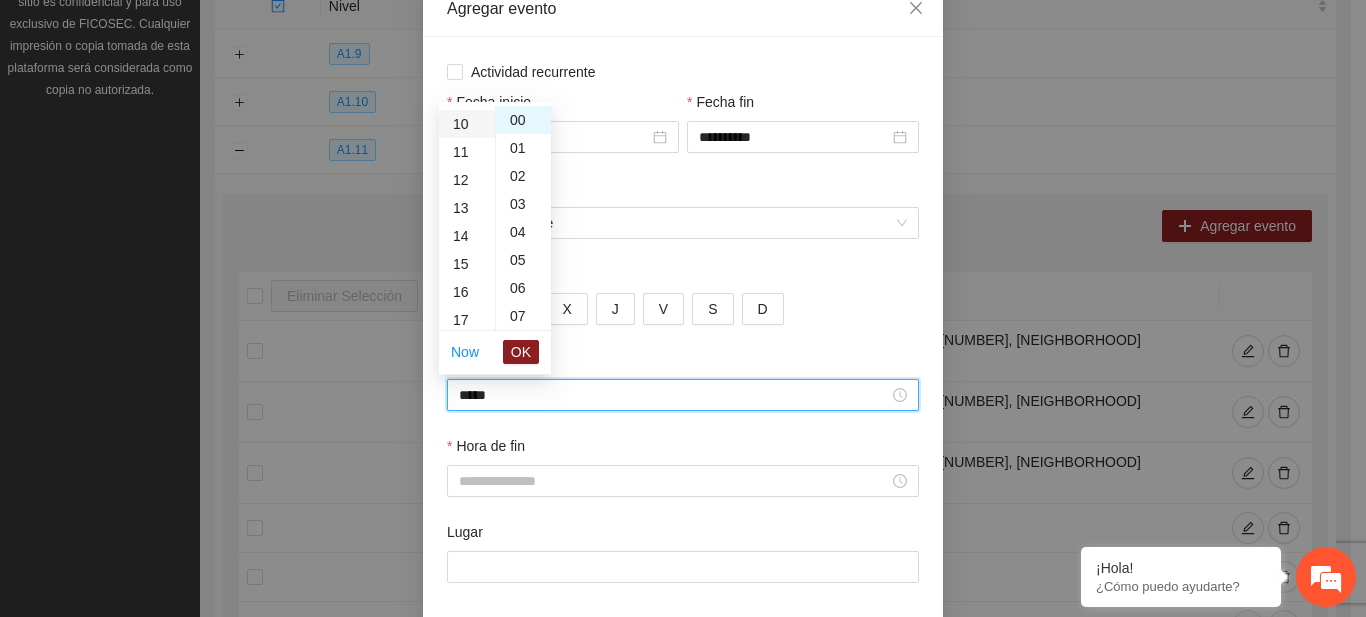 scroll, scrollTop: 280, scrollLeft: 0, axis: vertical 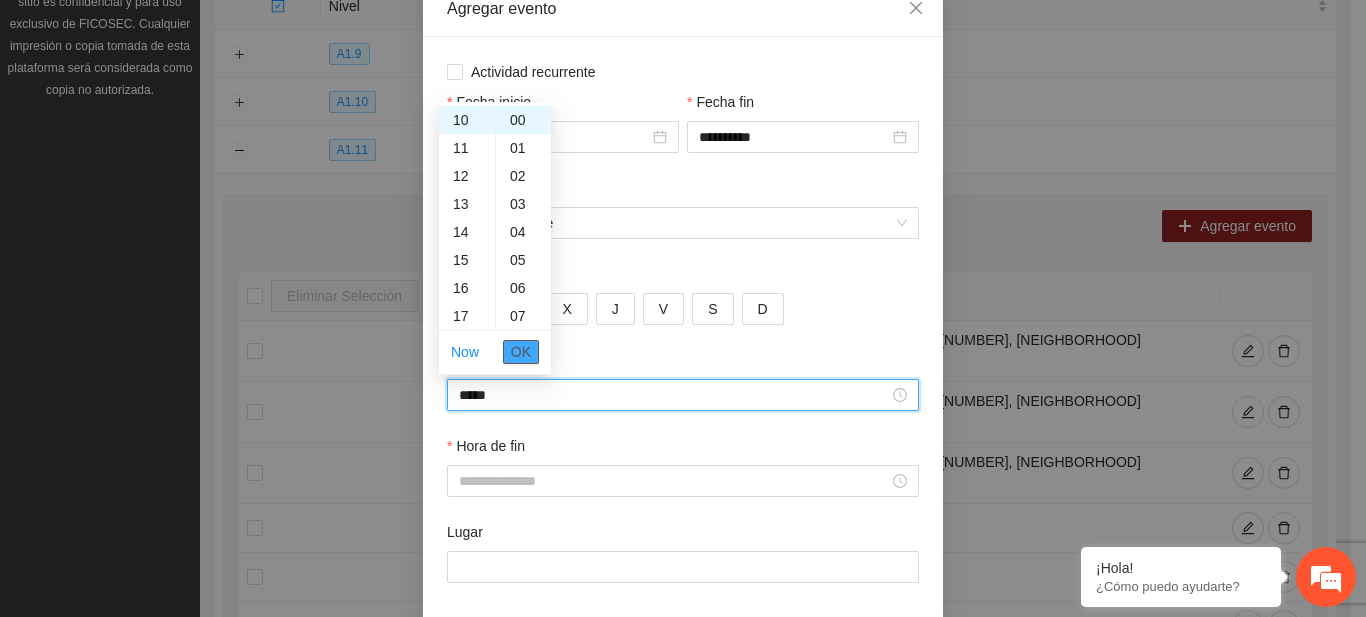 click on "OK" at bounding box center [521, 352] 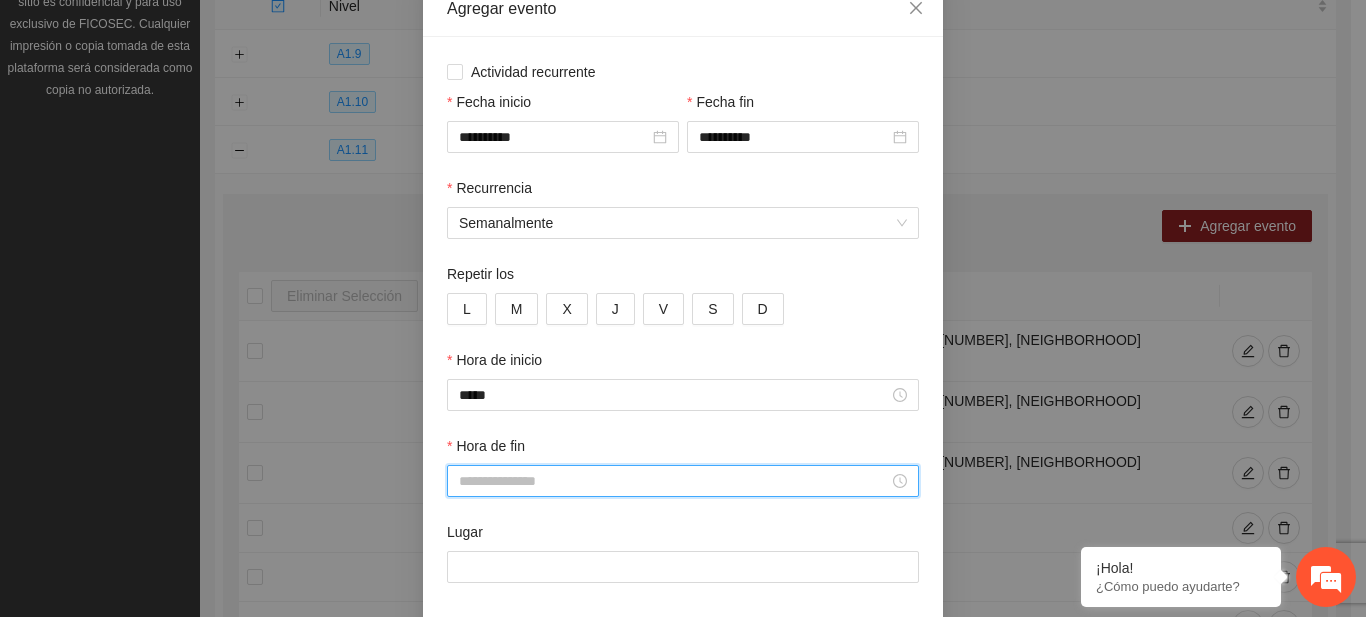 click on "Hora de fin" at bounding box center (674, 481) 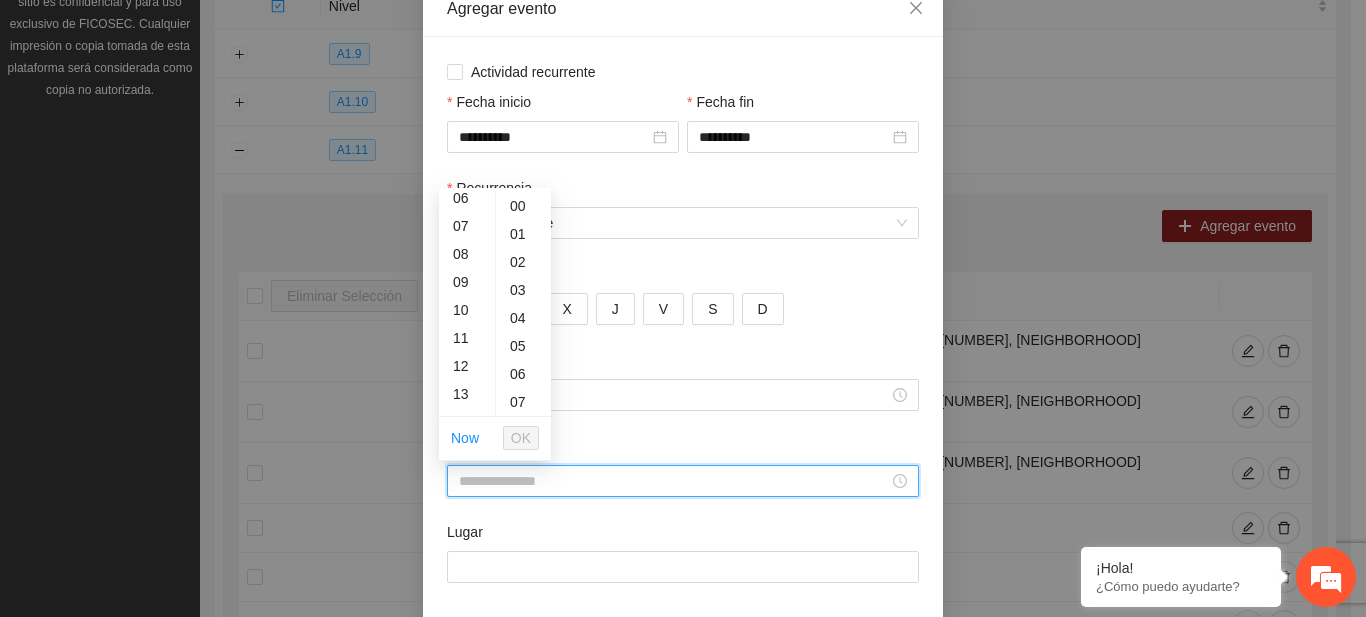 scroll, scrollTop: 185, scrollLeft: 0, axis: vertical 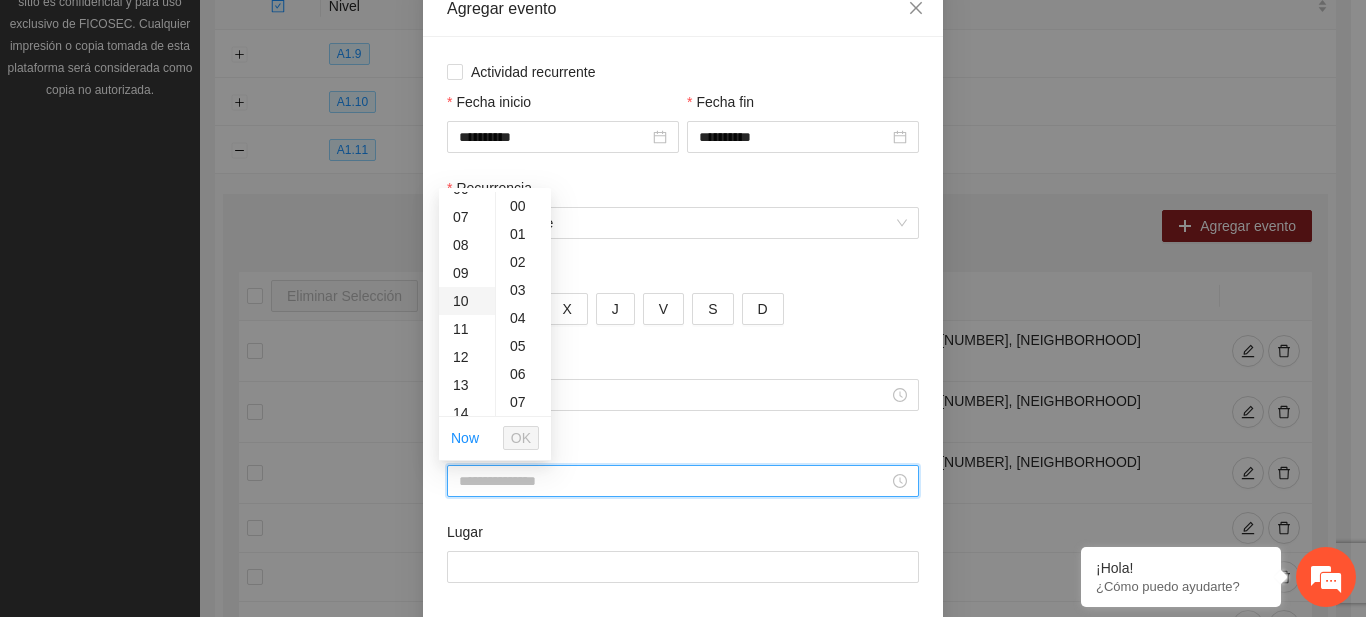 click on "10" at bounding box center [467, 301] 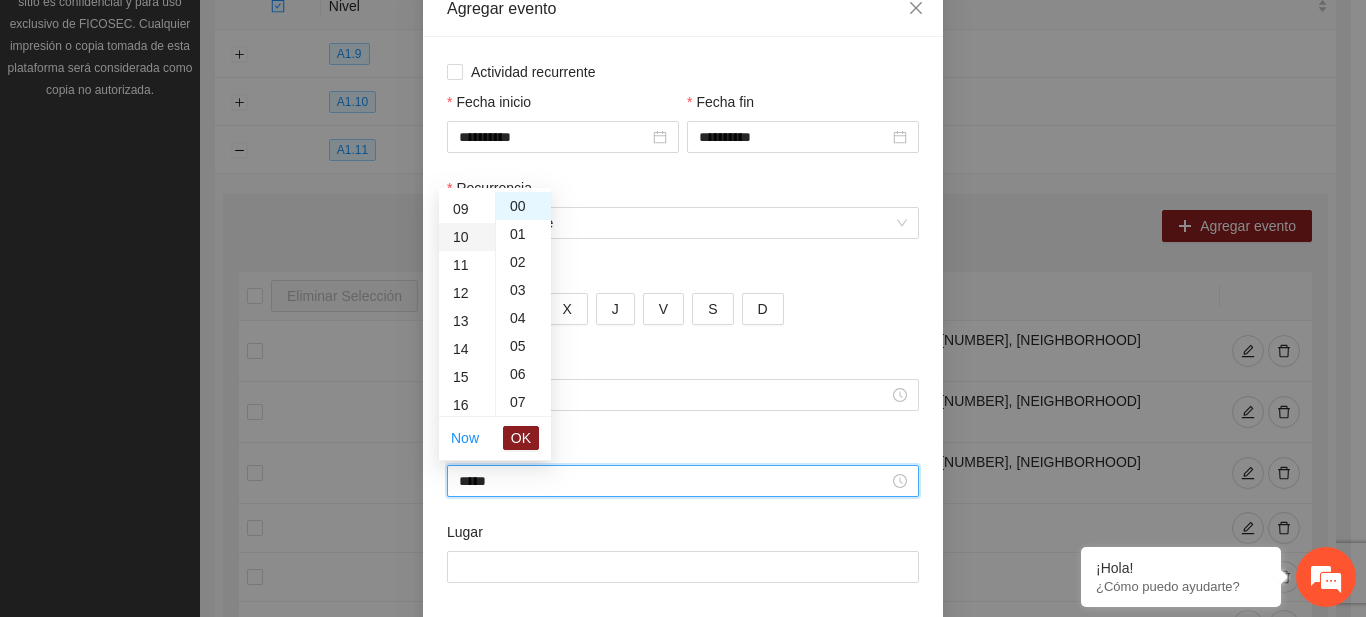 scroll, scrollTop: 280, scrollLeft: 0, axis: vertical 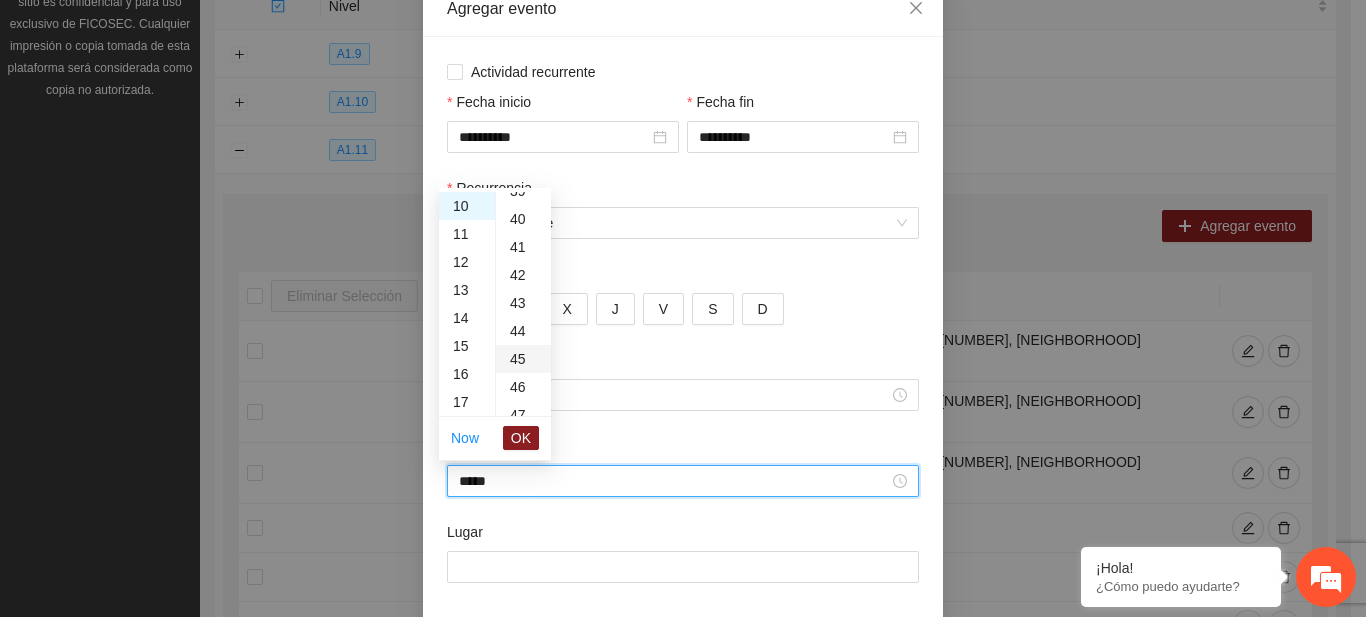 click on "45" at bounding box center (523, 359) 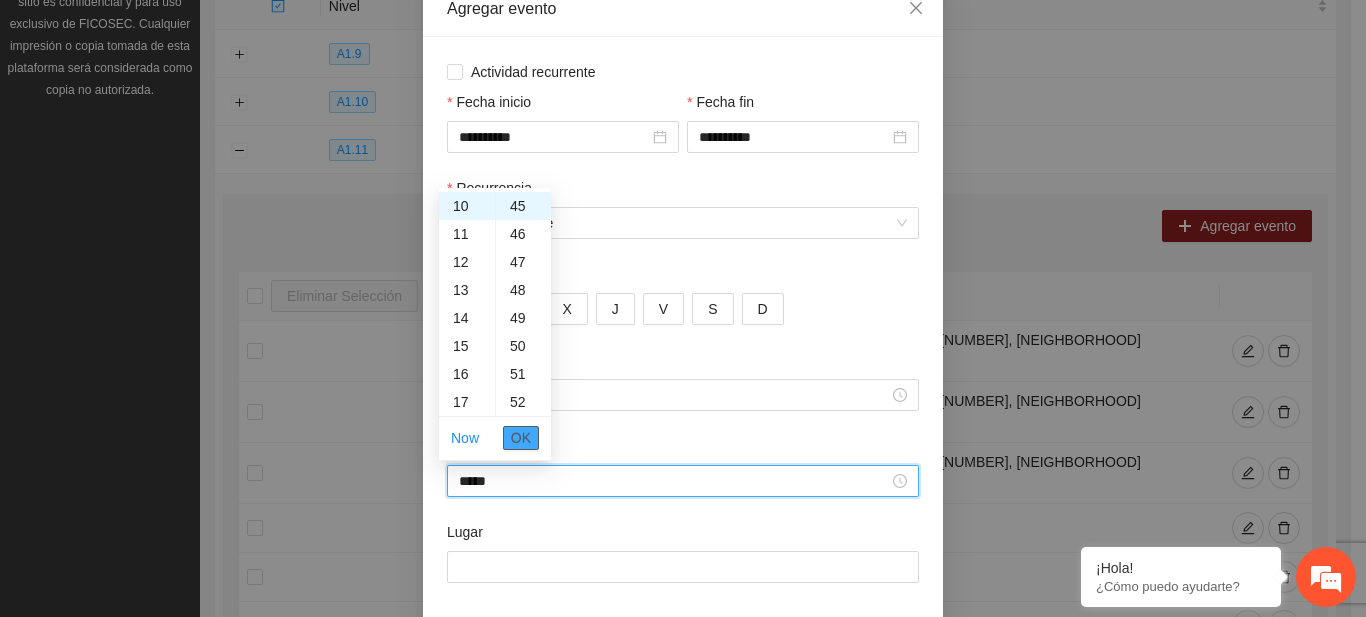 click on "OK" at bounding box center (521, 438) 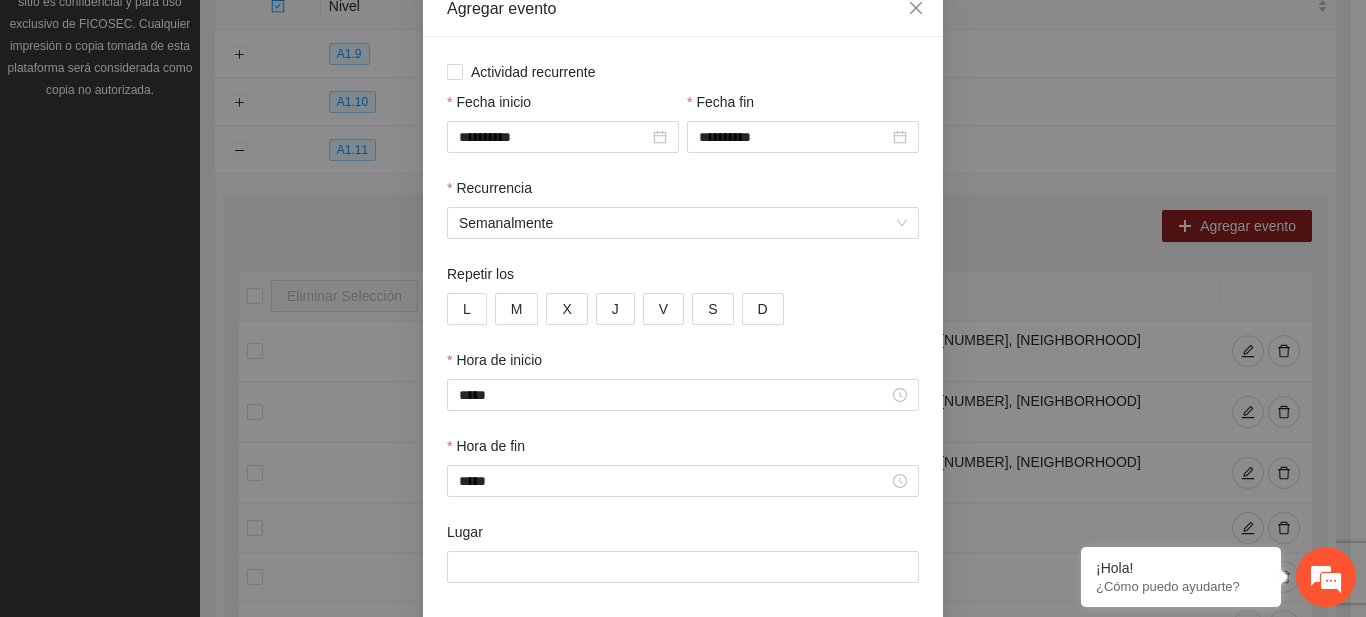 scroll, scrollTop: 209, scrollLeft: 0, axis: vertical 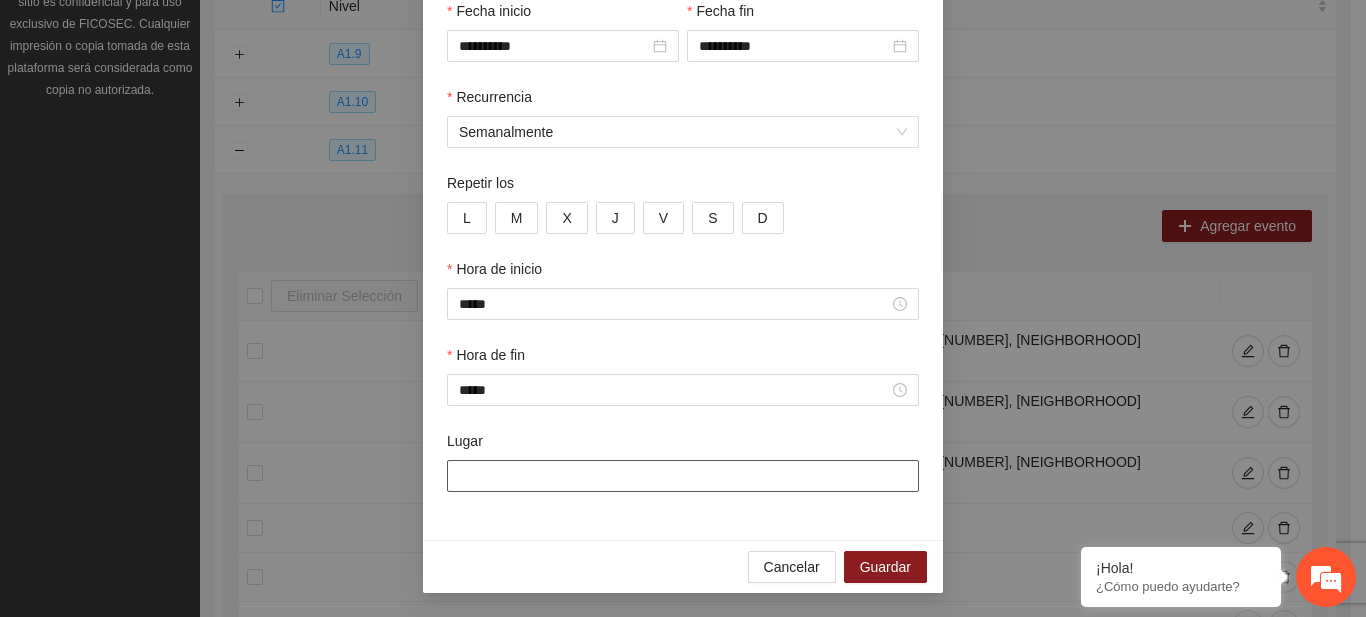 click on "Lugar" at bounding box center (683, 476) 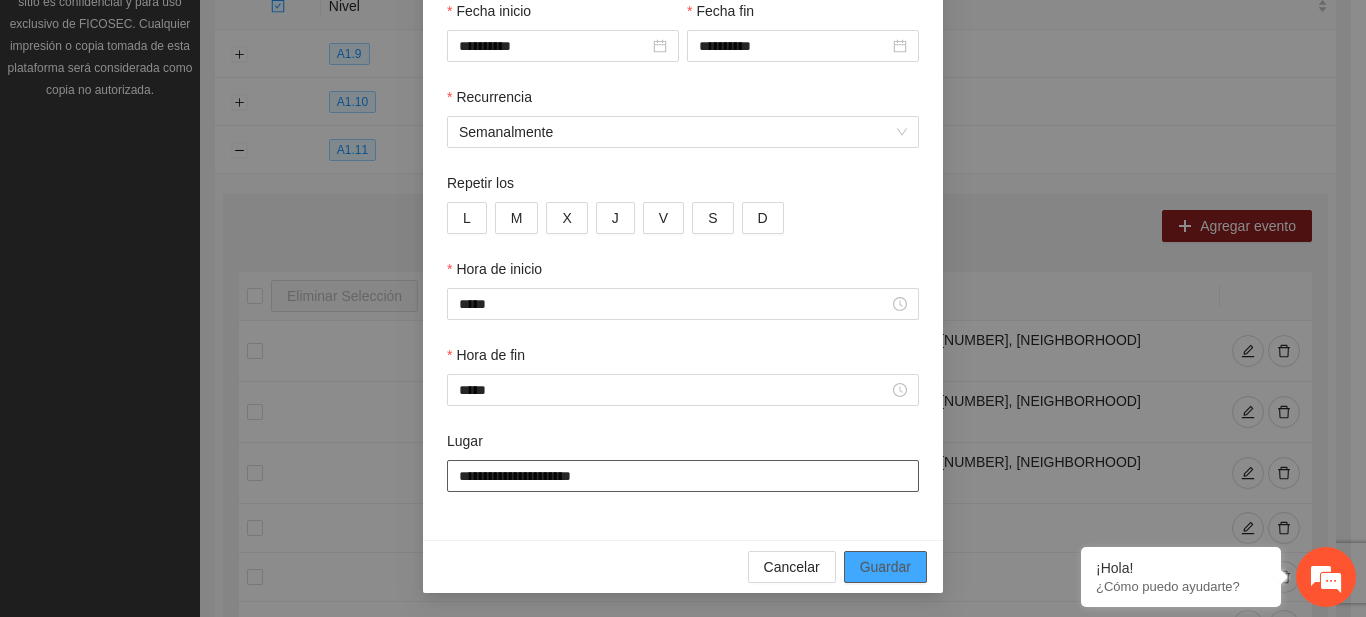 type on "**********" 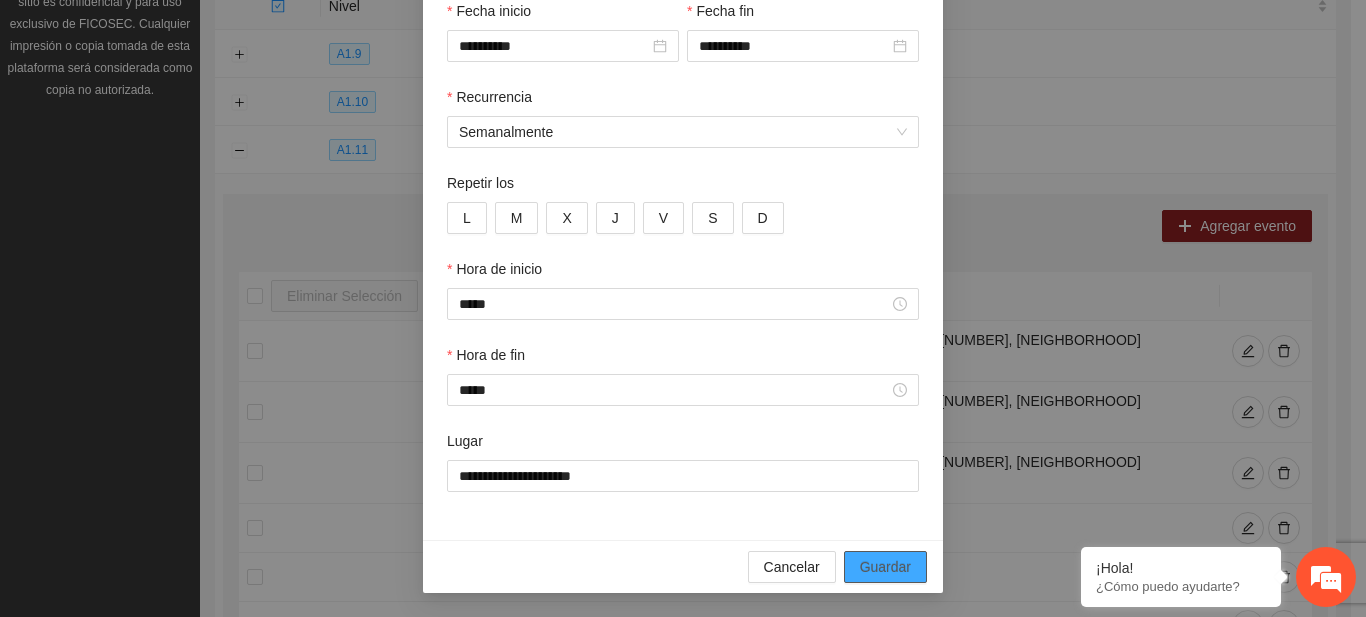 click on "Guardar" at bounding box center (885, 567) 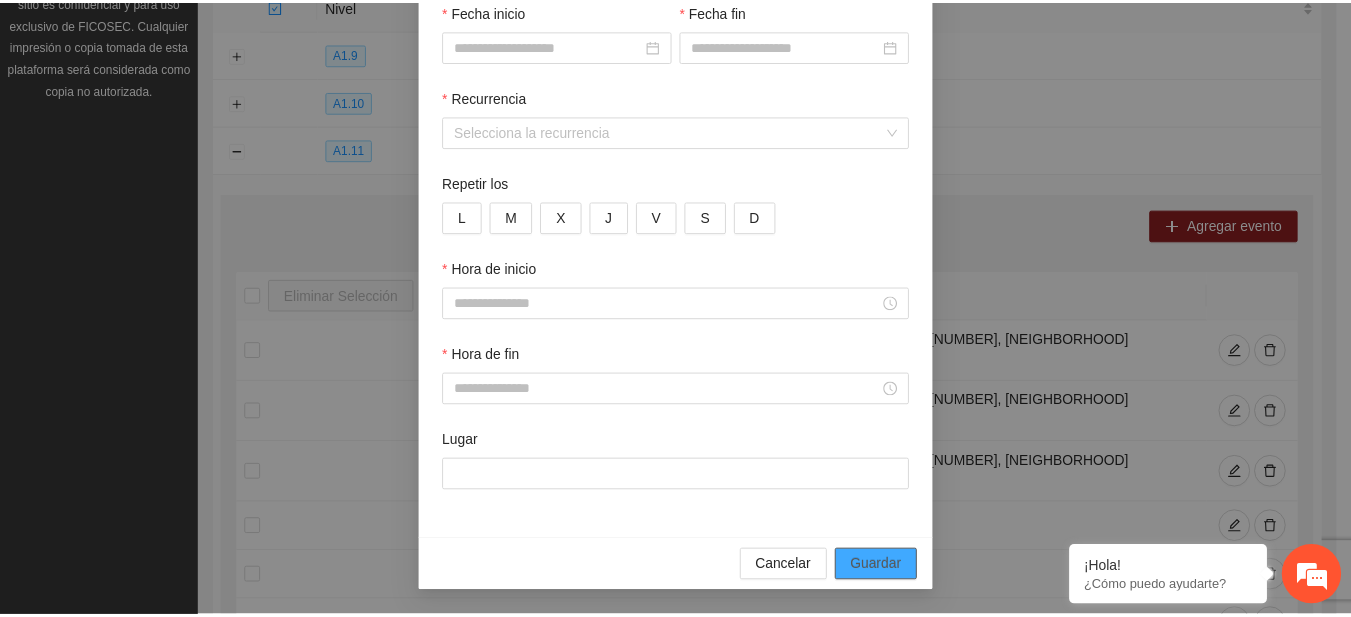 scroll, scrollTop: 109, scrollLeft: 0, axis: vertical 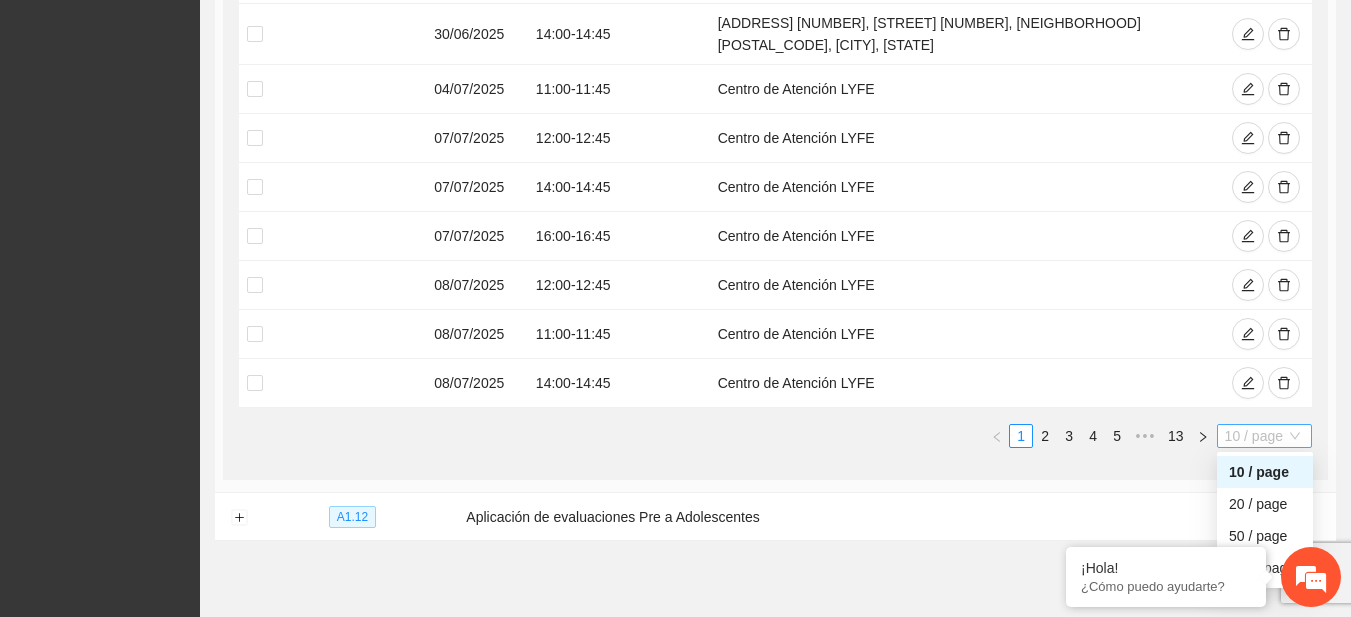 click on "10 / page" at bounding box center [1264, 436] 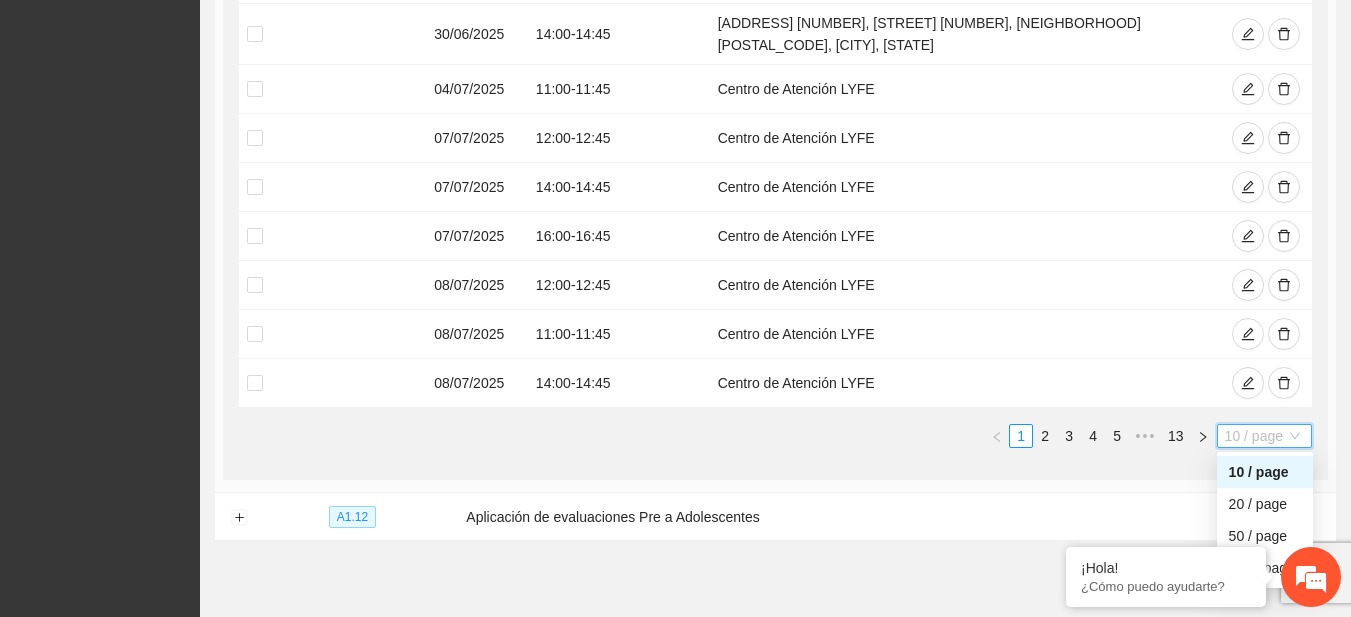click on "10 / page" at bounding box center (1265, 472) 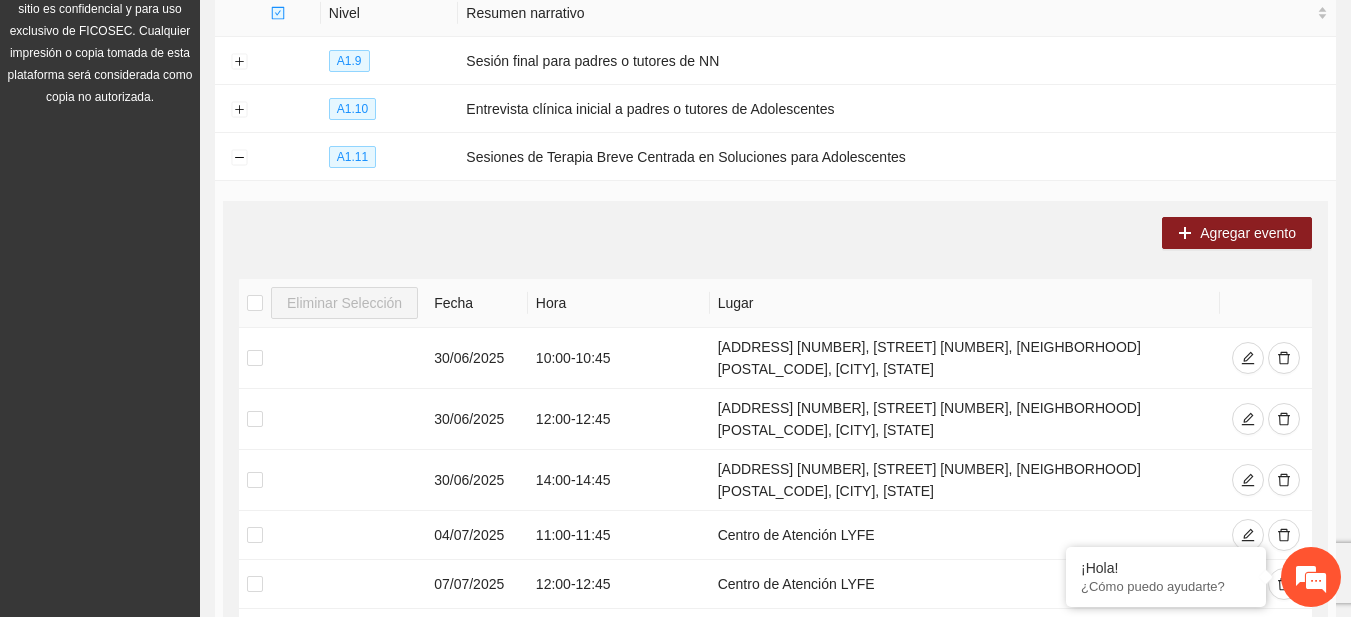 scroll, scrollTop: 268, scrollLeft: 0, axis: vertical 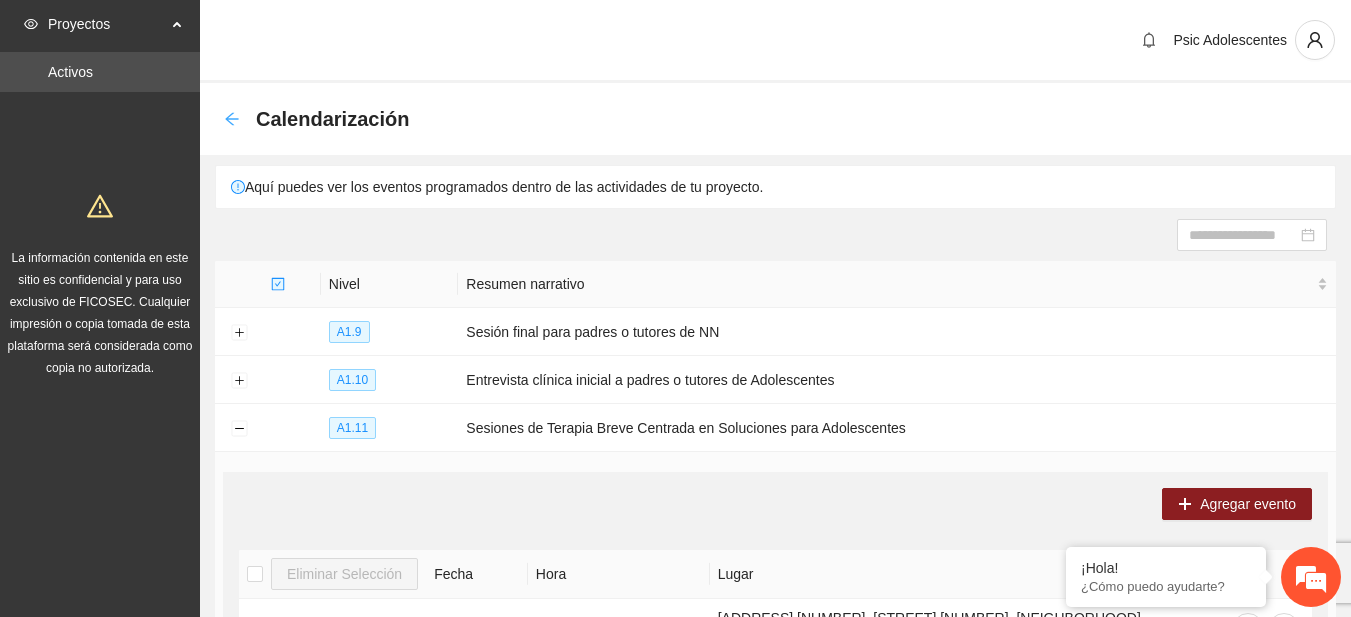 click 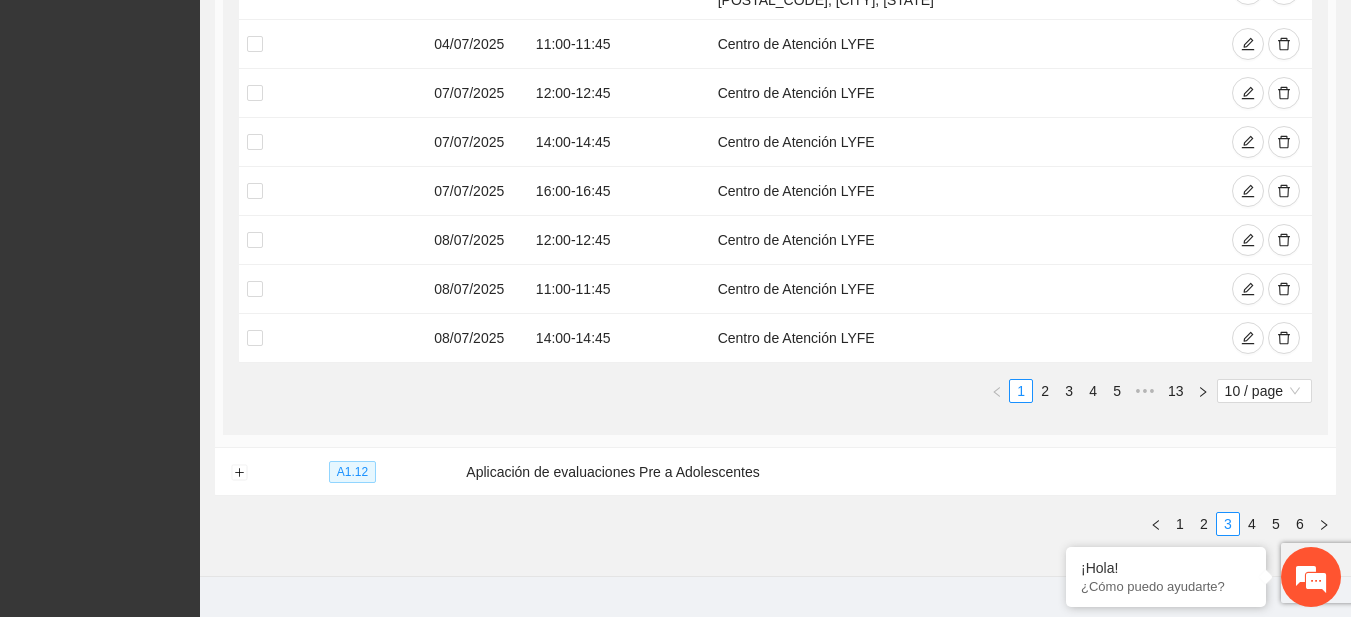 scroll, scrollTop: 0, scrollLeft: 0, axis: both 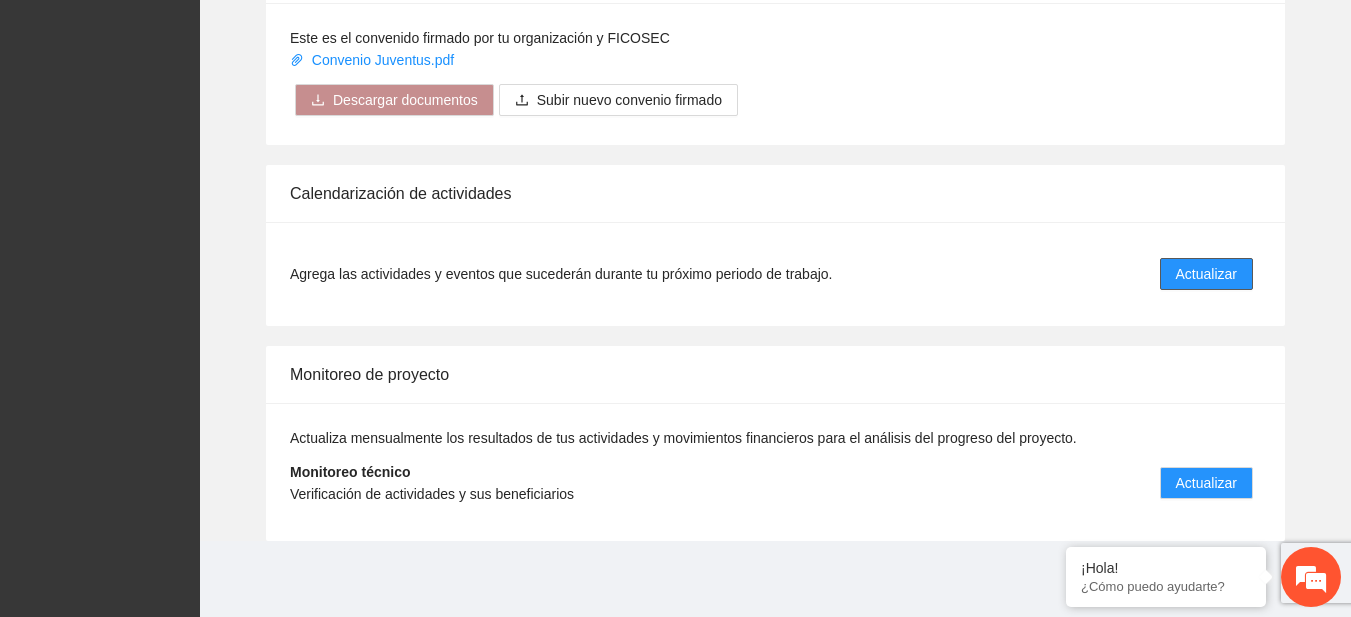 click on "Actualizar" at bounding box center [1206, 274] 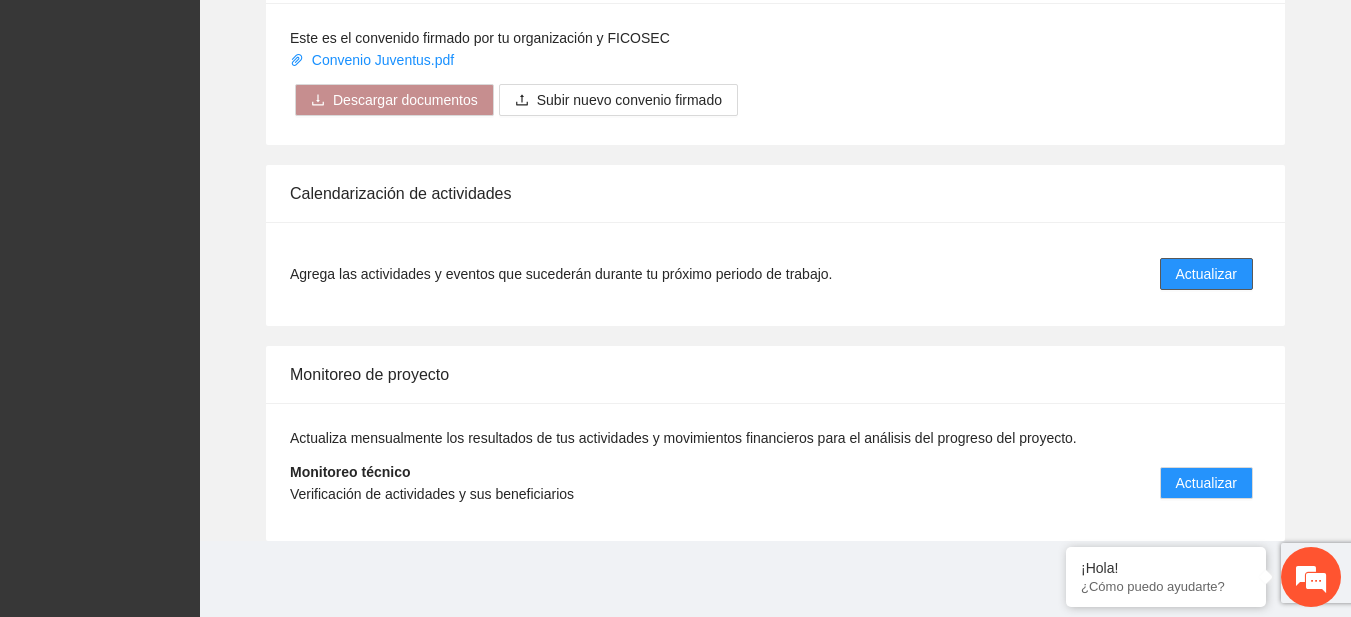 scroll, scrollTop: 0, scrollLeft: 0, axis: both 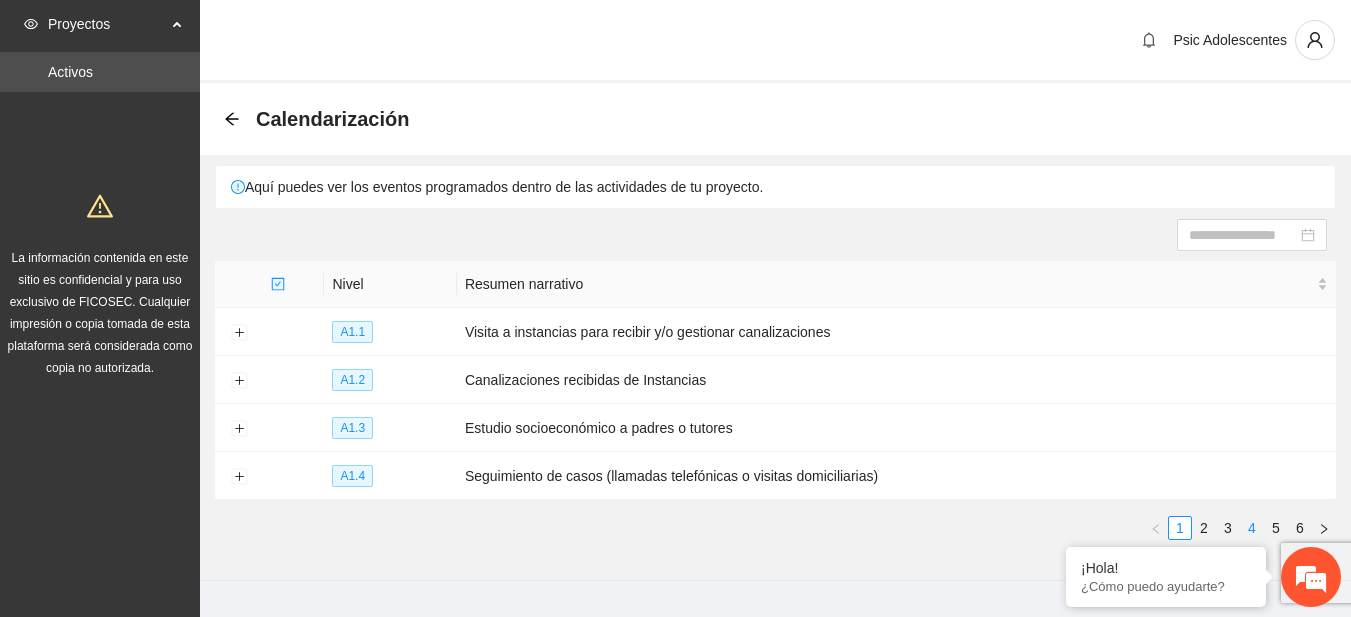 click on "4" at bounding box center [1252, 528] 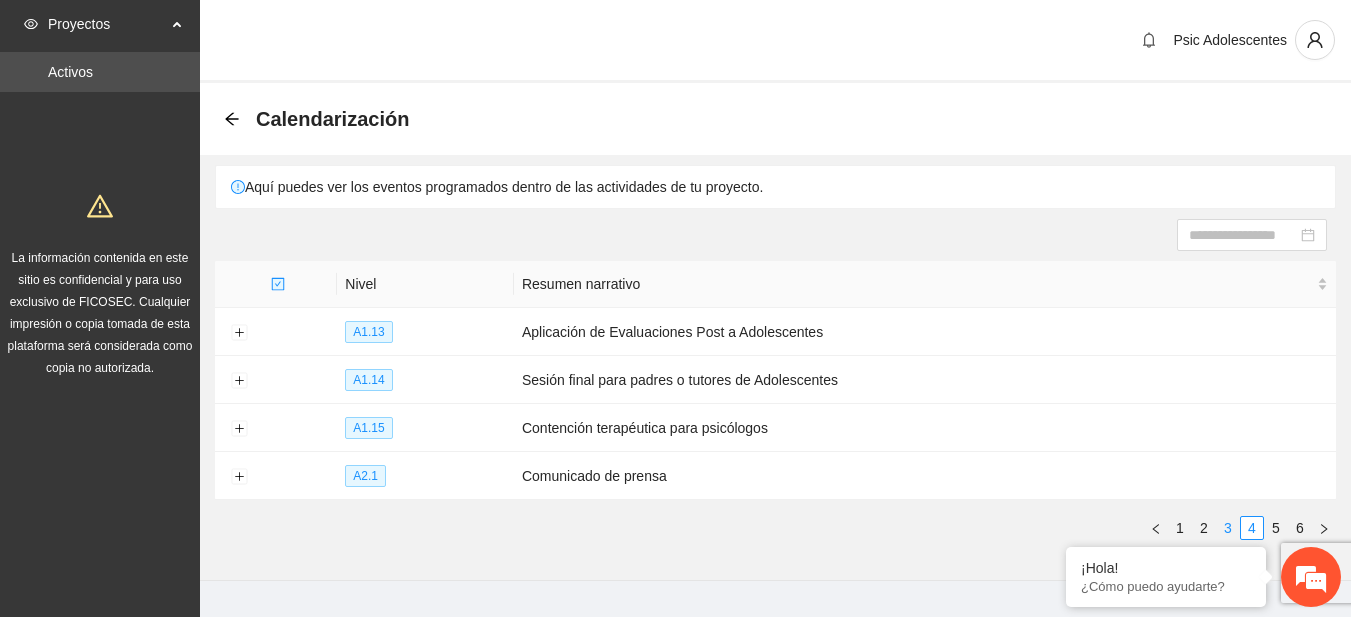 click on "3" at bounding box center (1228, 528) 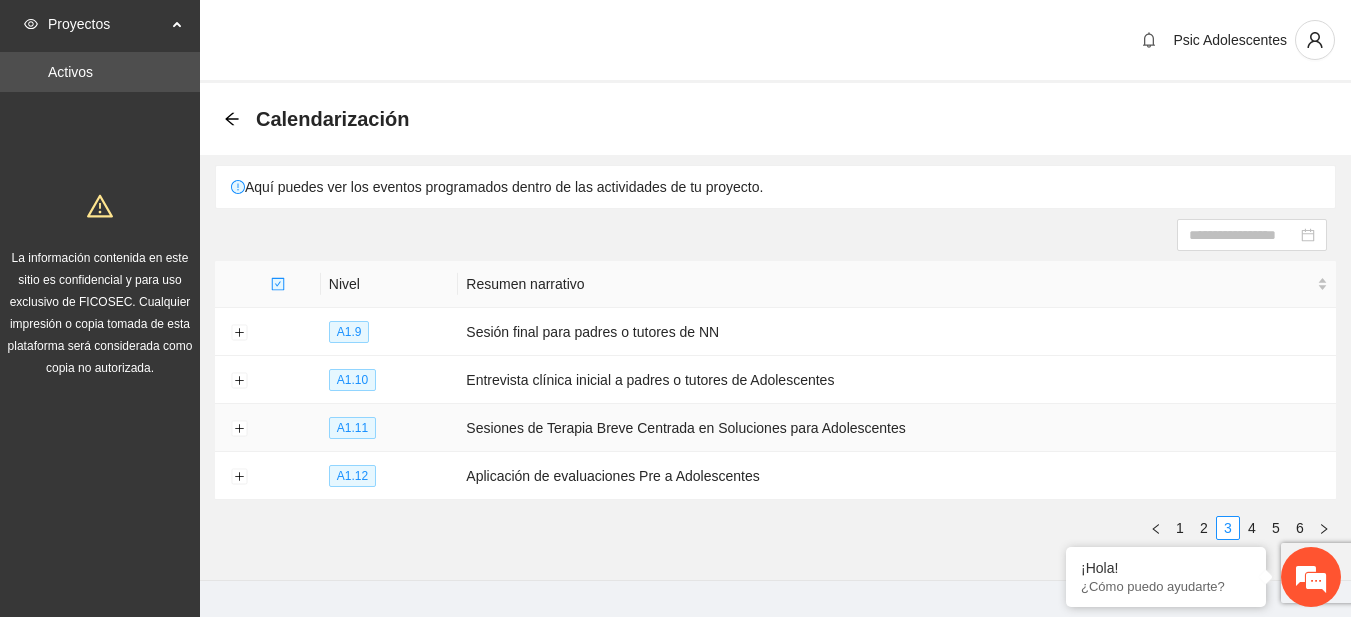 click on "Sesiones de Terapia Breve Centrada en Soluciones para Adolescentes" at bounding box center (897, 428) 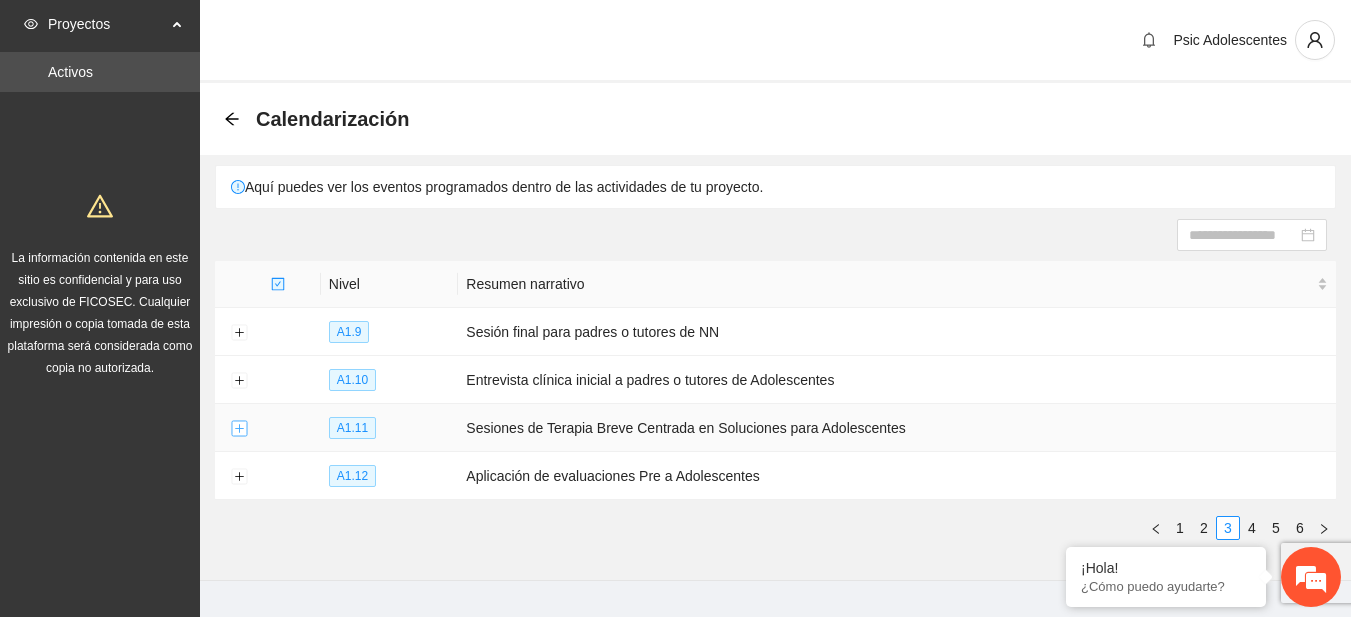 click at bounding box center (239, 429) 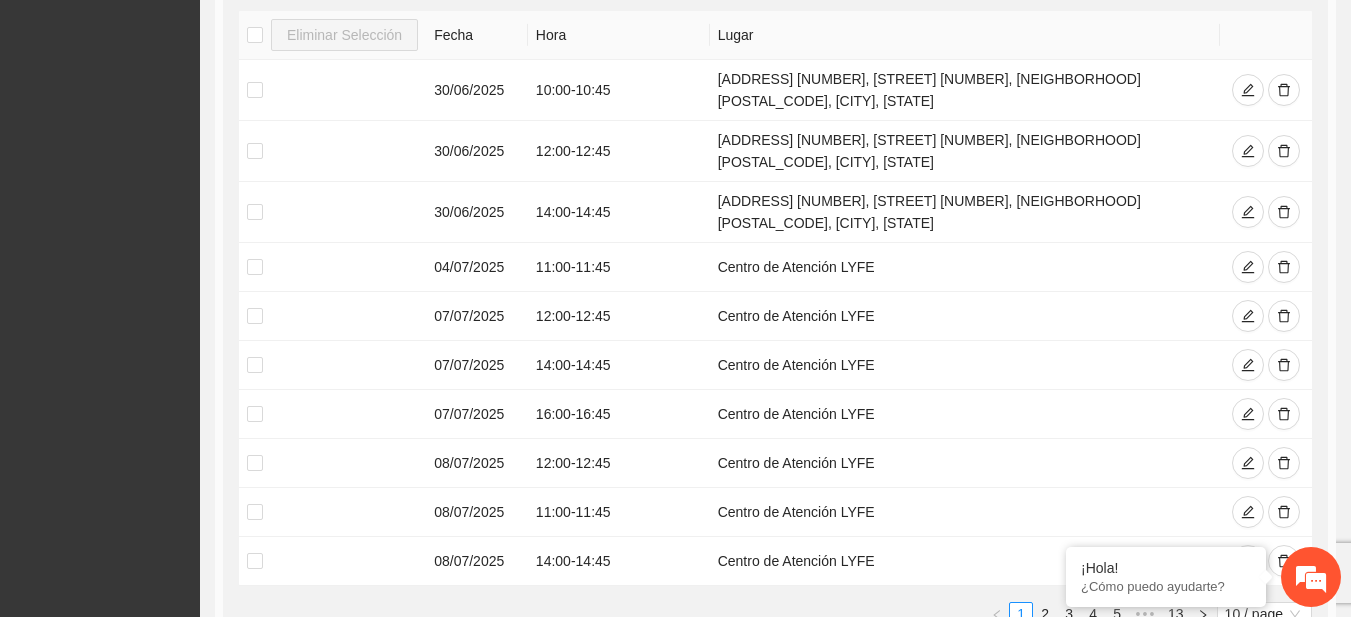 scroll, scrollTop: 541, scrollLeft: 0, axis: vertical 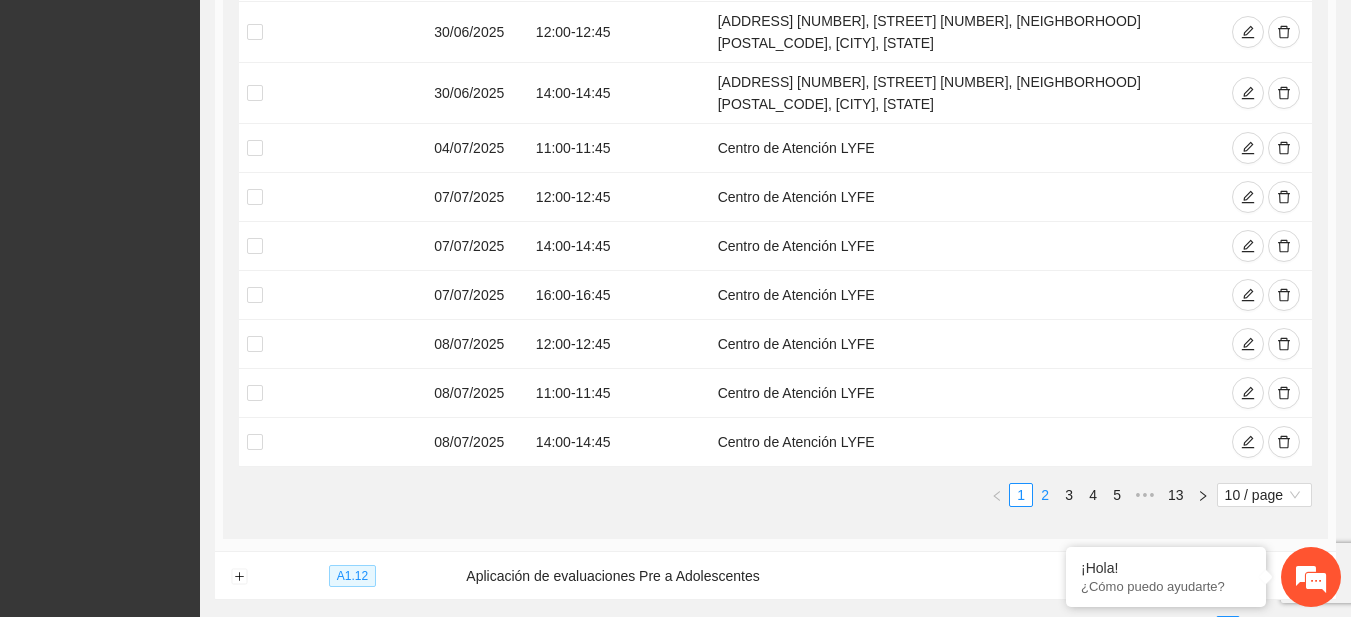 click on "2" at bounding box center (1045, 495) 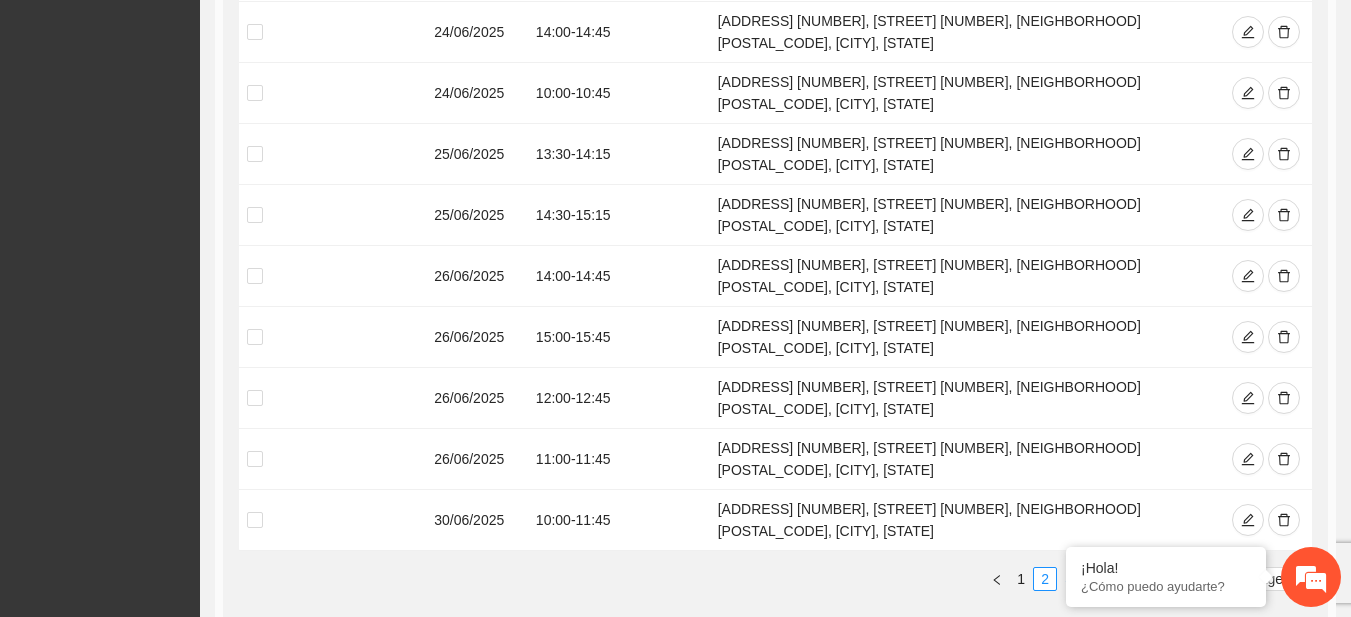 click on "3" at bounding box center (1069, 579) 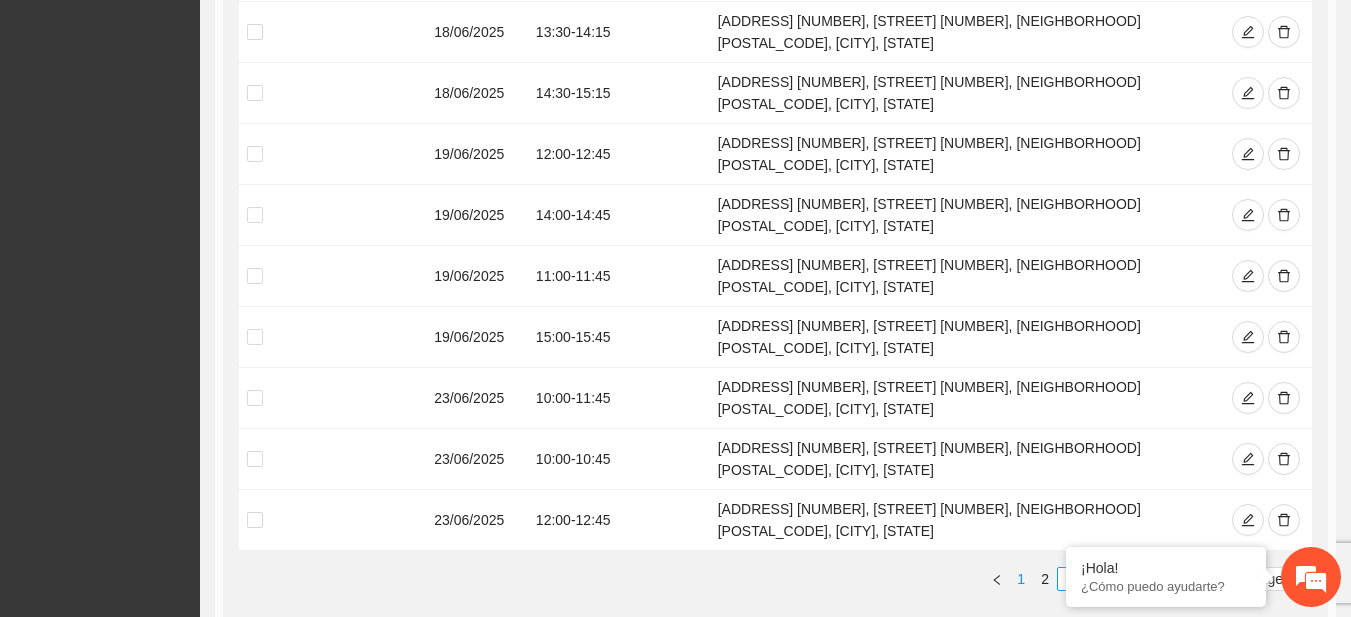 click on "1" at bounding box center [1021, 579] 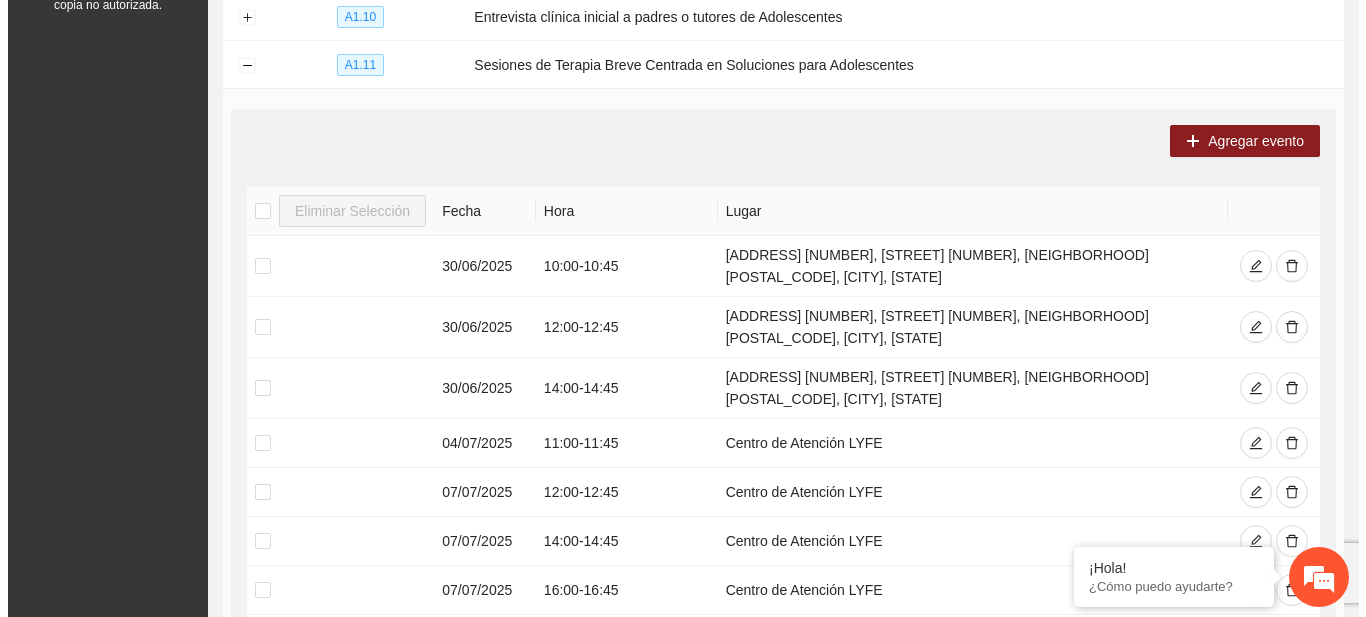 scroll, scrollTop: 370, scrollLeft: 0, axis: vertical 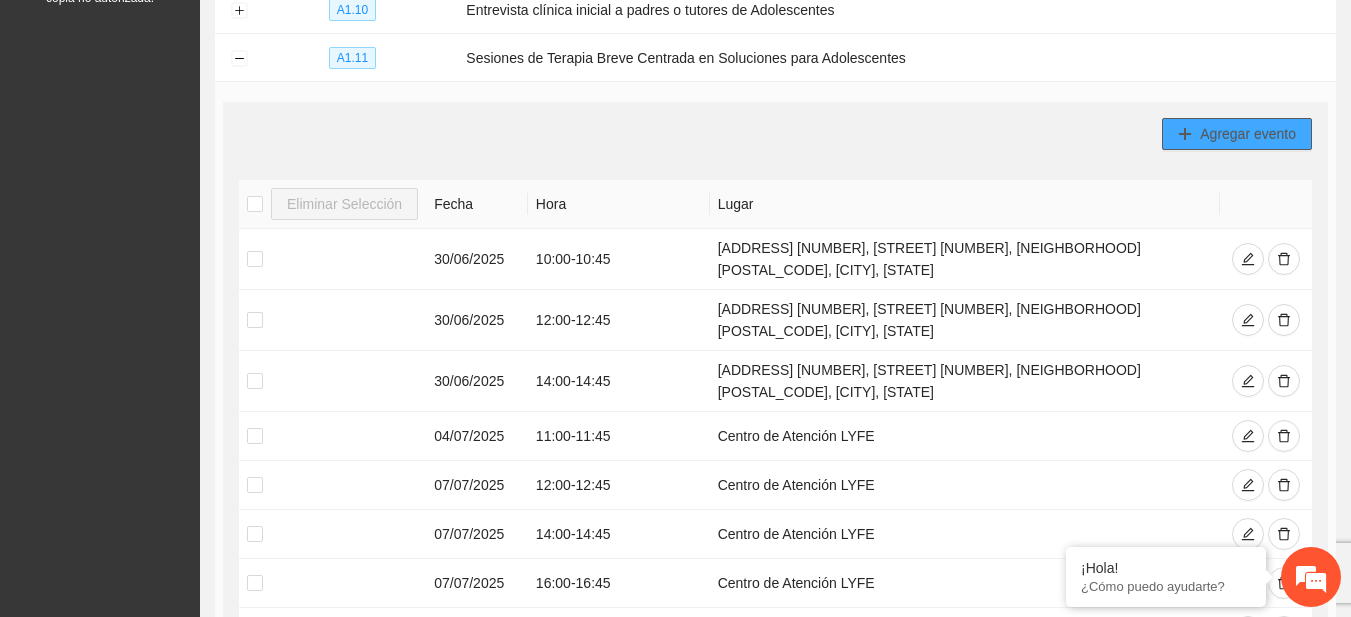 click on "Agregar evento" at bounding box center [1248, 134] 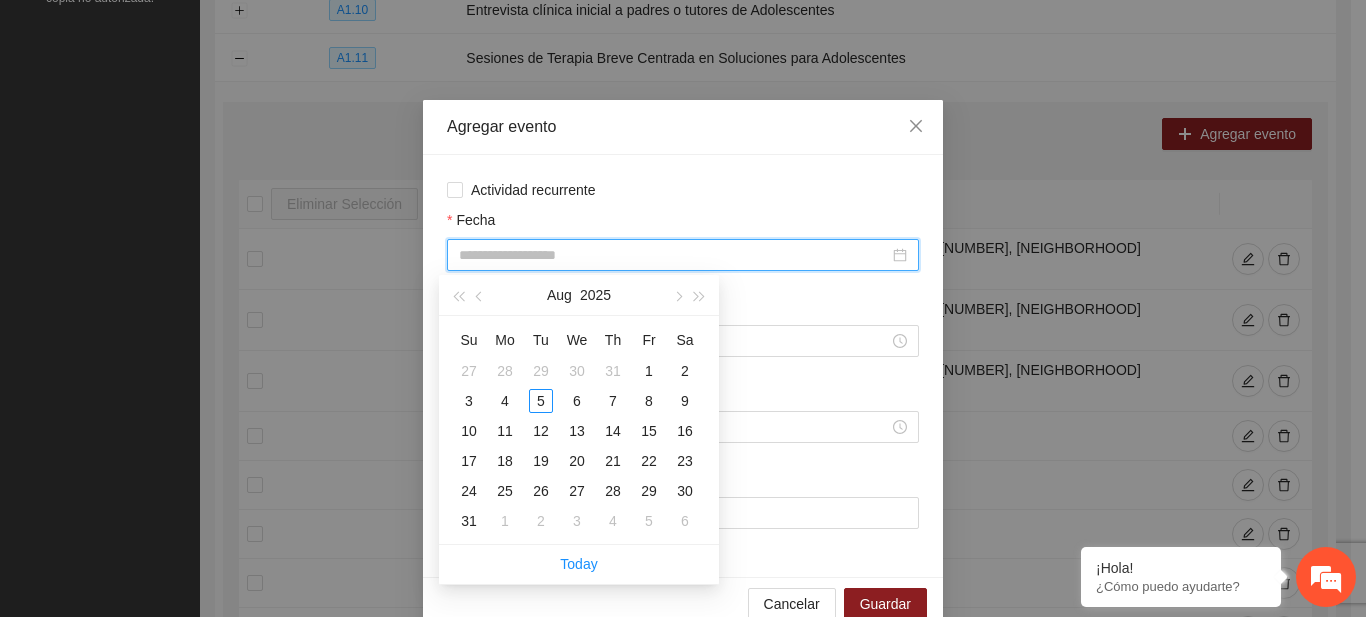 click on "Fecha" at bounding box center (674, 255) 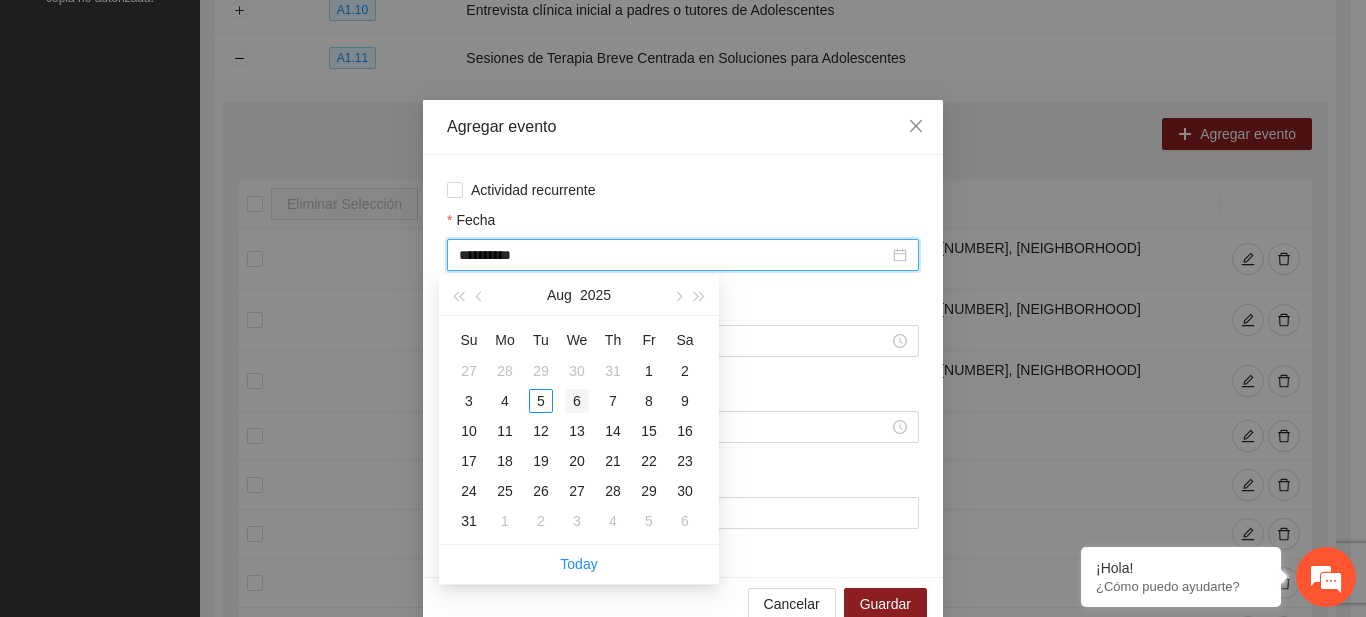 type on "**********" 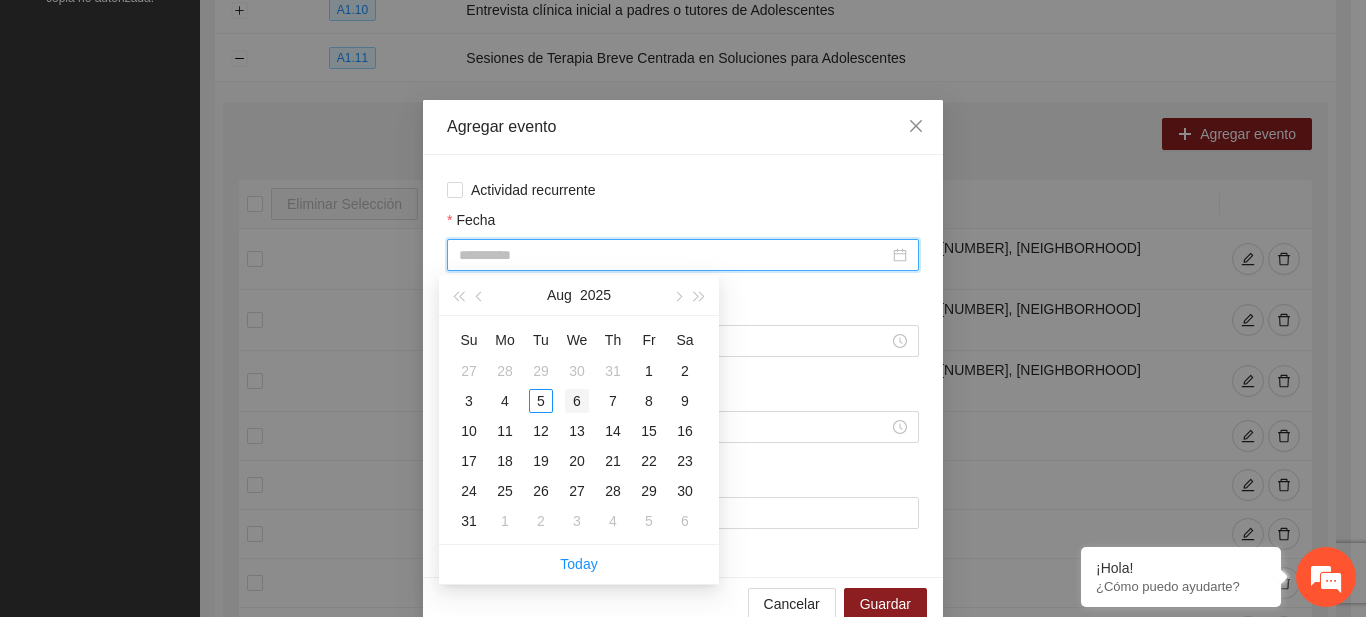 click on "6" at bounding box center [577, 401] 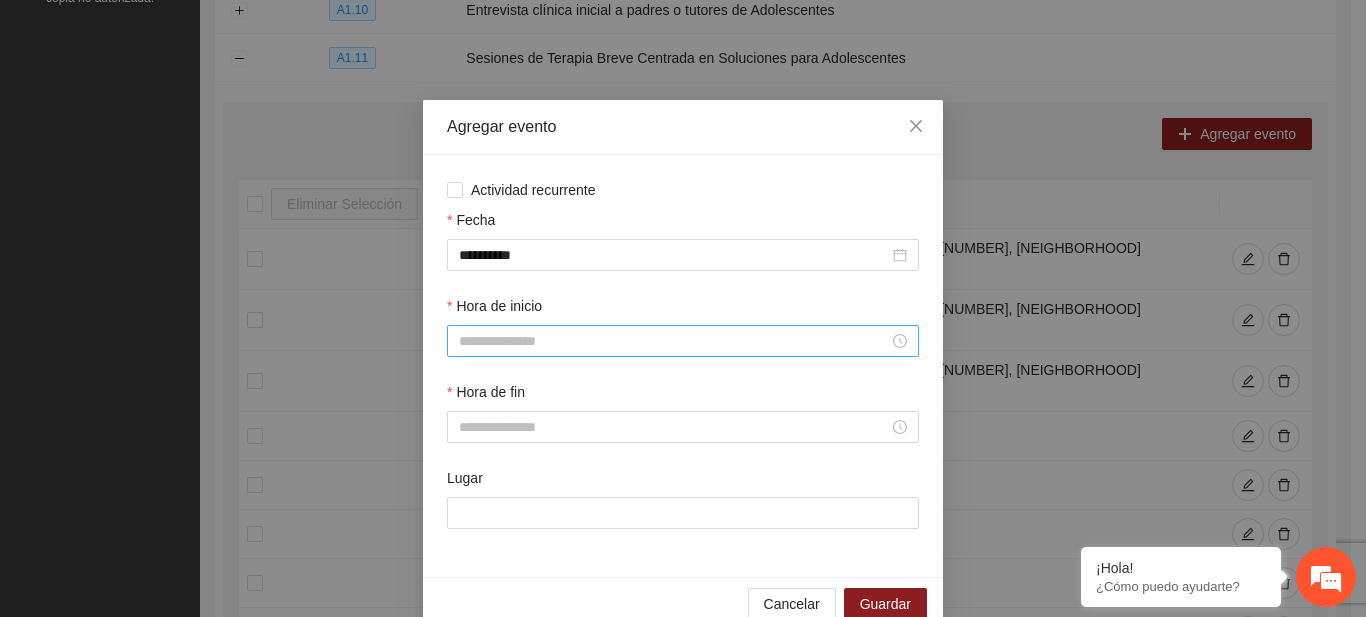 click at bounding box center [683, 341] 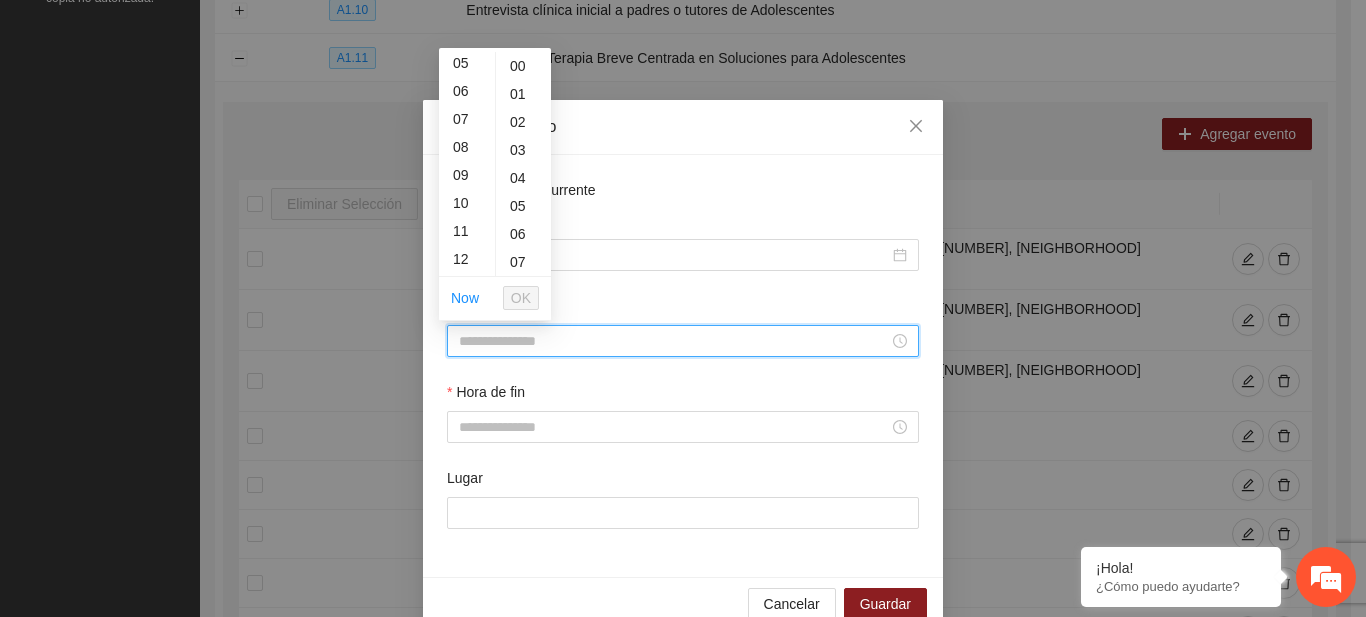 scroll, scrollTop: 160, scrollLeft: 0, axis: vertical 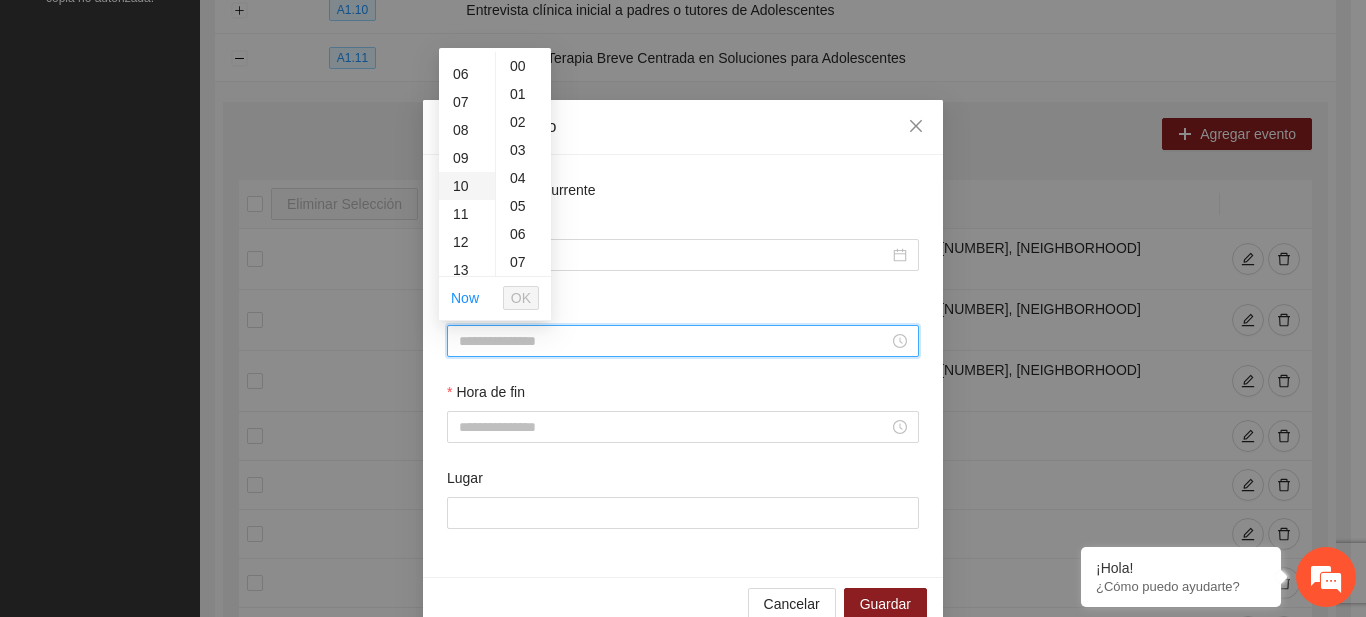 click on "10" at bounding box center (467, 186) 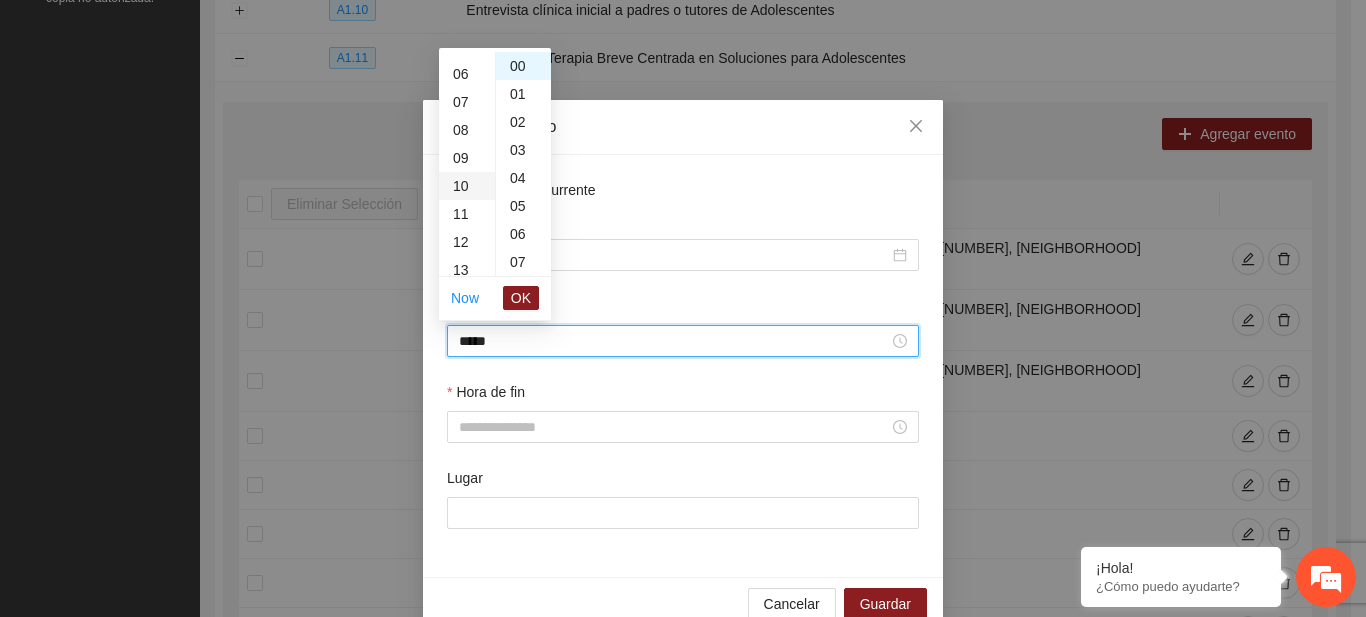 scroll, scrollTop: 280, scrollLeft: 0, axis: vertical 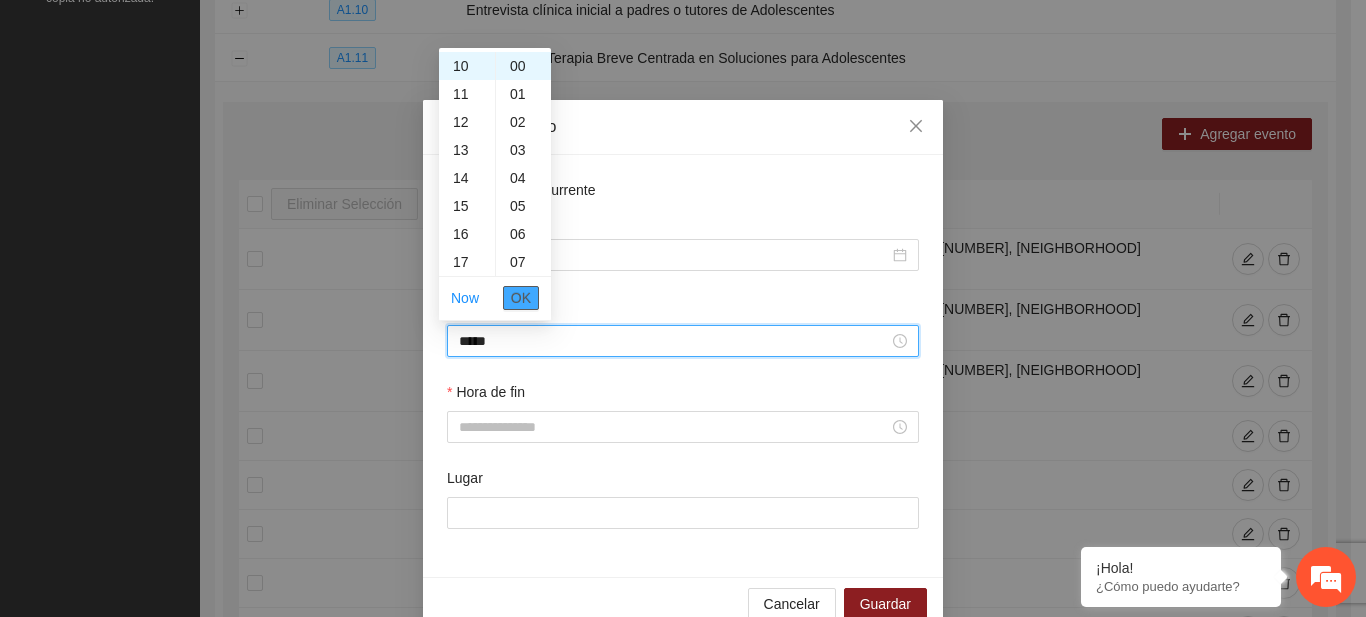 click on "OK" at bounding box center (521, 298) 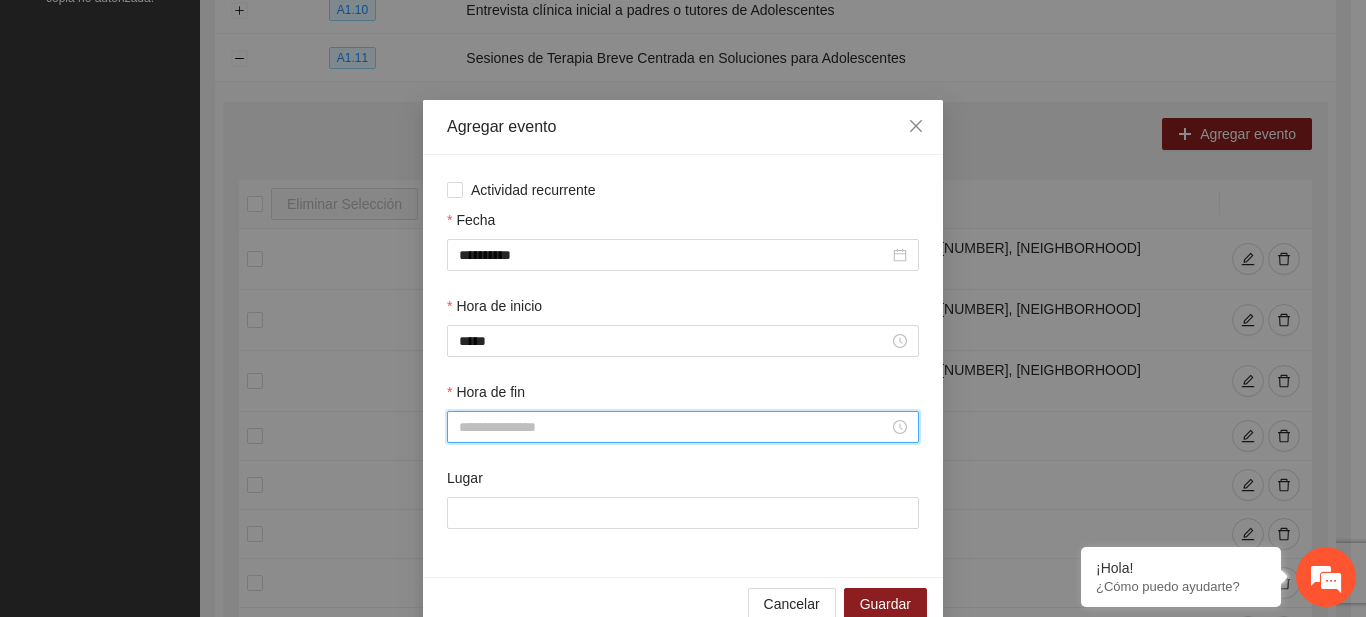 click on "Hora de fin" at bounding box center (674, 427) 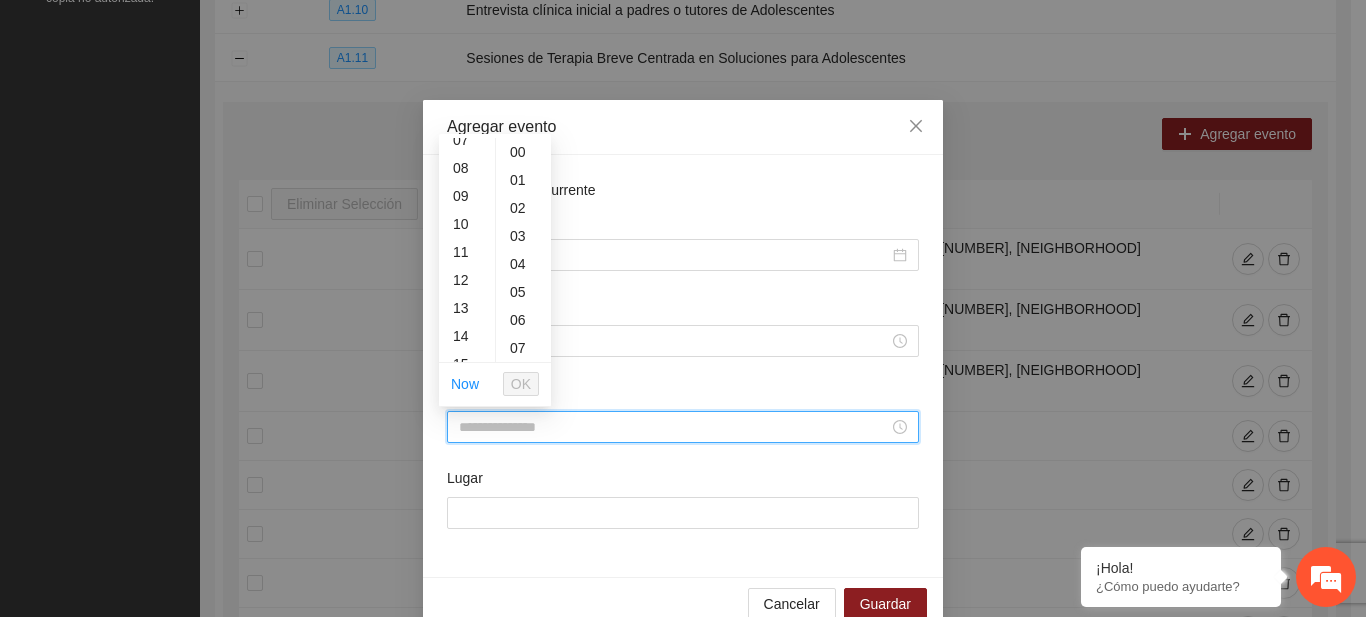 scroll, scrollTop: 213, scrollLeft: 0, axis: vertical 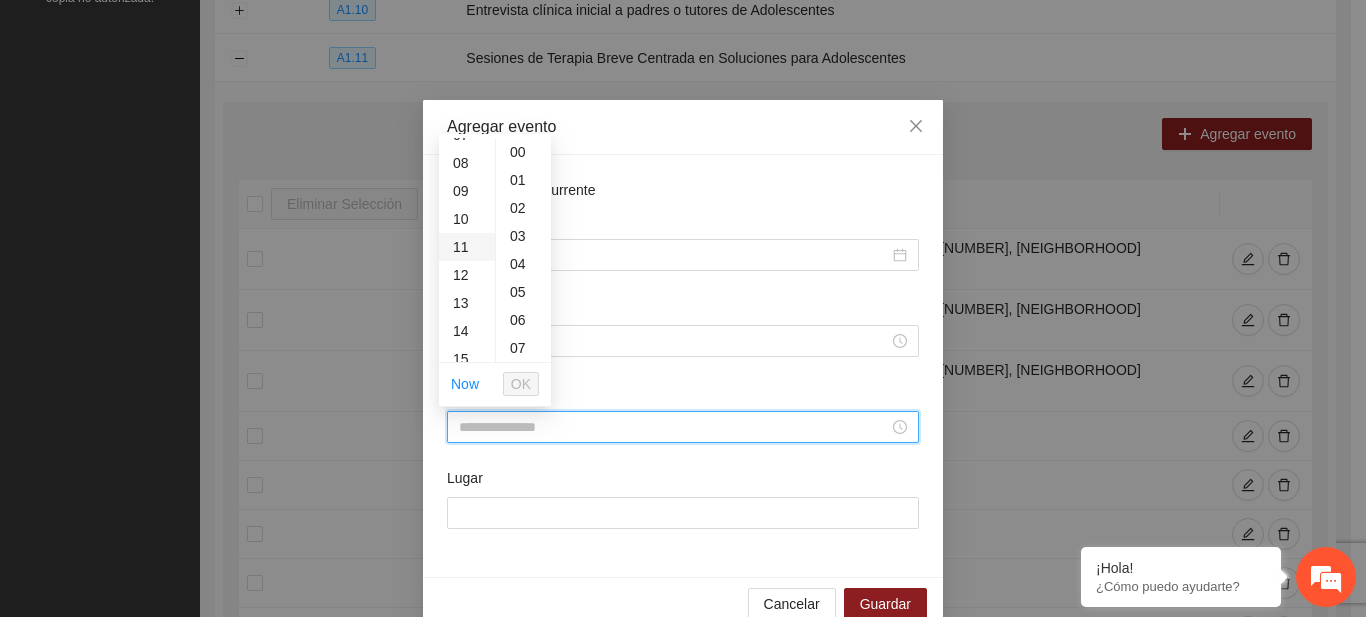 click on "11" at bounding box center [467, 247] 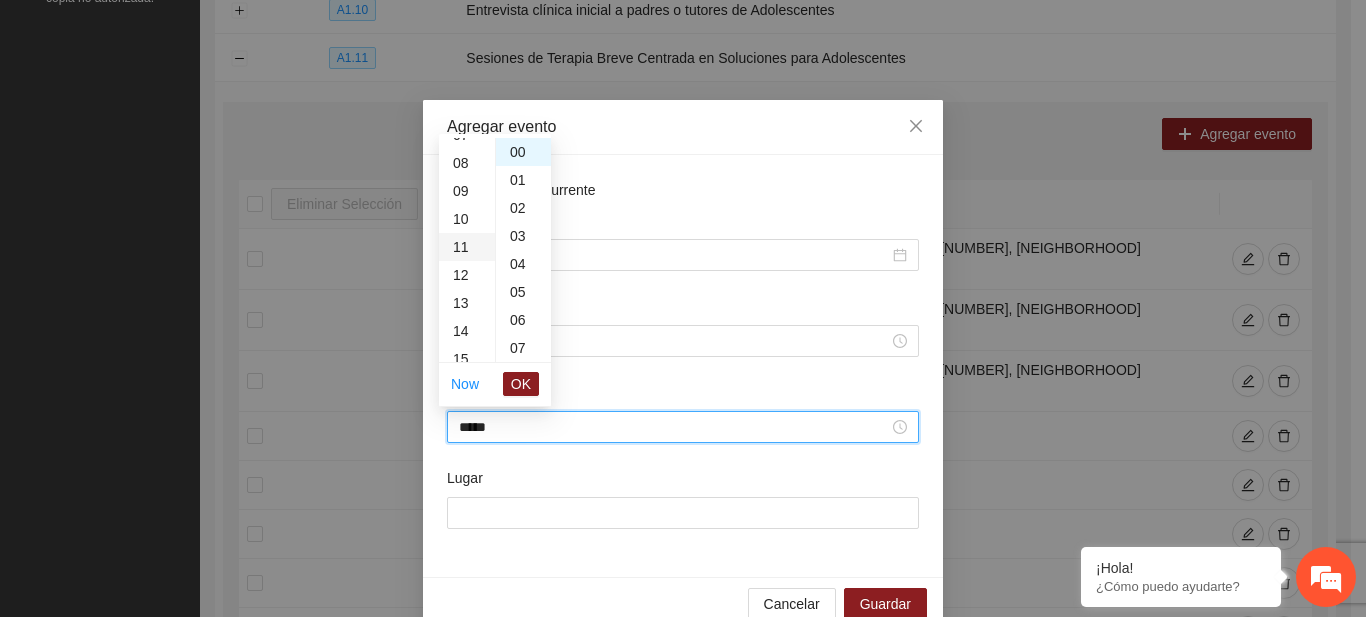 scroll, scrollTop: 308, scrollLeft: 0, axis: vertical 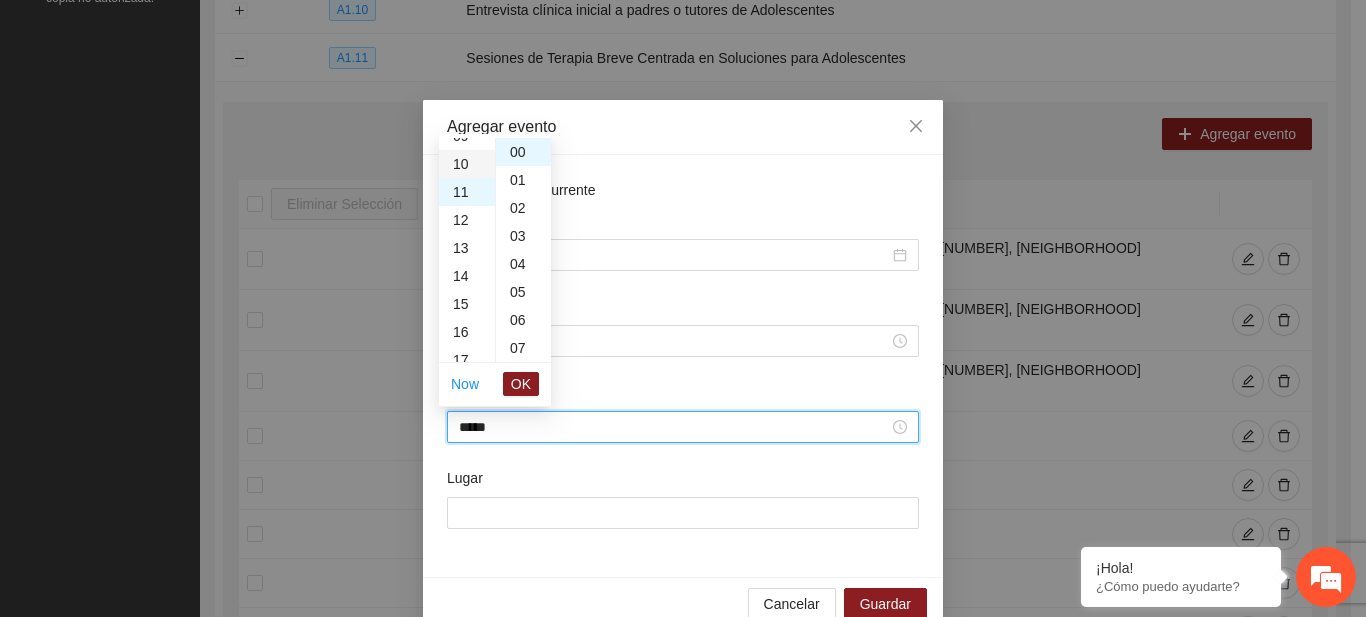 click on "10" at bounding box center (467, 164) 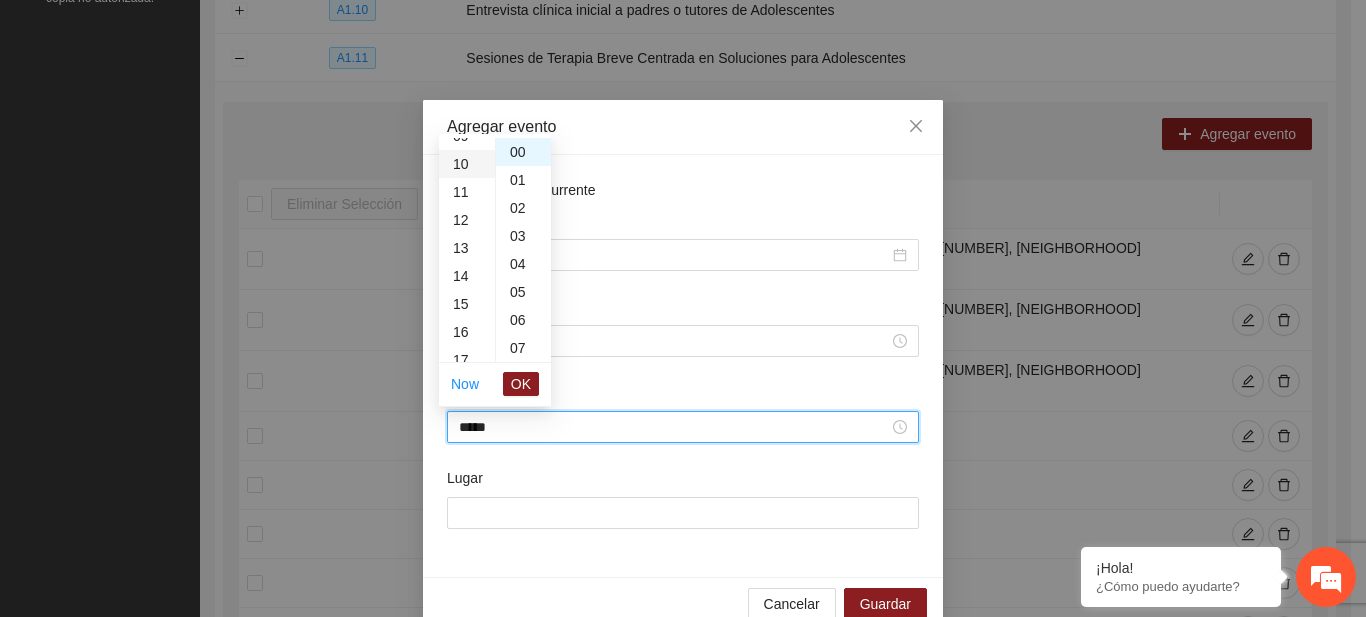 scroll, scrollTop: 280, scrollLeft: 0, axis: vertical 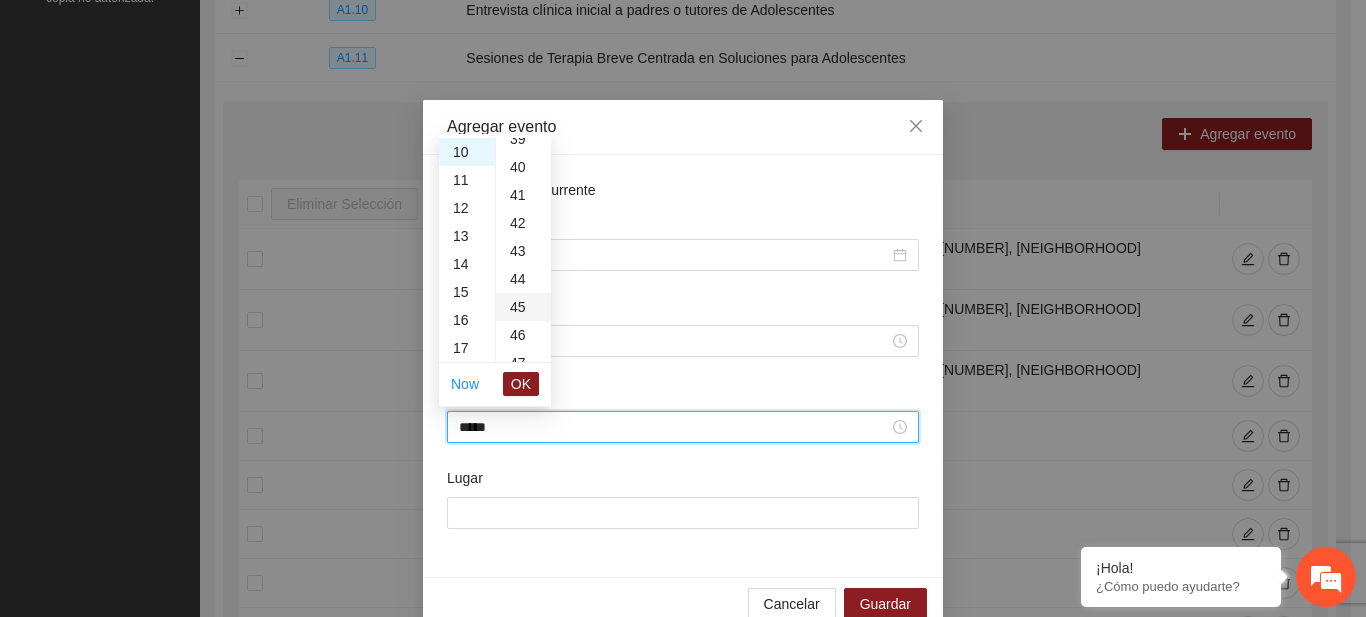 click on "45" at bounding box center [523, 307] 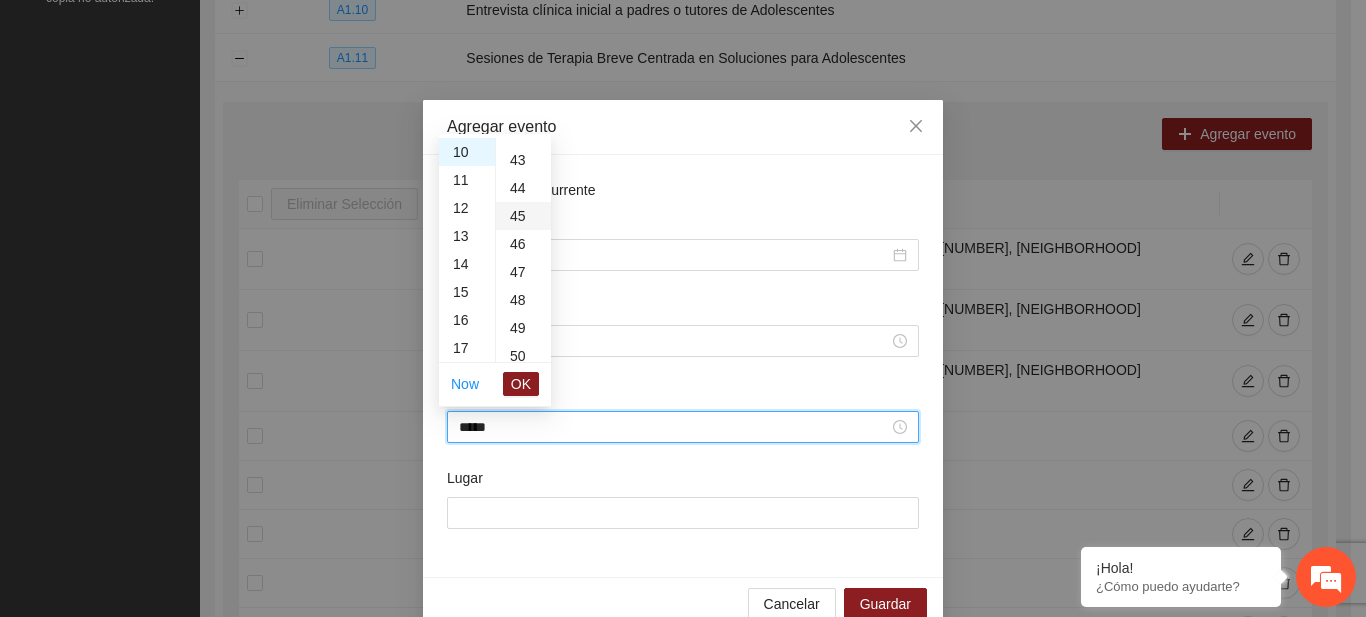 scroll, scrollTop: 1260, scrollLeft: 0, axis: vertical 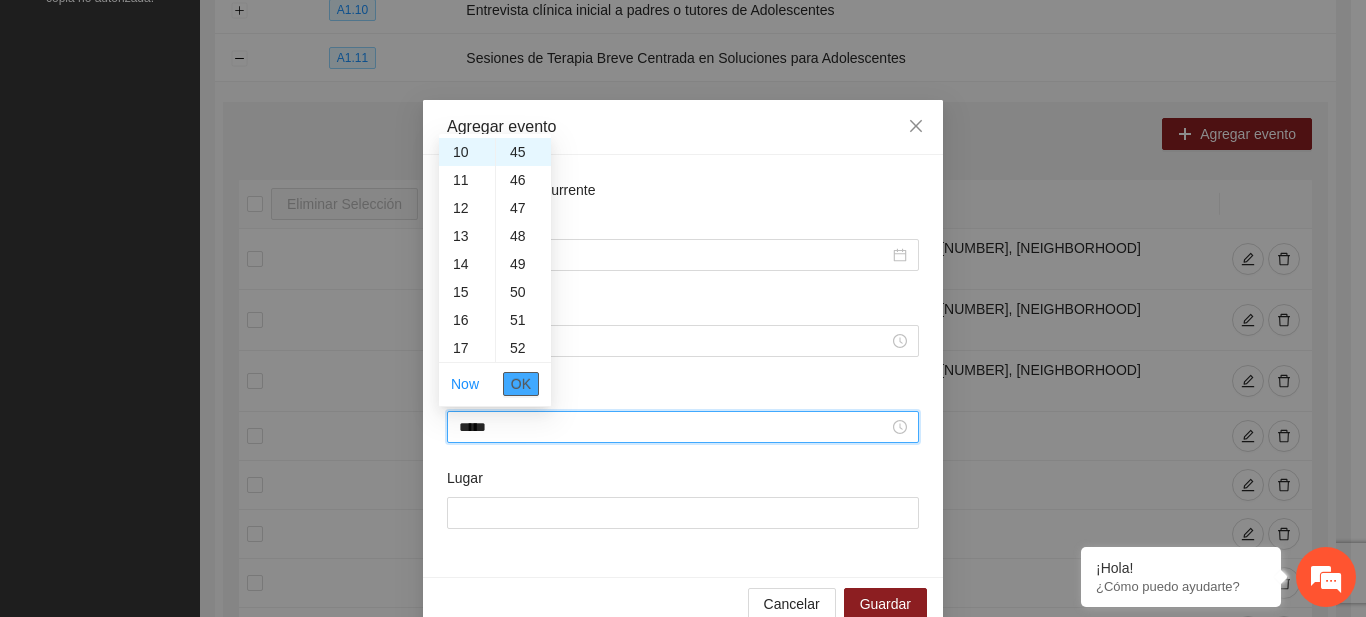 click on "OK" at bounding box center (521, 384) 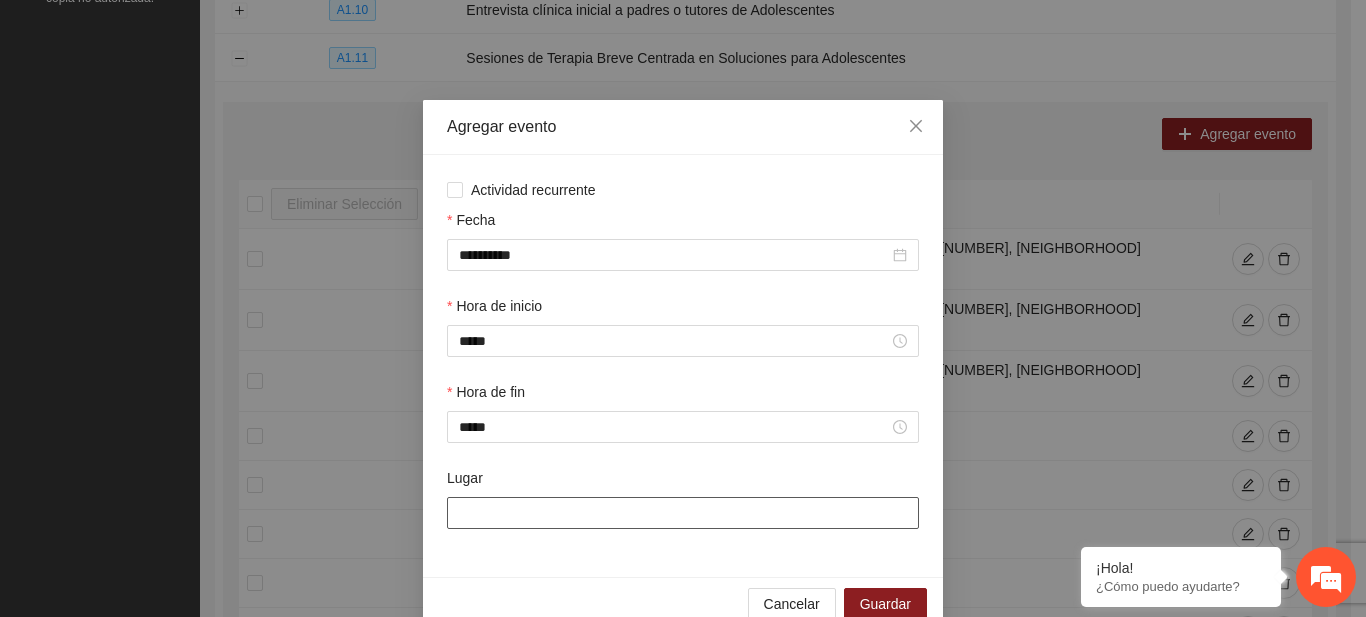 click on "Lugar" at bounding box center (683, 513) 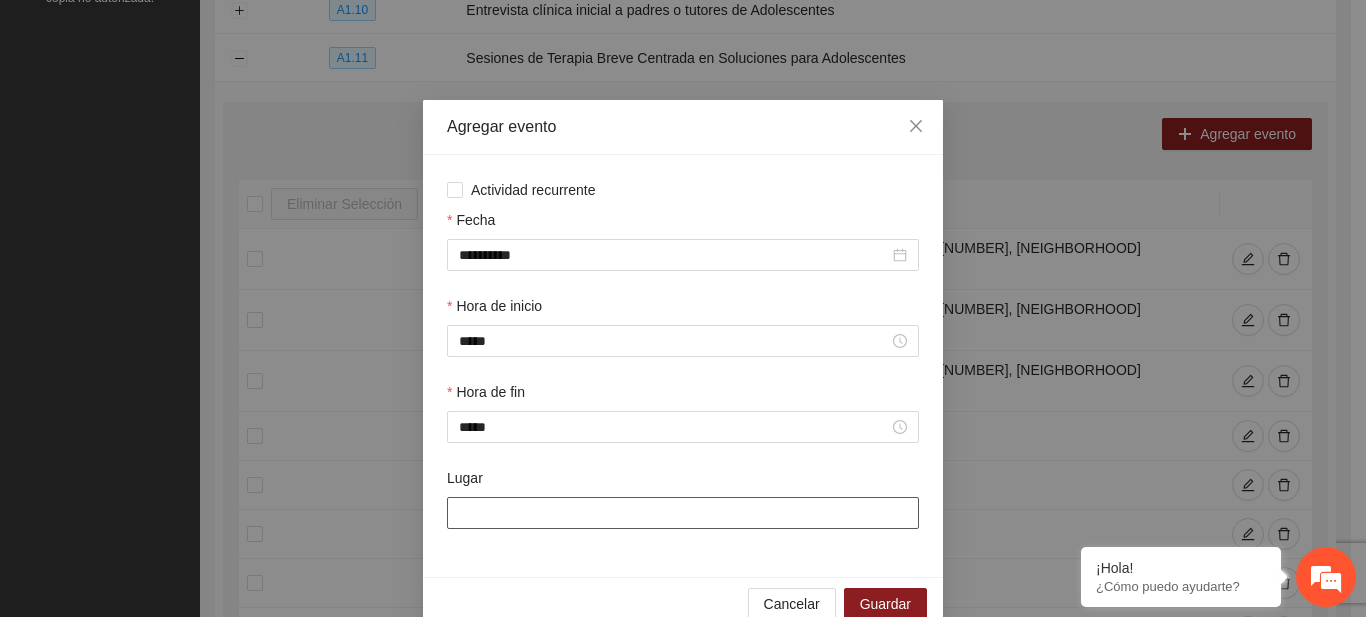 type on "**********" 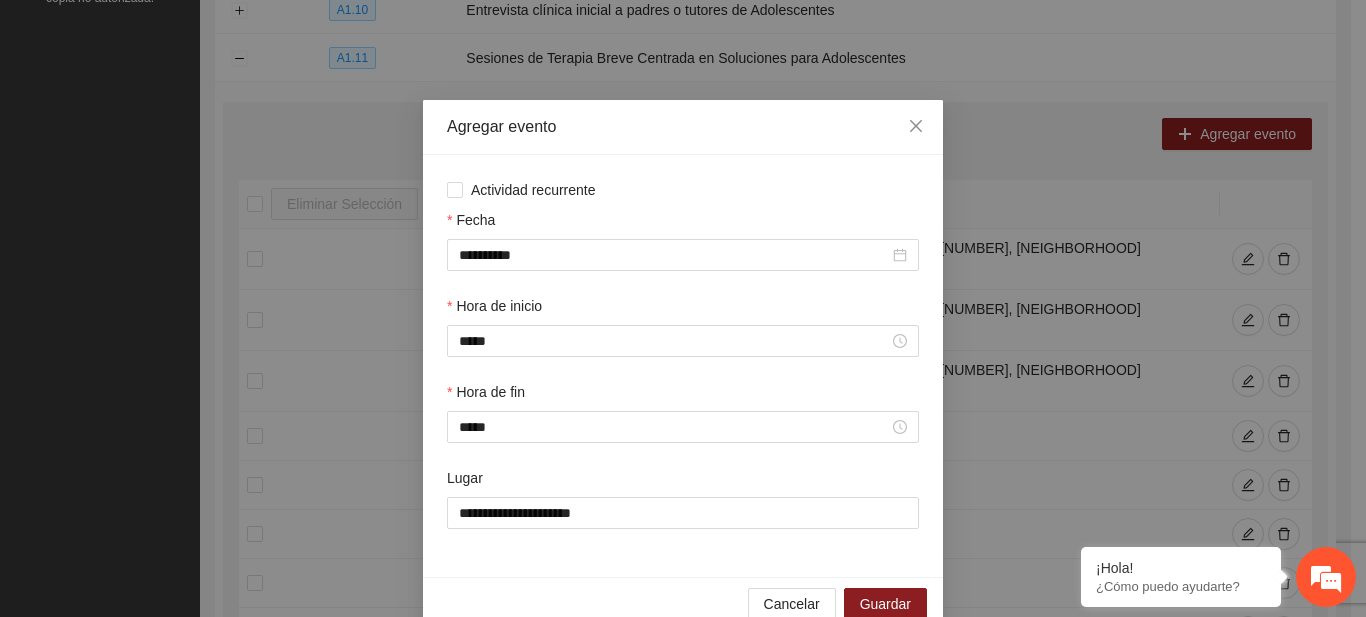 scroll, scrollTop: 37, scrollLeft: 0, axis: vertical 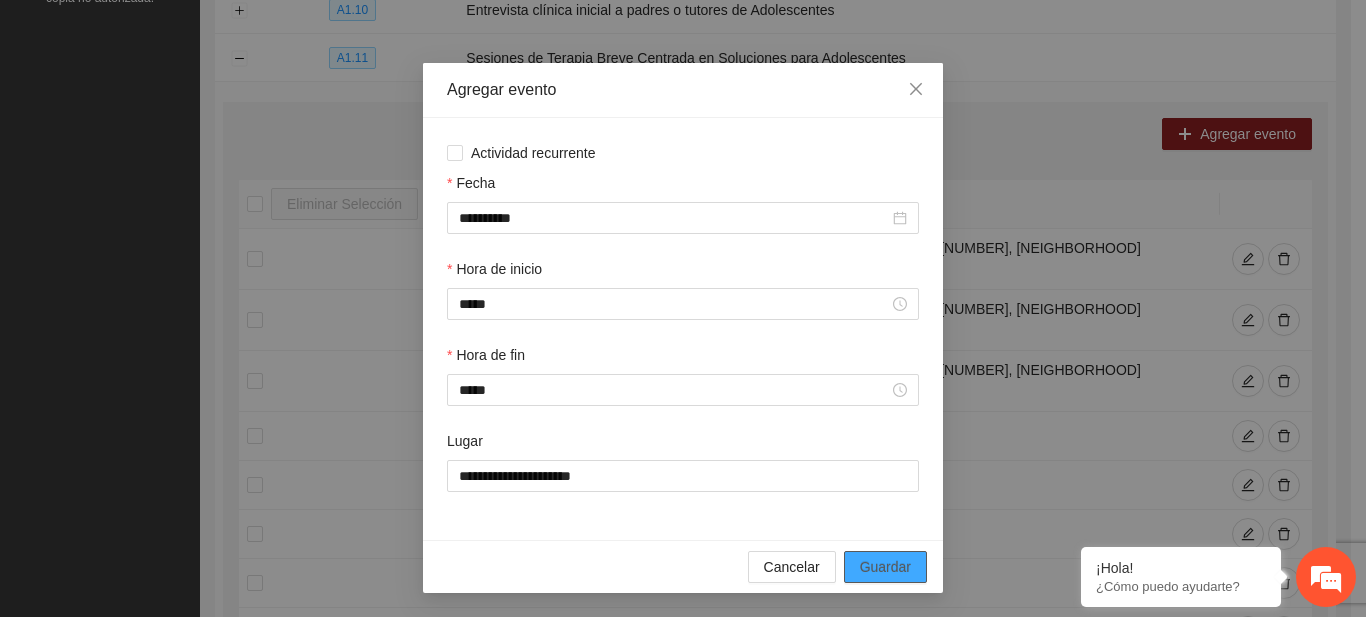 click on "Guardar" at bounding box center (885, 567) 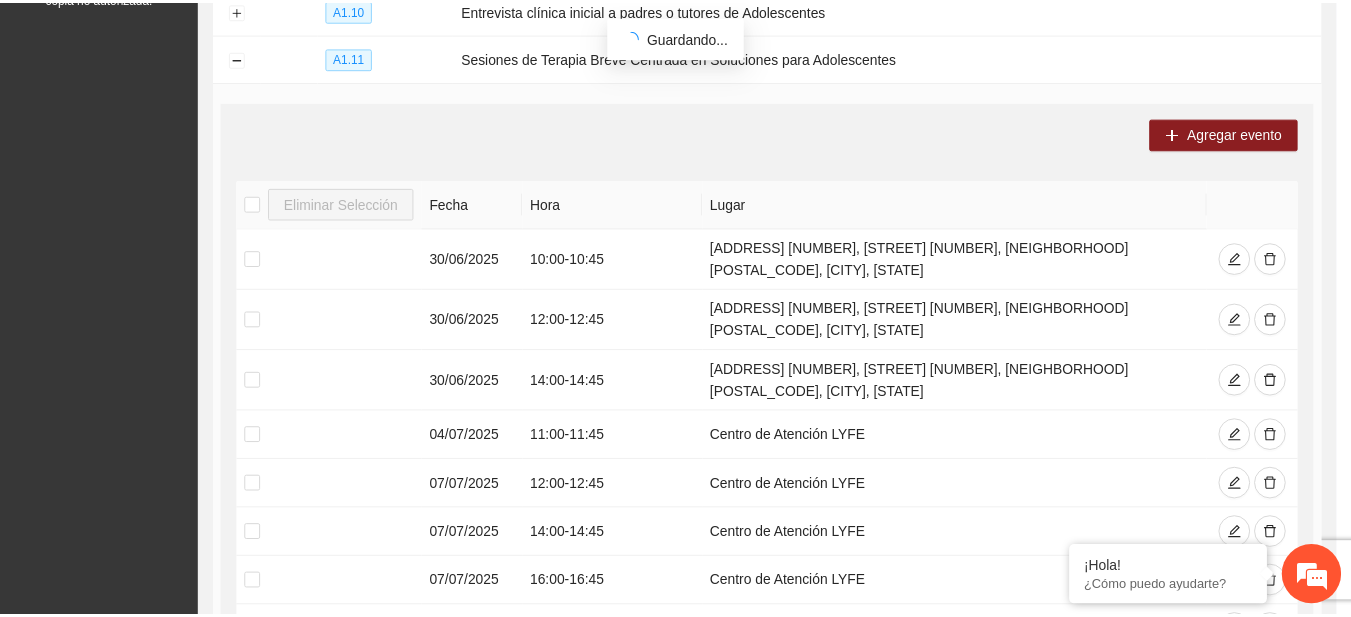 scroll, scrollTop: 0, scrollLeft: 0, axis: both 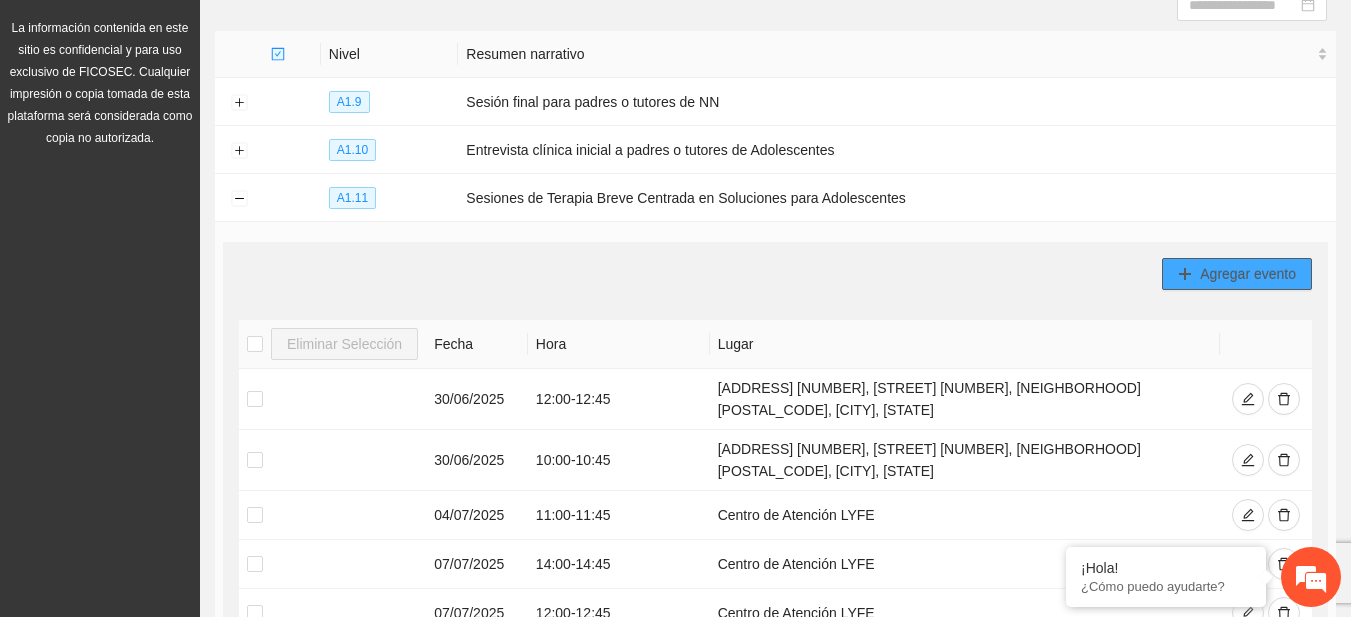 click on "Agregar evento" at bounding box center [1248, 274] 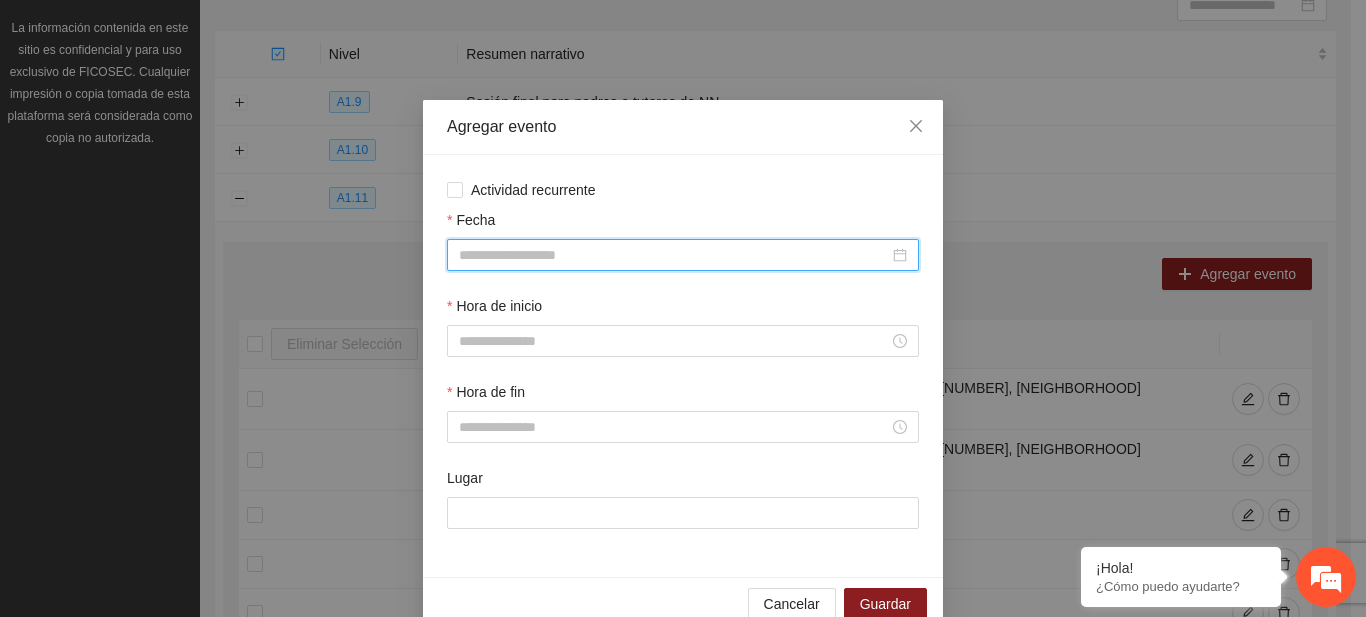click on "Fecha" at bounding box center (674, 255) 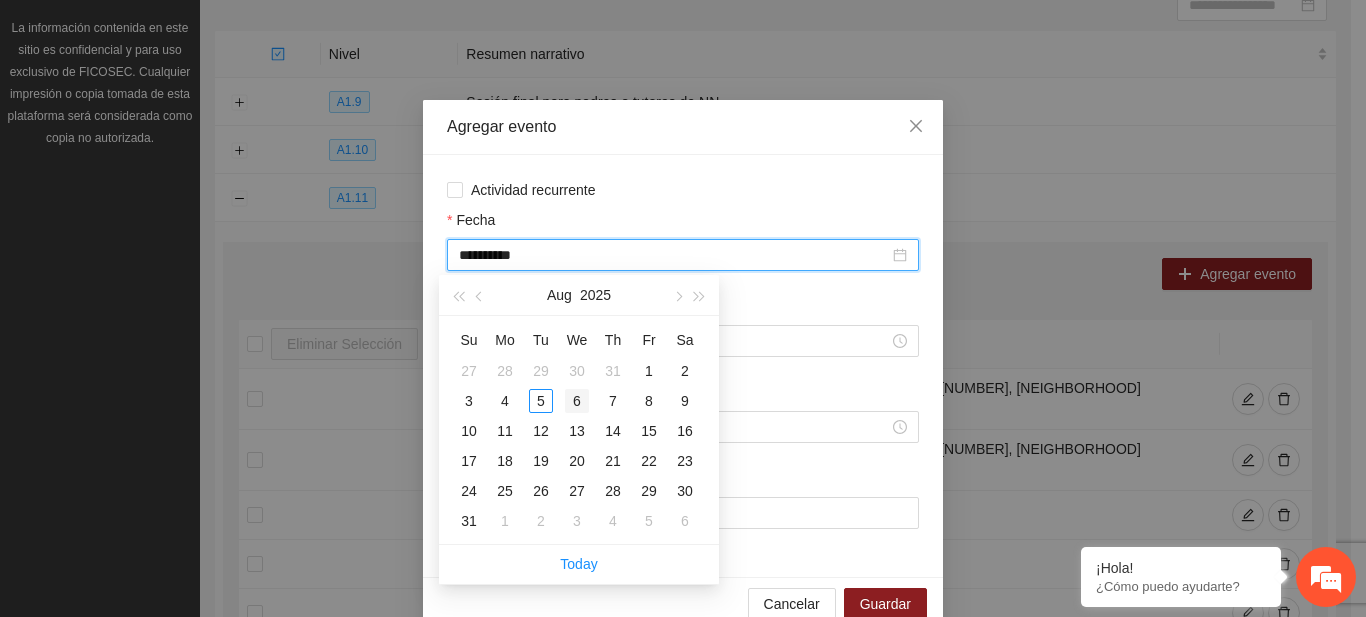 type on "**********" 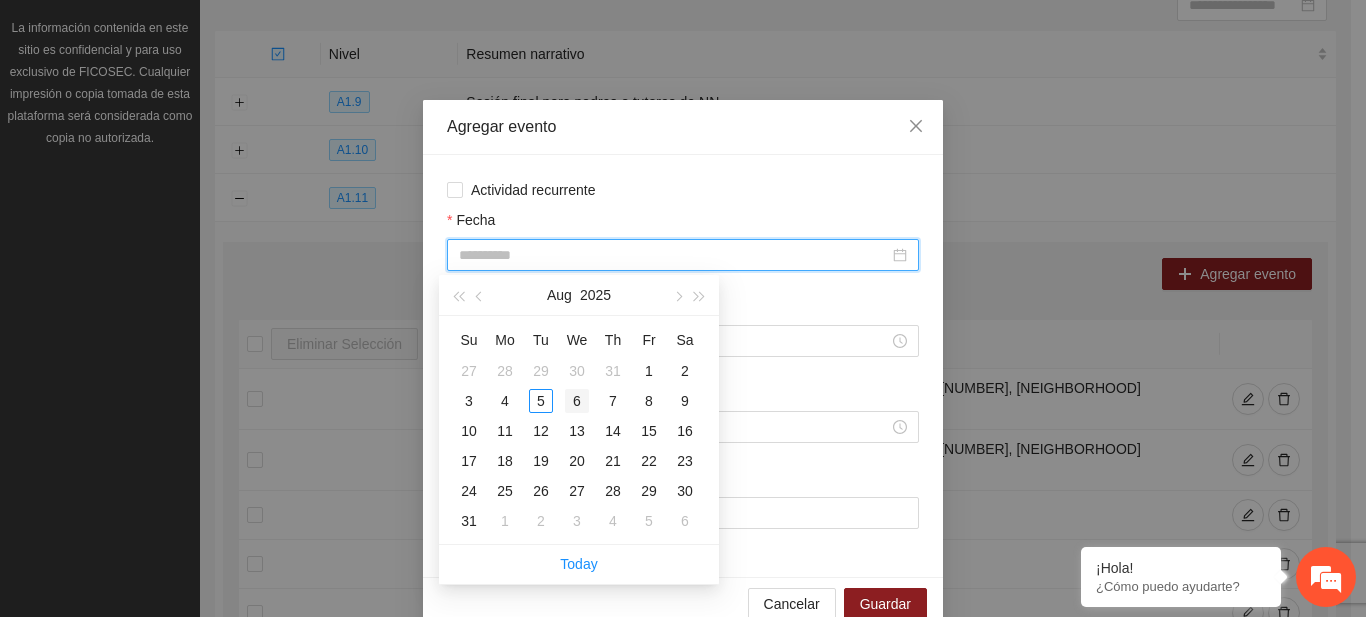 click on "6" at bounding box center [577, 401] 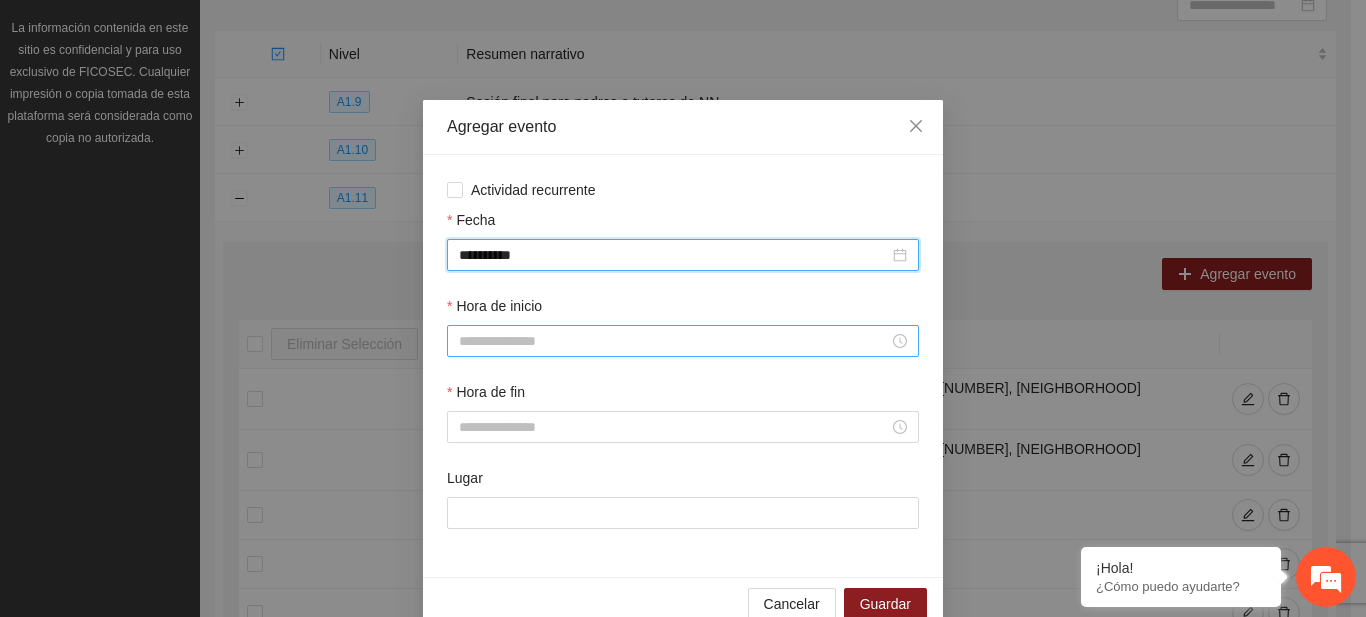 click on "Hora de inicio" at bounding box center (674, 341) 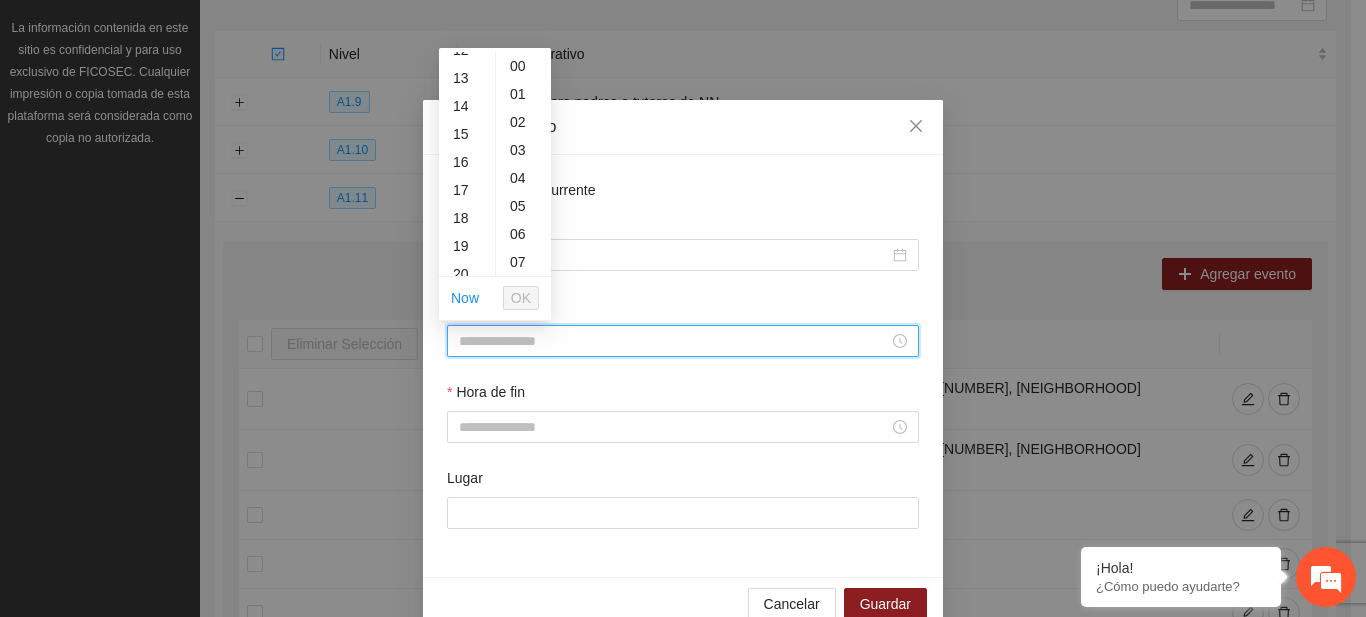 scroll, scrollTop: 347, scrollLeft: 0, axis: vertical 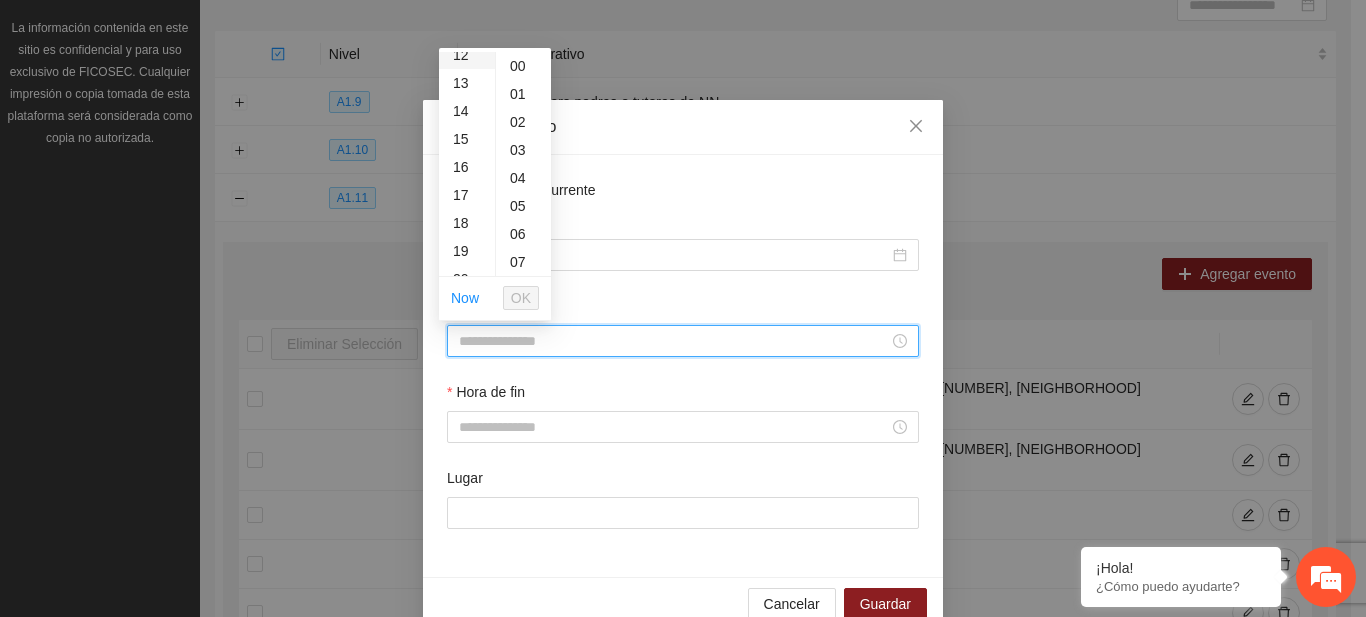 click on "12" at bounding box center (467, 55) 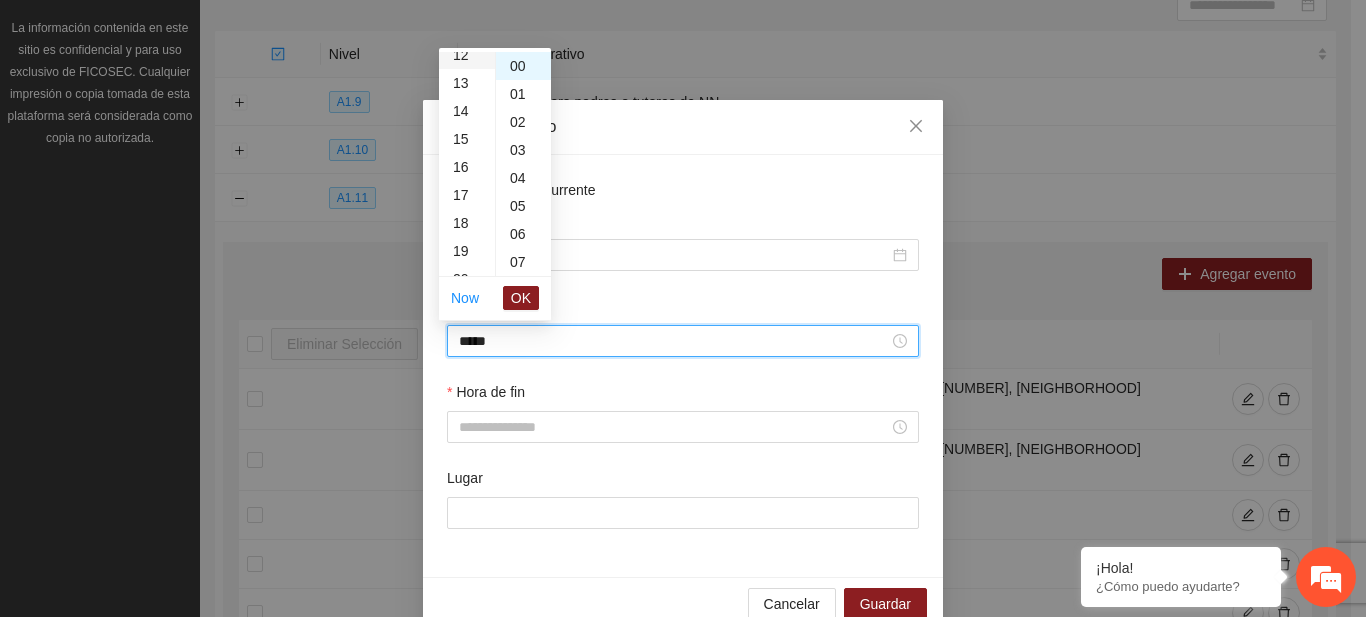 scroll, scrollTop: 336, scrollLeft: 0, axis: vertical 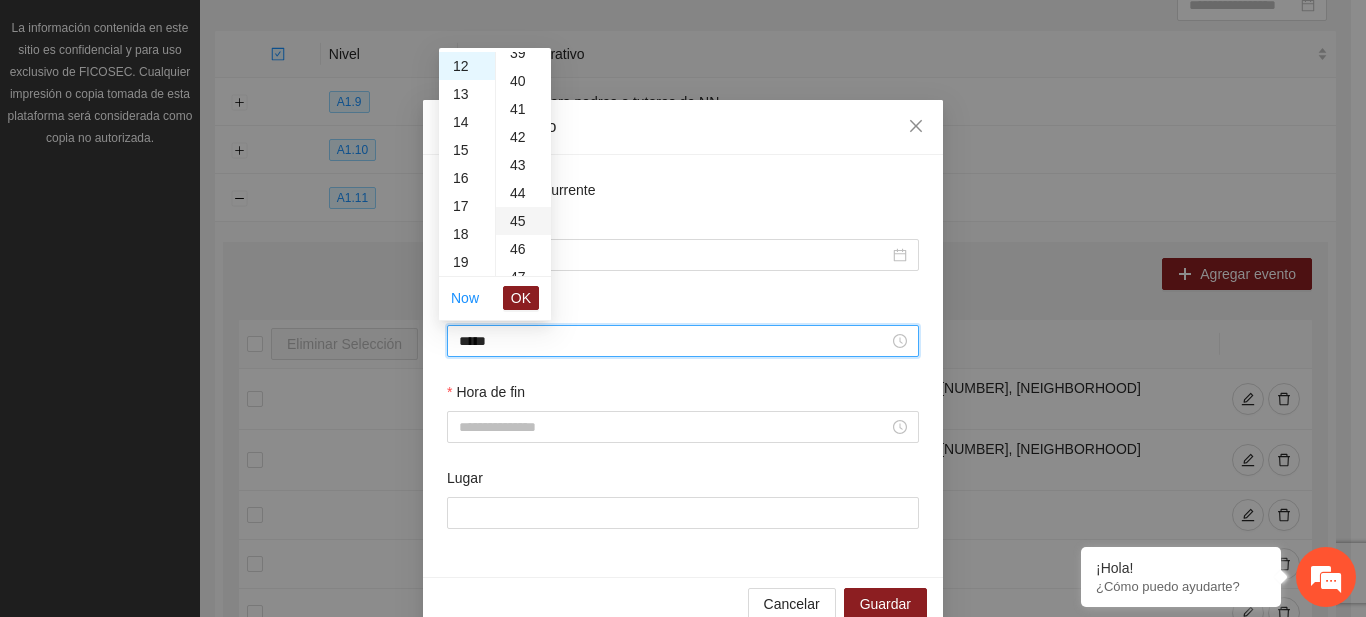 click on "45" at bounding box center (523, 221) 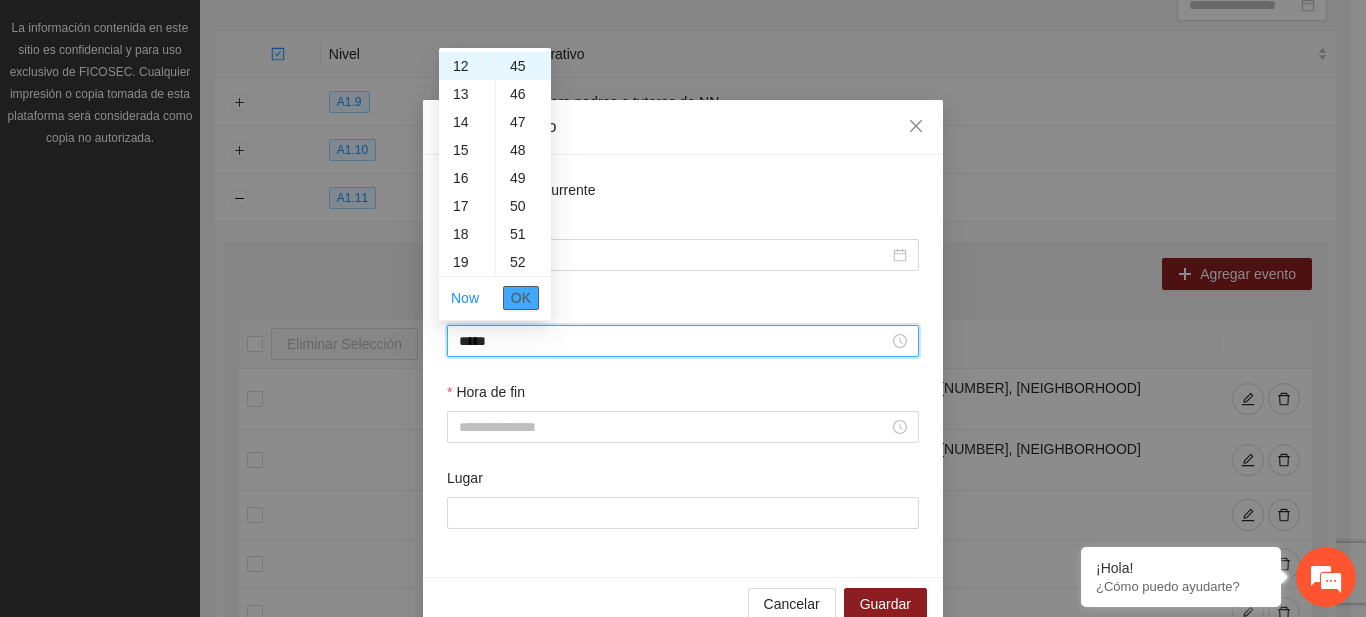click on "OK" at bounding box center [521, 298] 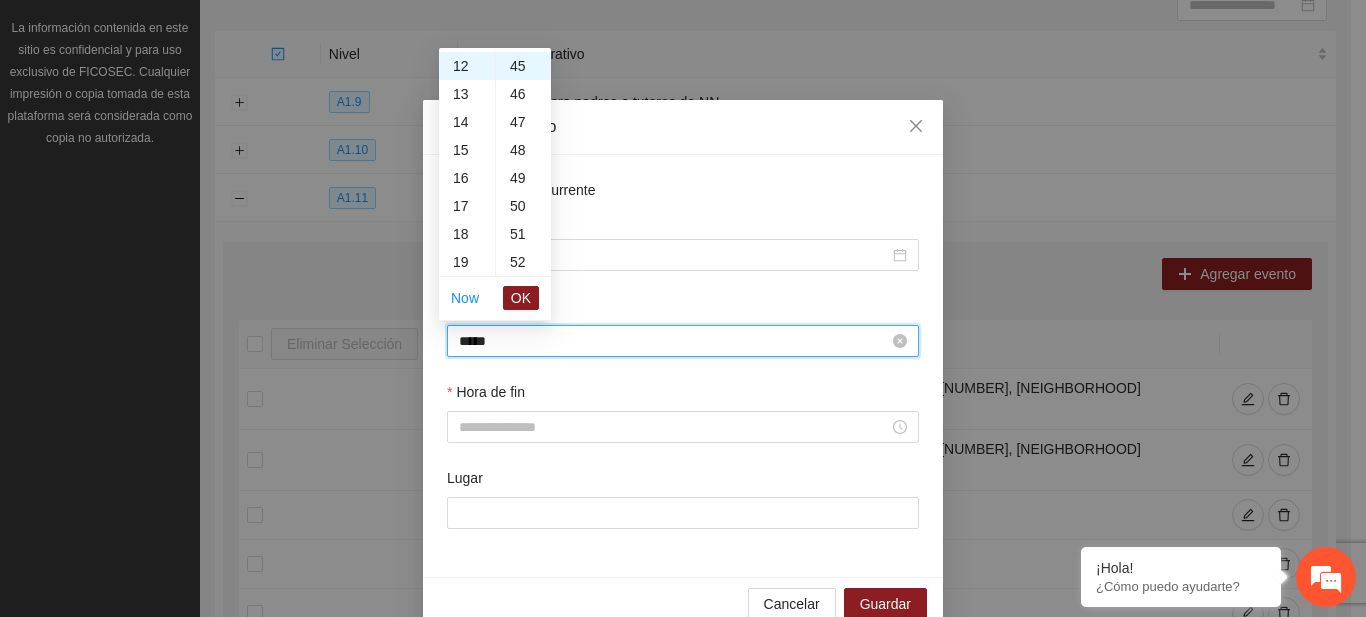 click on "*****" at bounding box center (674, 341) 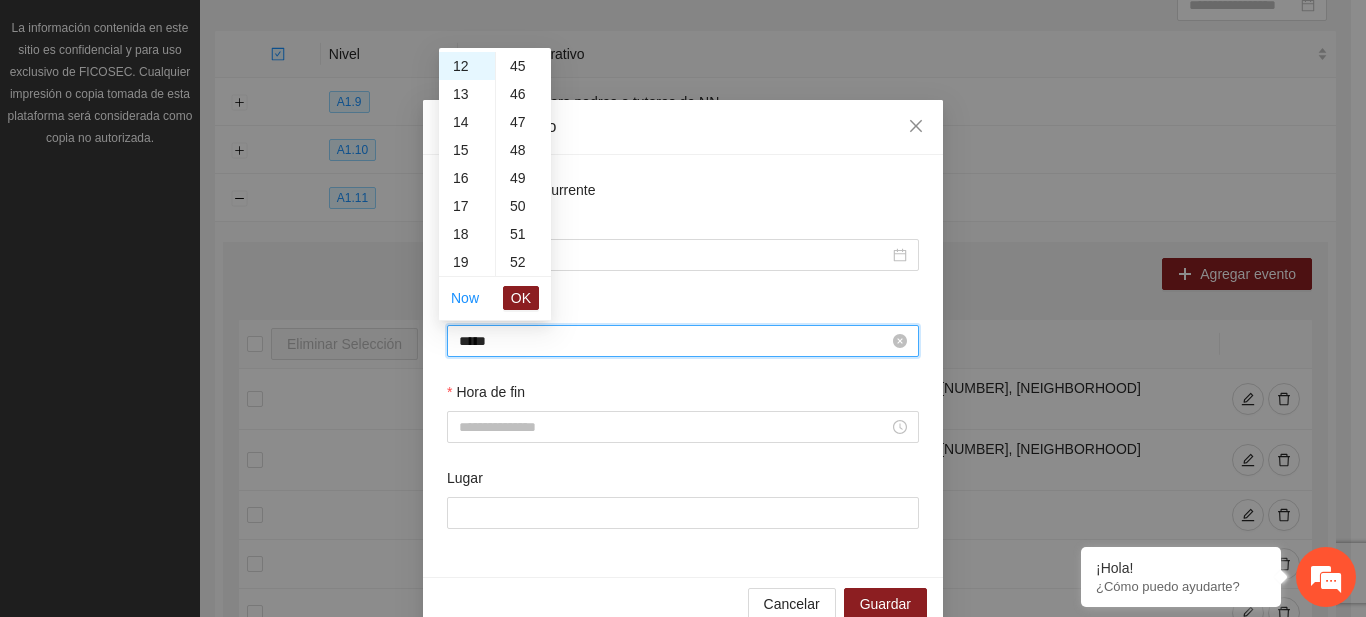 scroll, scrollTop: 0, scrollLeft: 0, axis: both 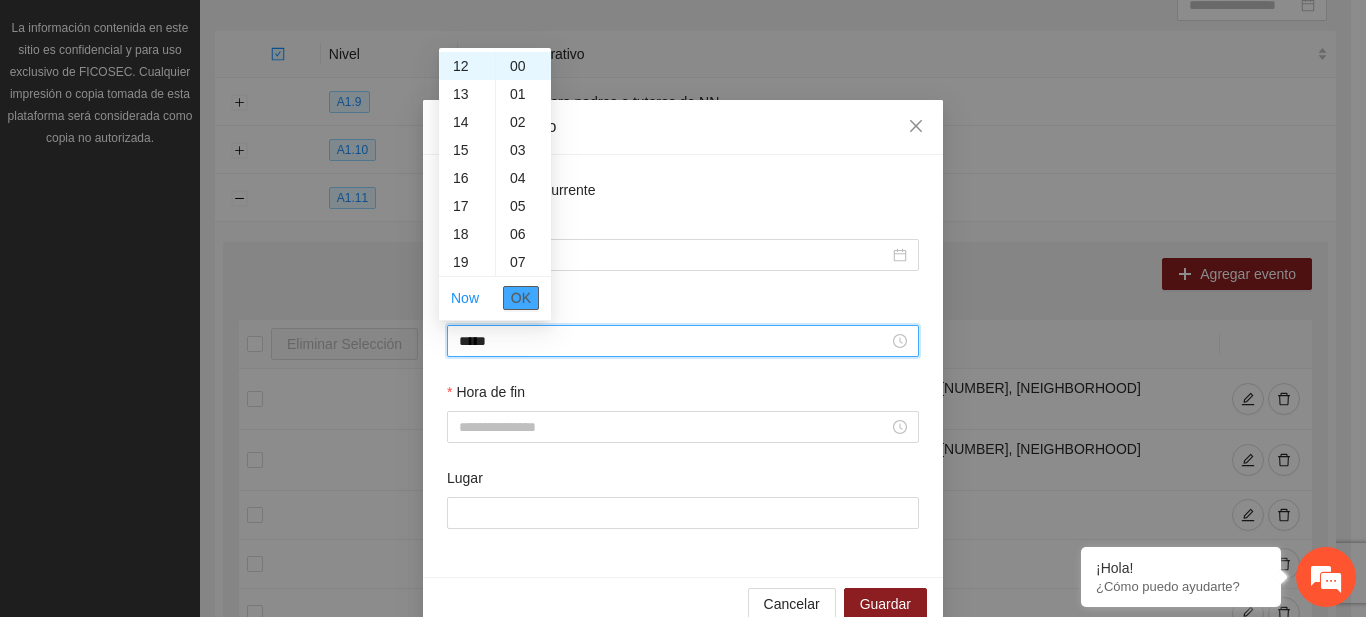 click on "OK" at bounding box center (521, 298) 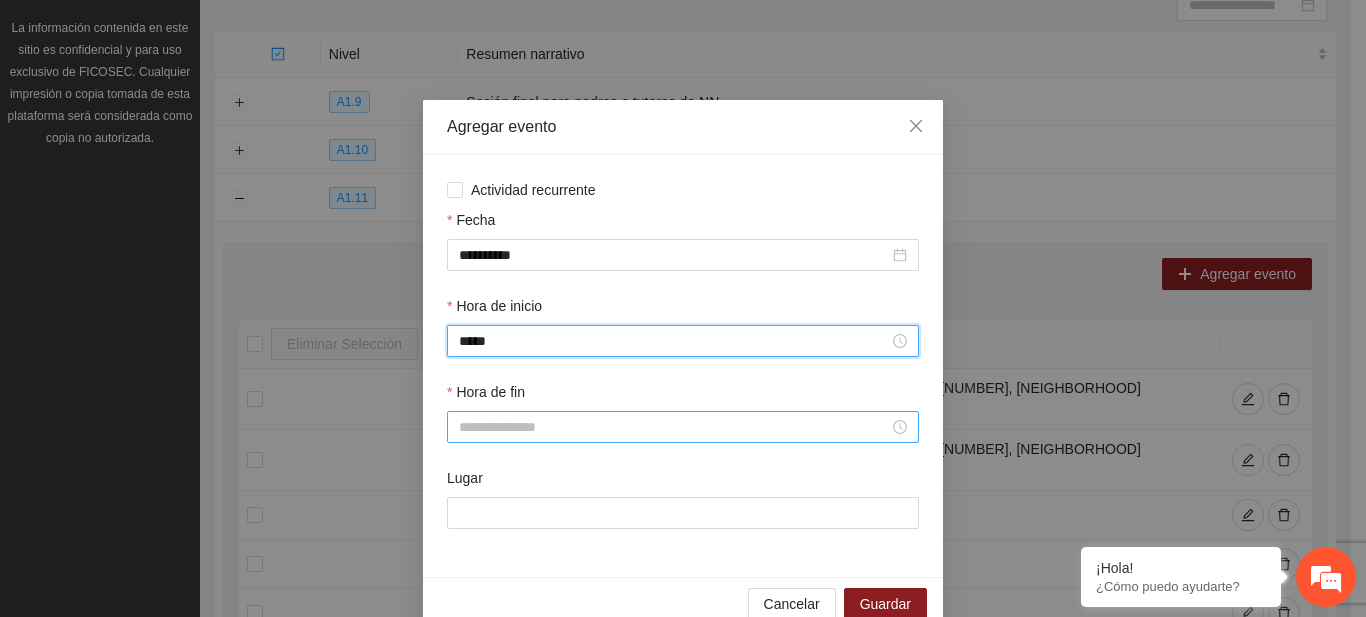 type on "*****" 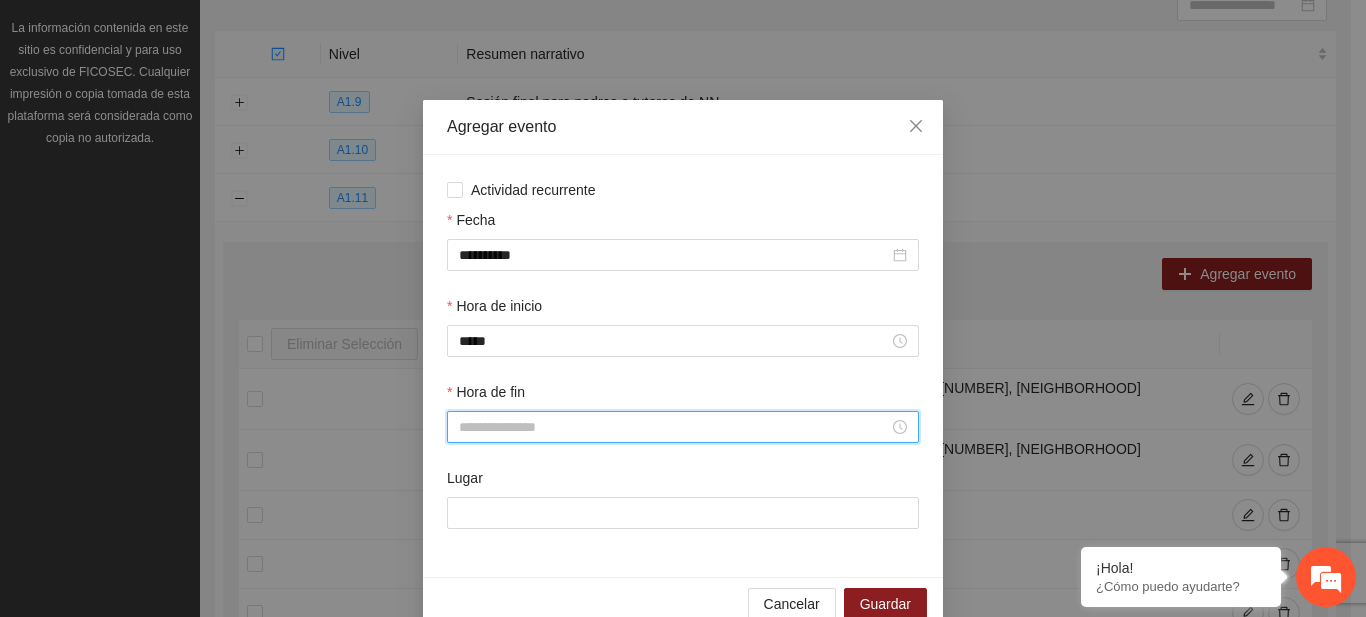 click on "Hora de fin" at bounding box center (674, 427) 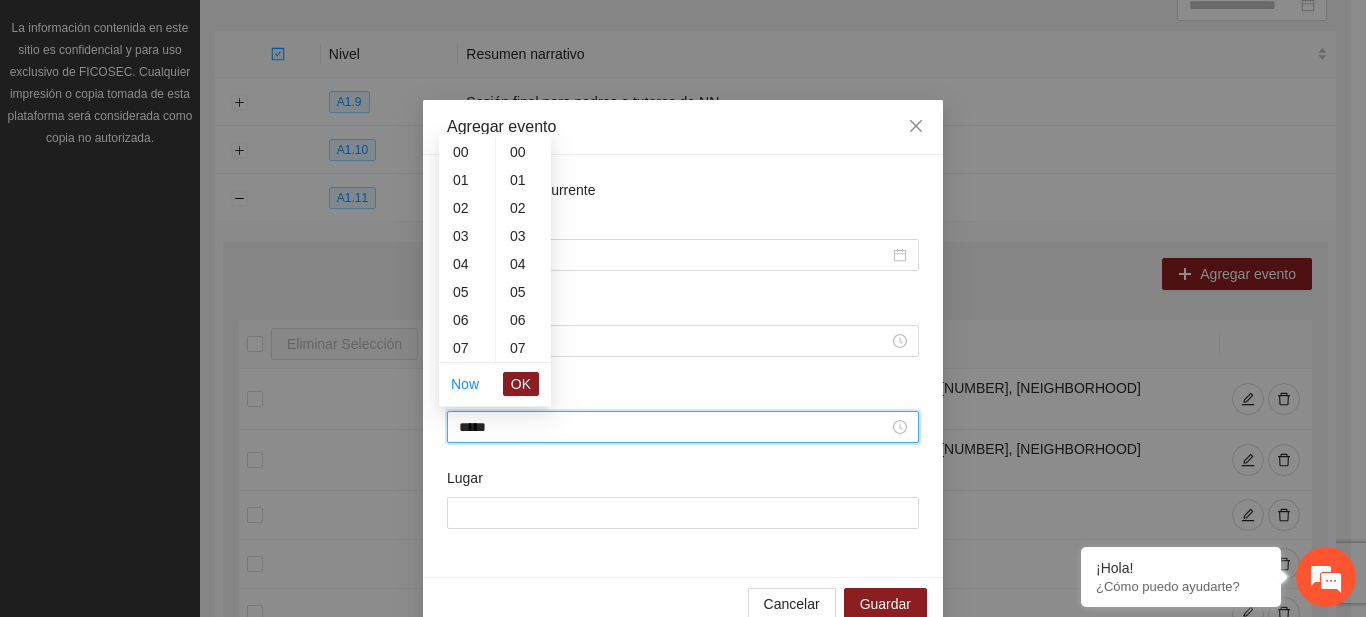 scroll, scrollTop: 336, scrollLeft: 0, axis: vertical 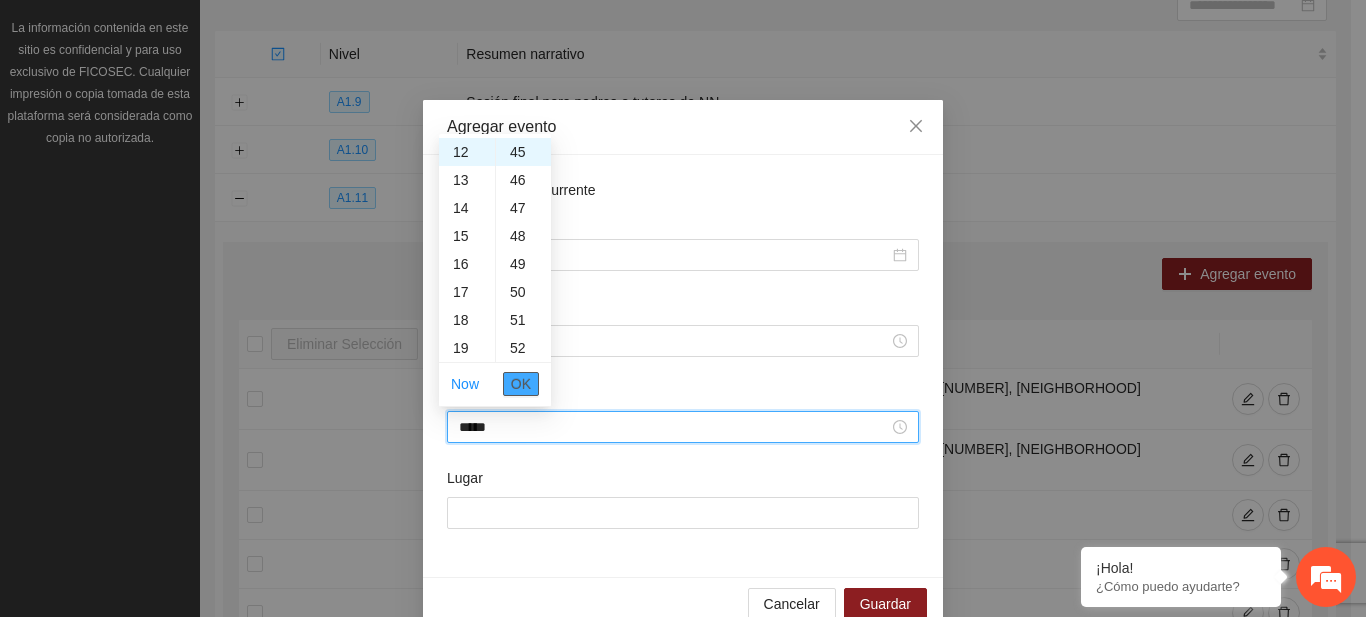 click on "OK" at bounding box center (521, 384) 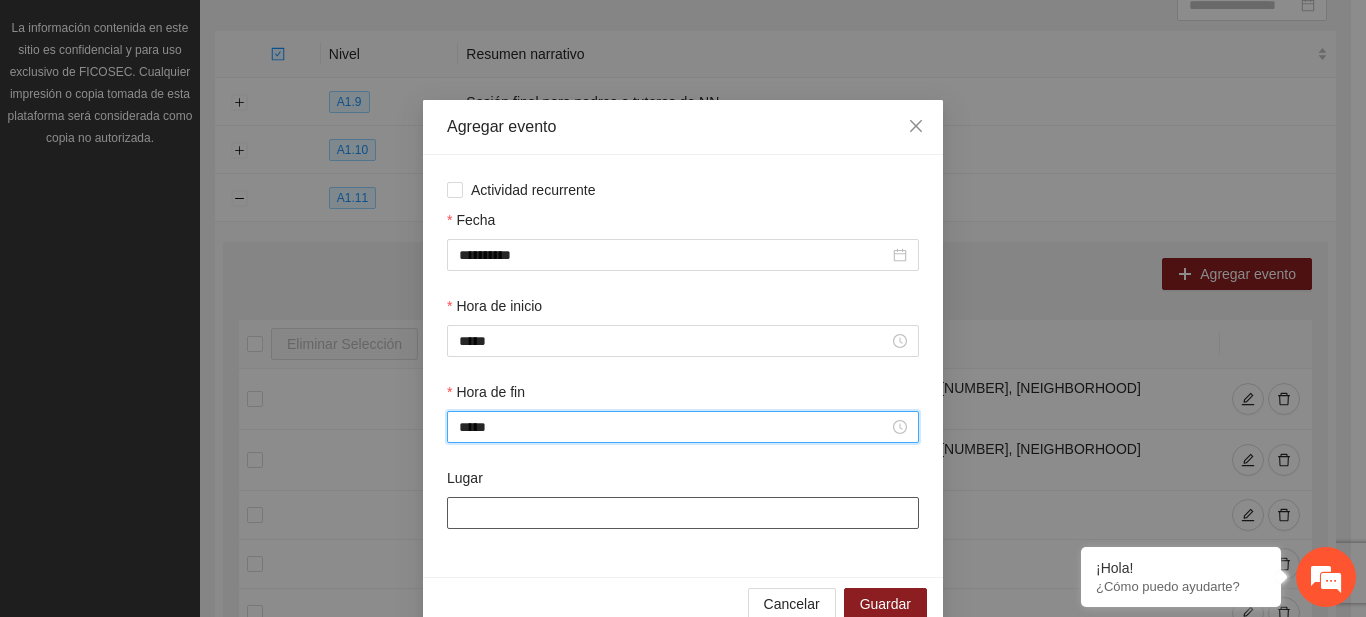 type on "*****" 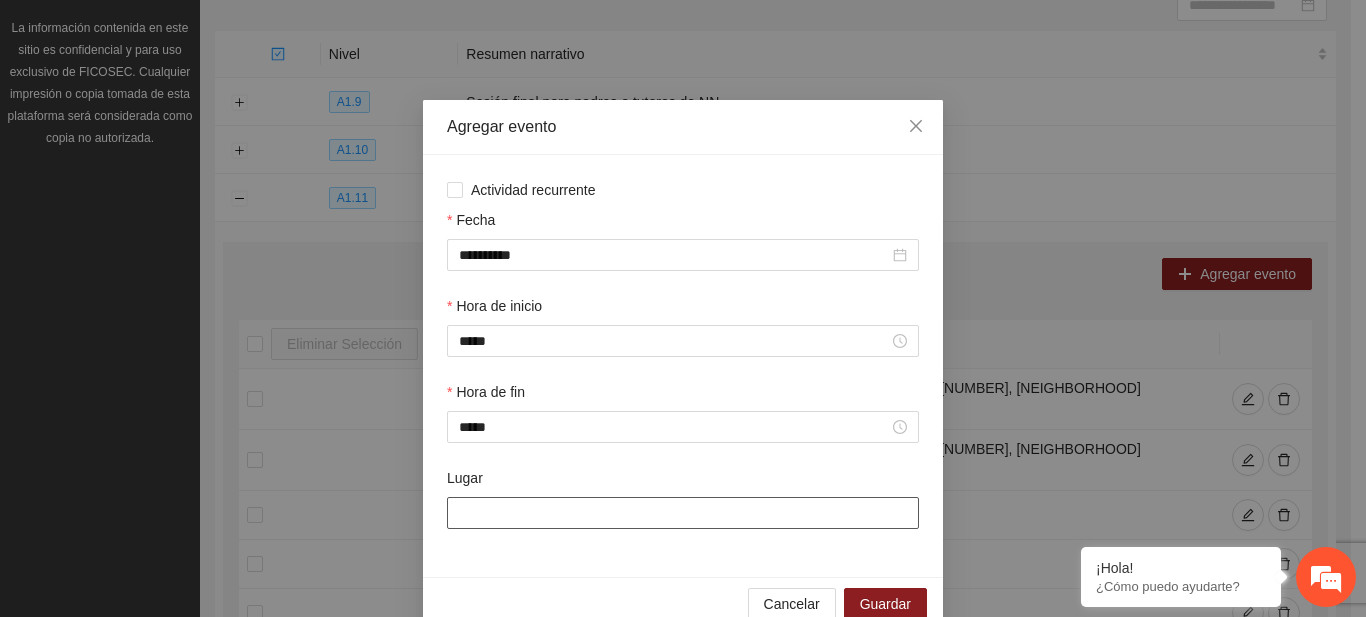 click on "Lugar" at bounding box center [683, 513] 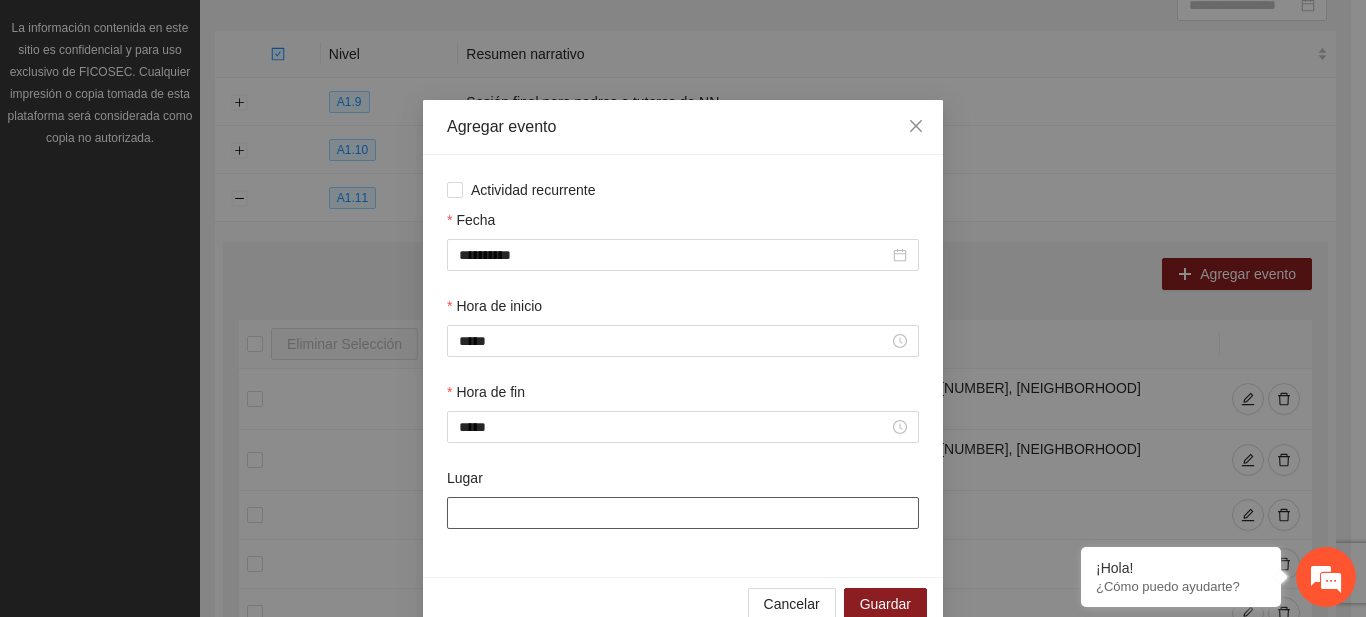 type on "**********" 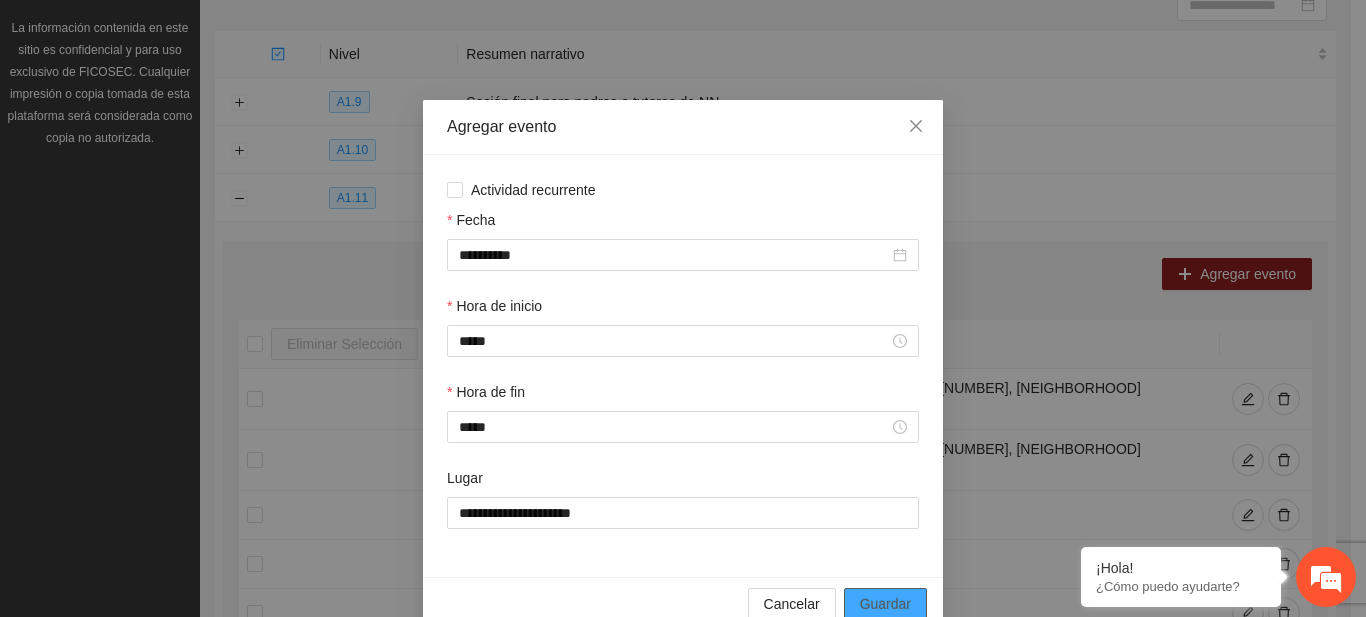 click on "Guardar" at bounding box center [885, 604] 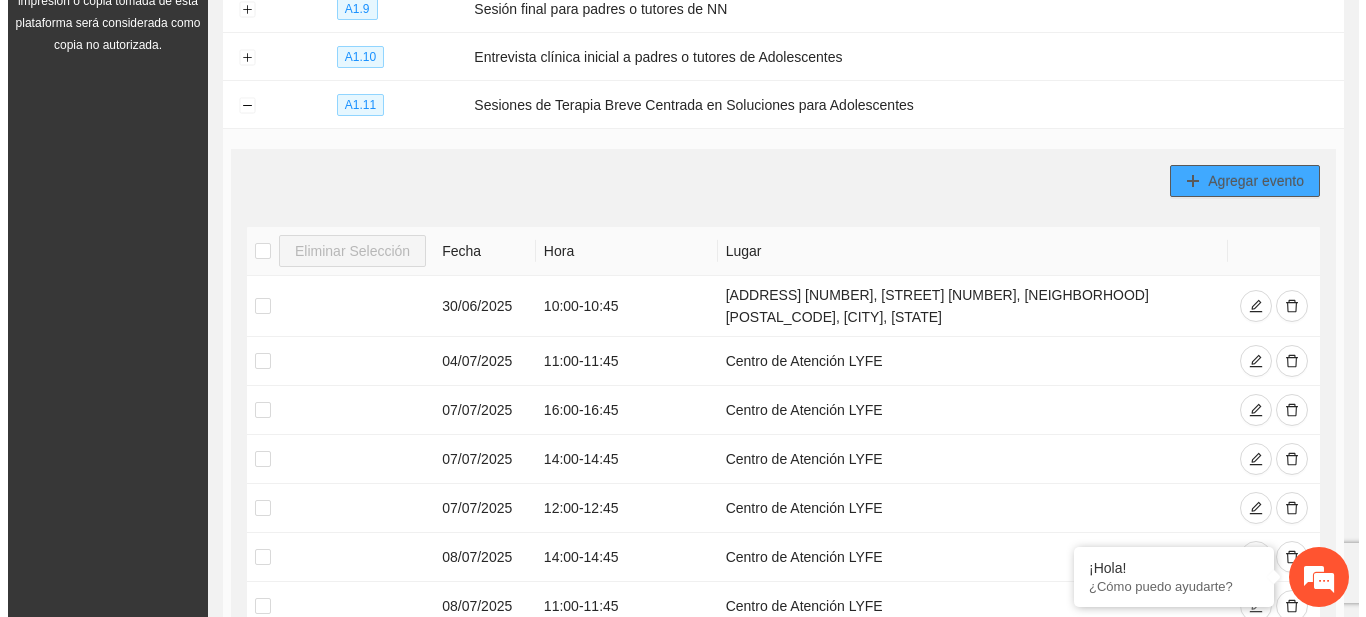 scroll, scrollTop: 320, scrollLeft: 0, axis: vertical 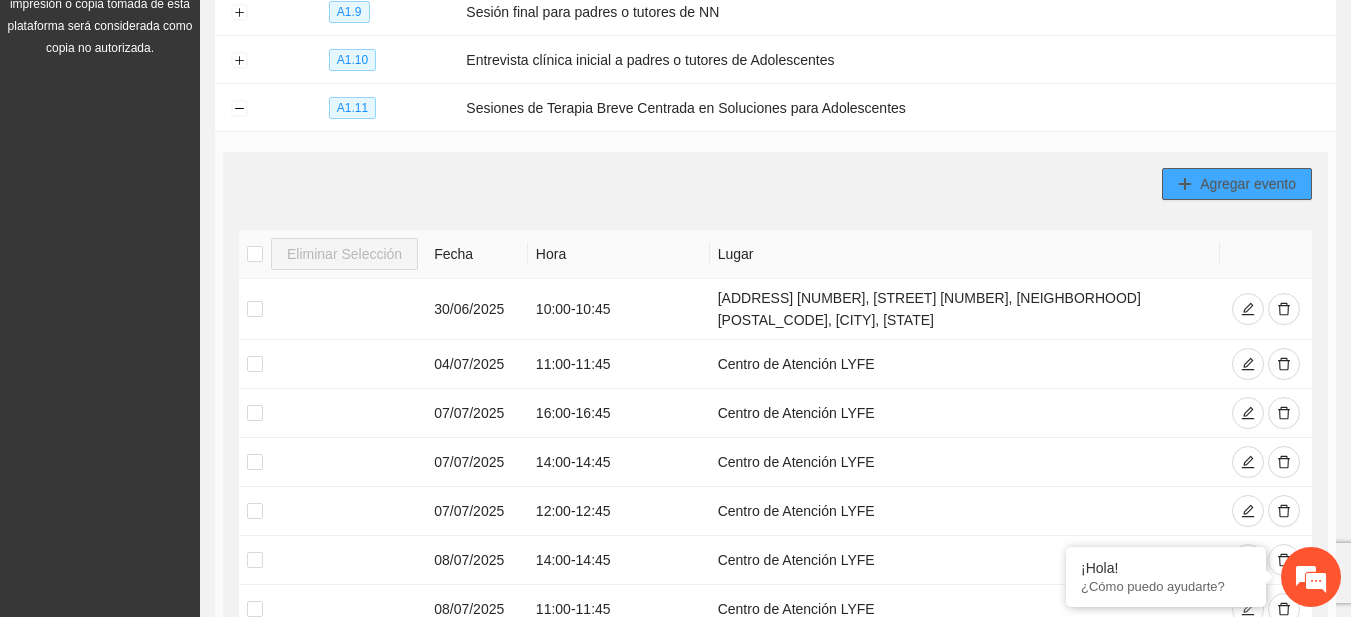 click on "Agregar evento" at bounding box center (1237, 184) 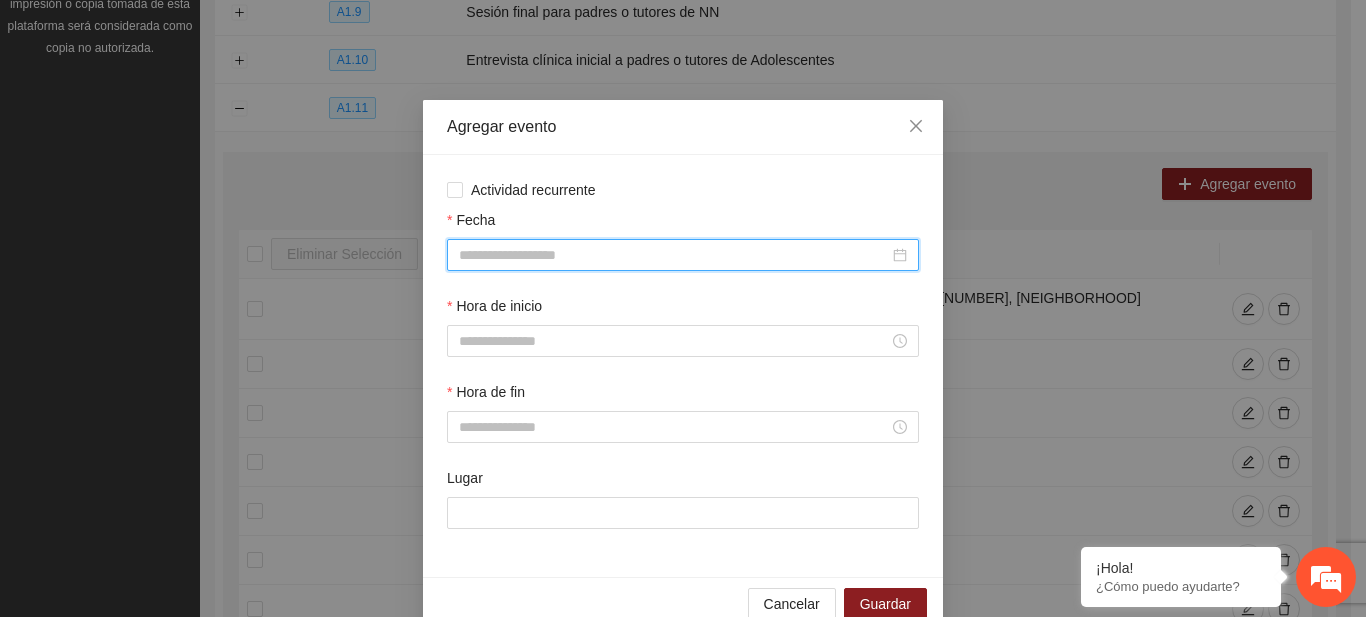 click on "Fecha" at bounding box center [674, 255] 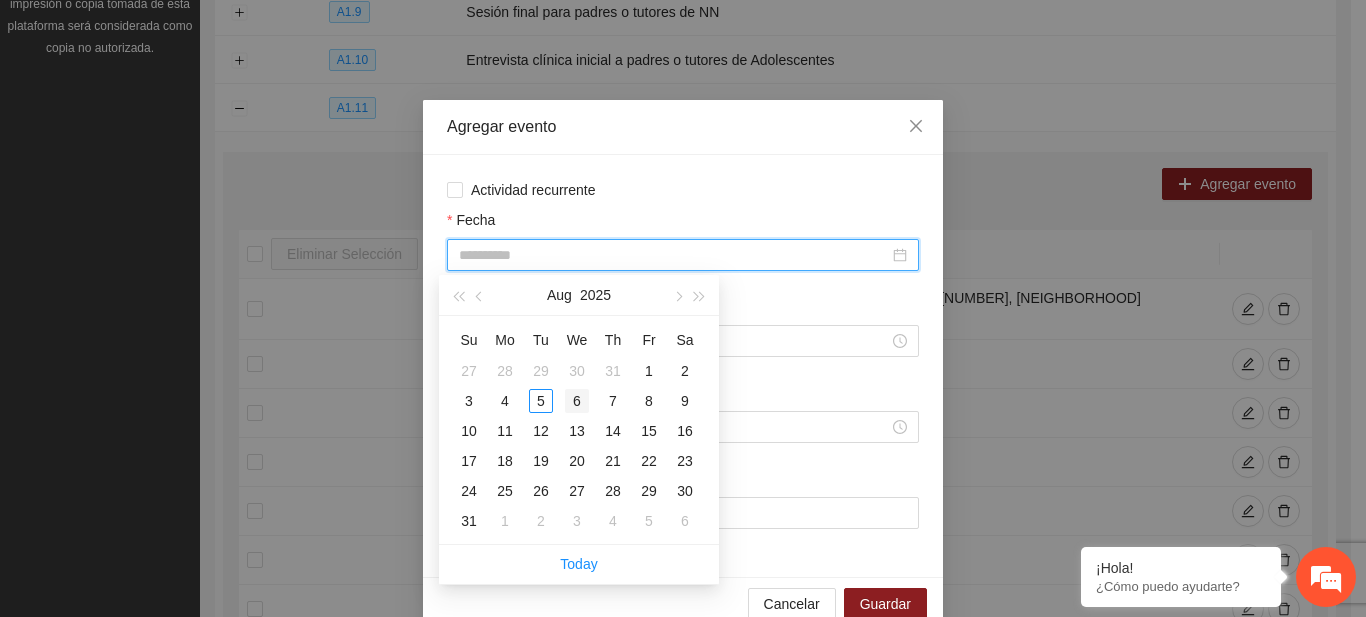 type on "**********" 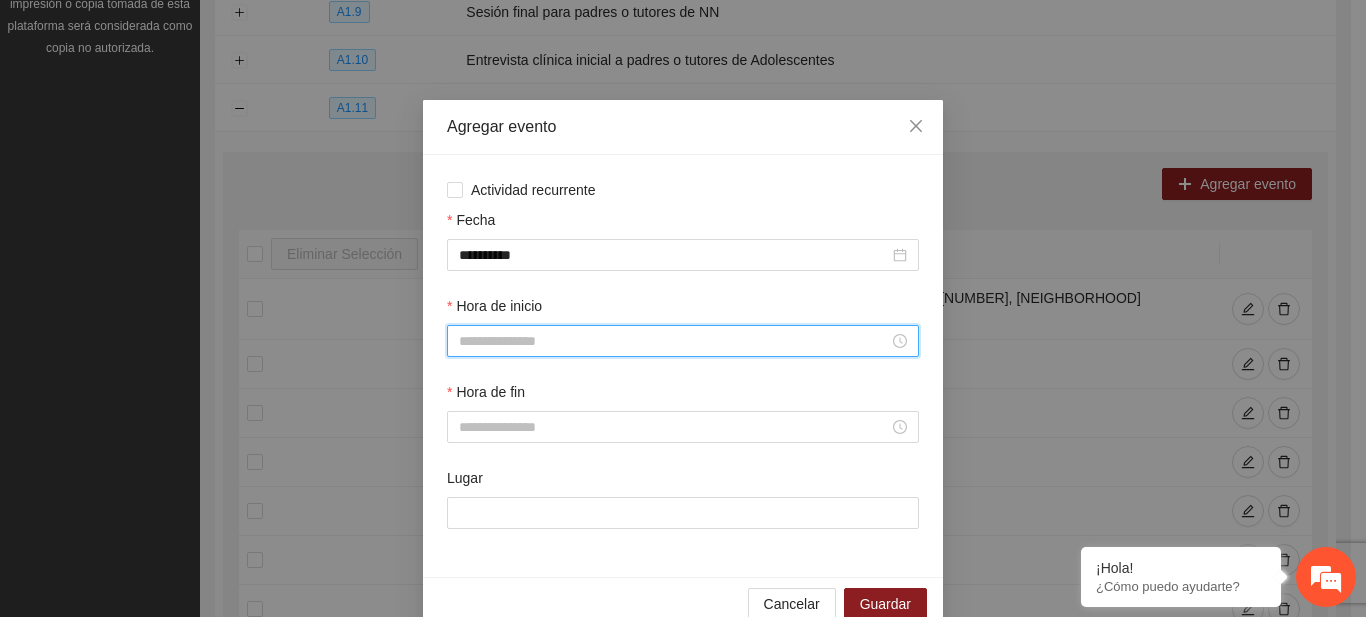 click on "Hora de inicio" at bounding box center (674, 341) 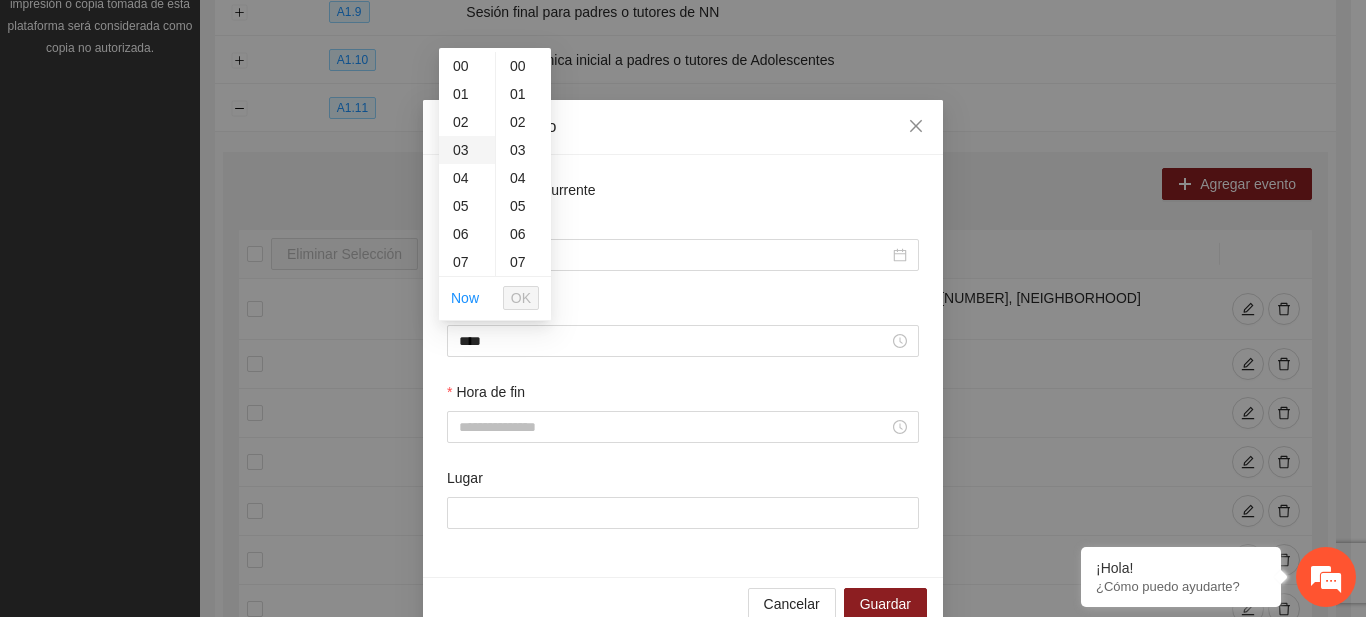 click on "03" at bounding box center [467, 150] 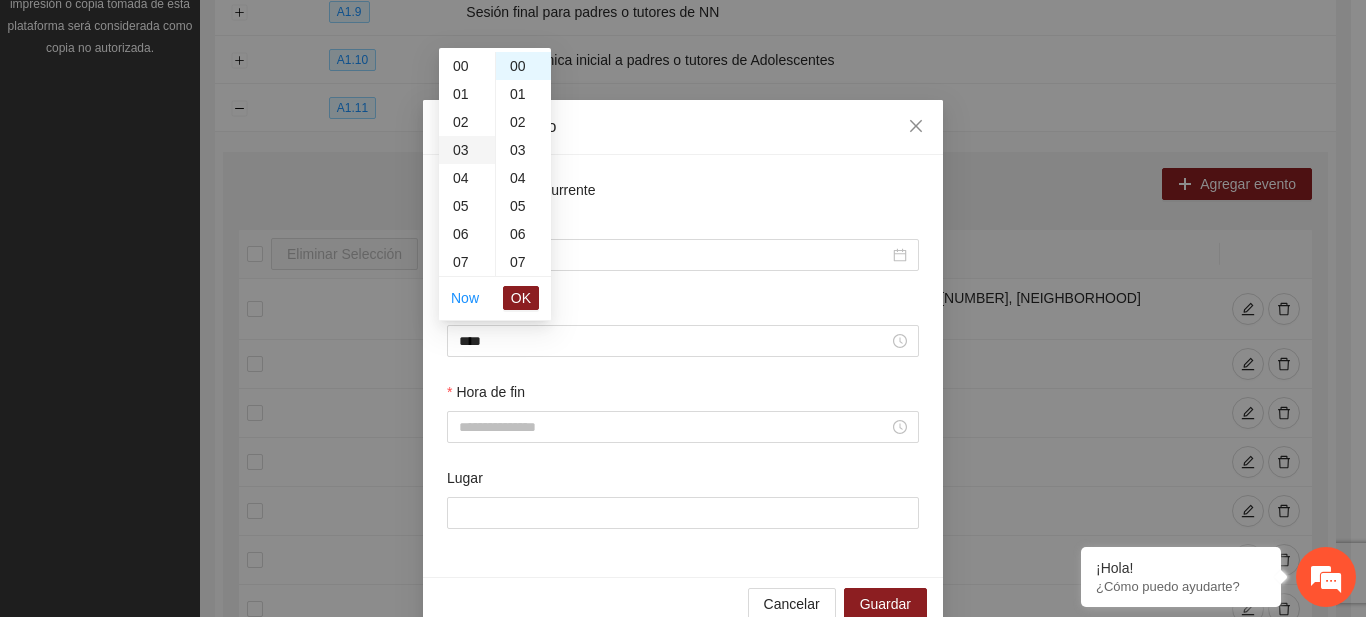 type on "*****" 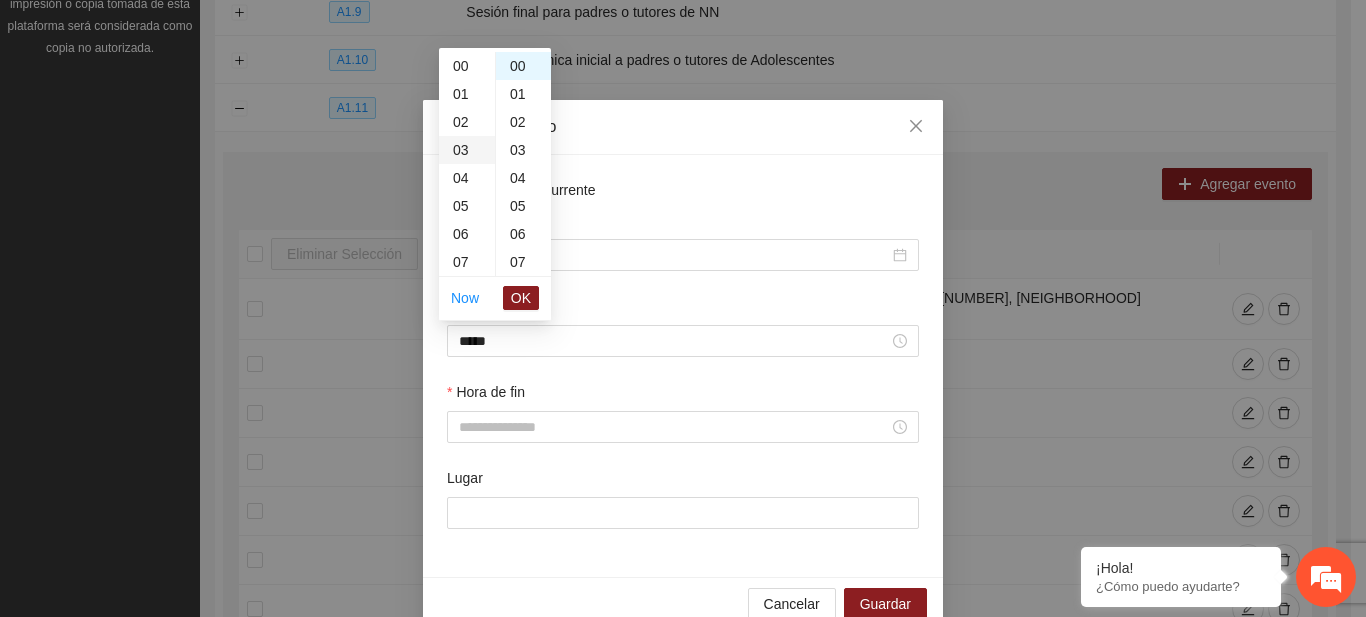 scroll, scrollTop: 84, scrollLeft: 0, axis: vertical 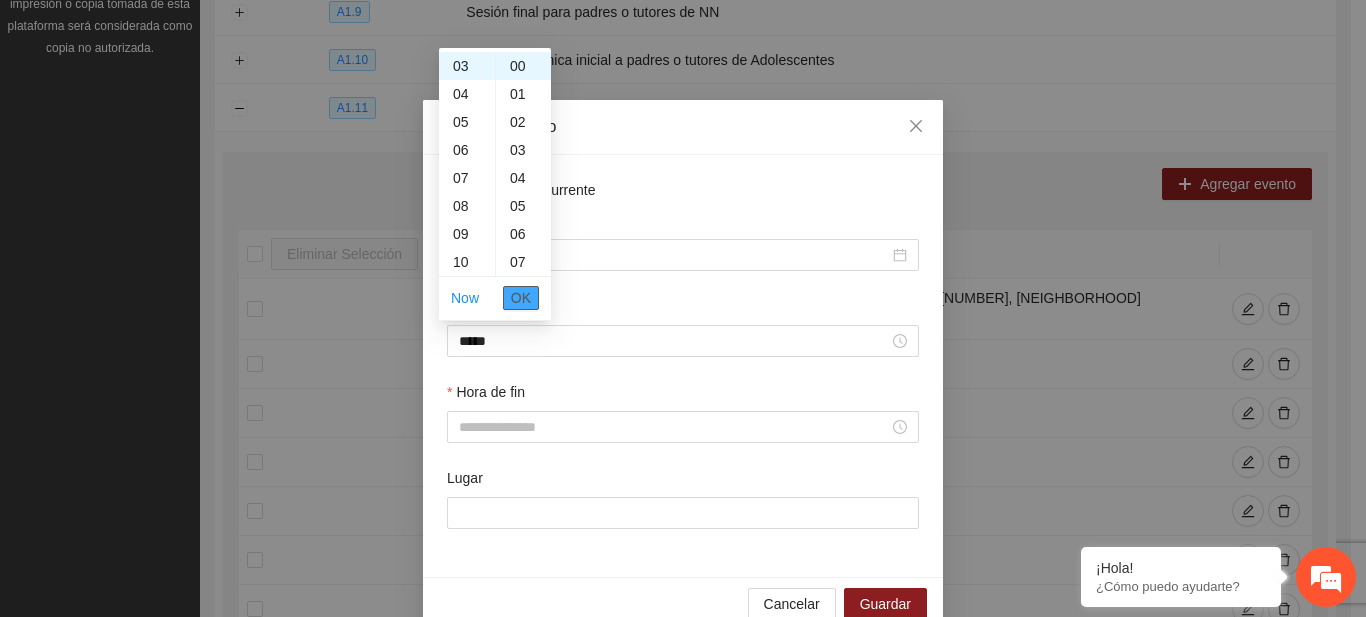 click on "OK" at bounding box center (521, 298) 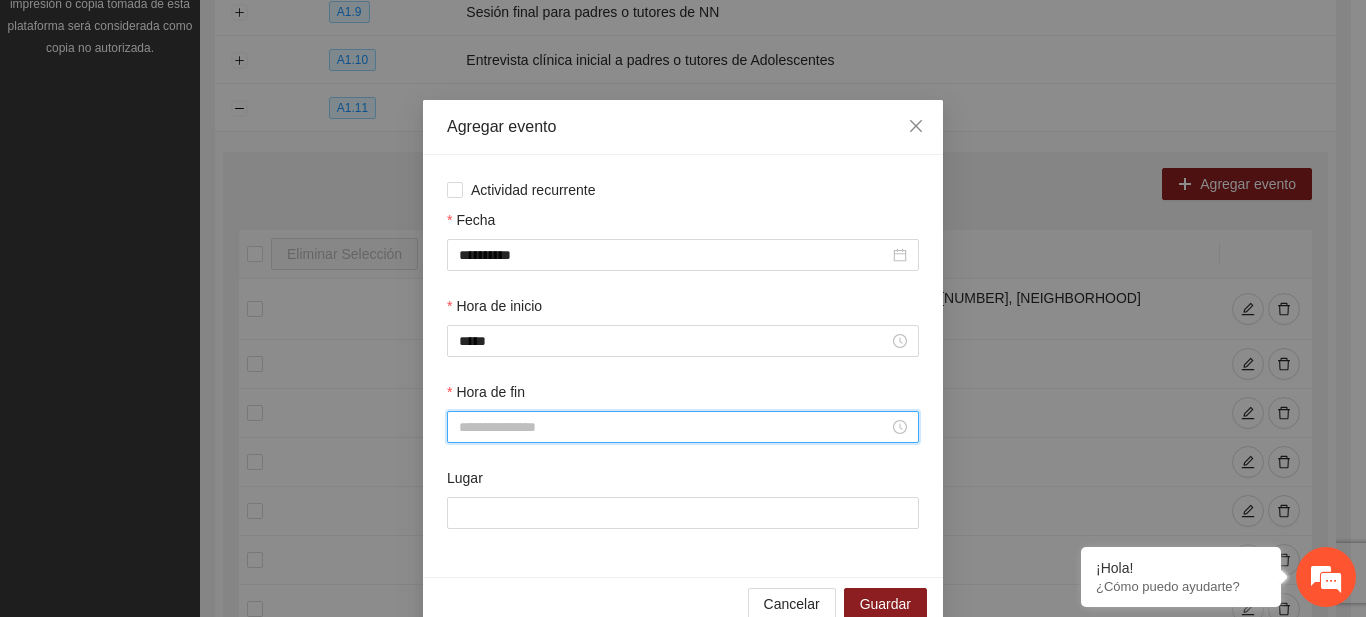 click on "Hora de fin" at bounding box center [674, 427] 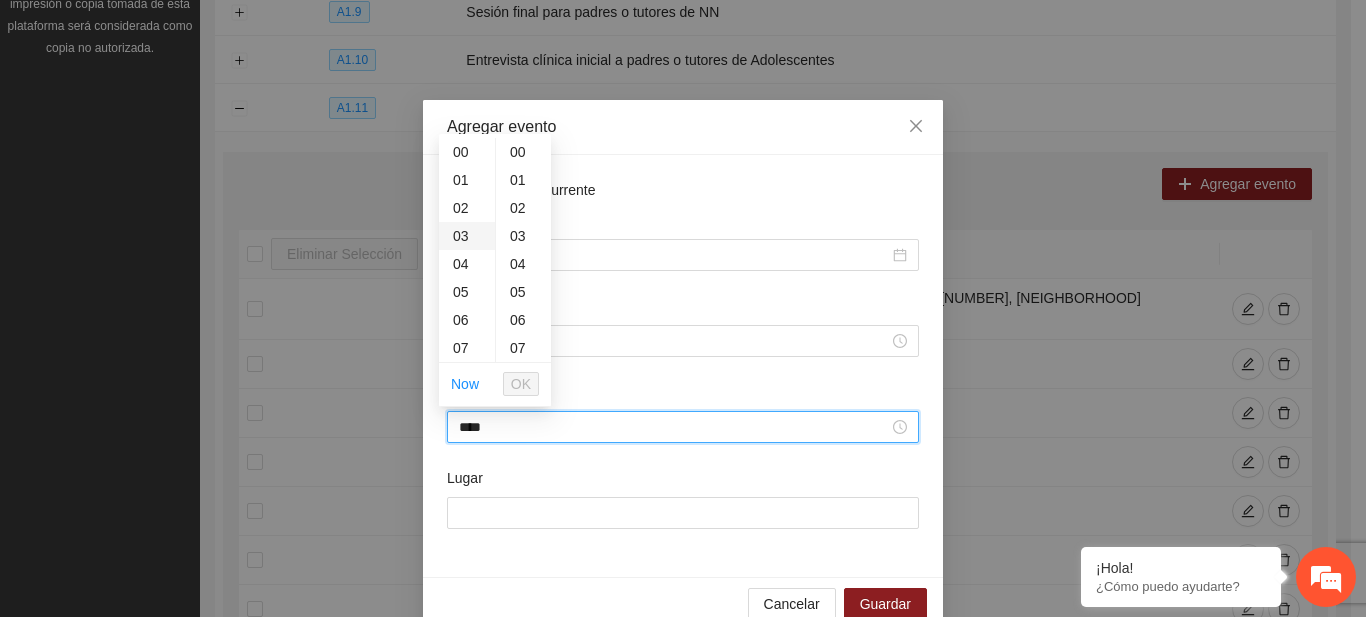 click on "03" at bounding box center [467, 236] 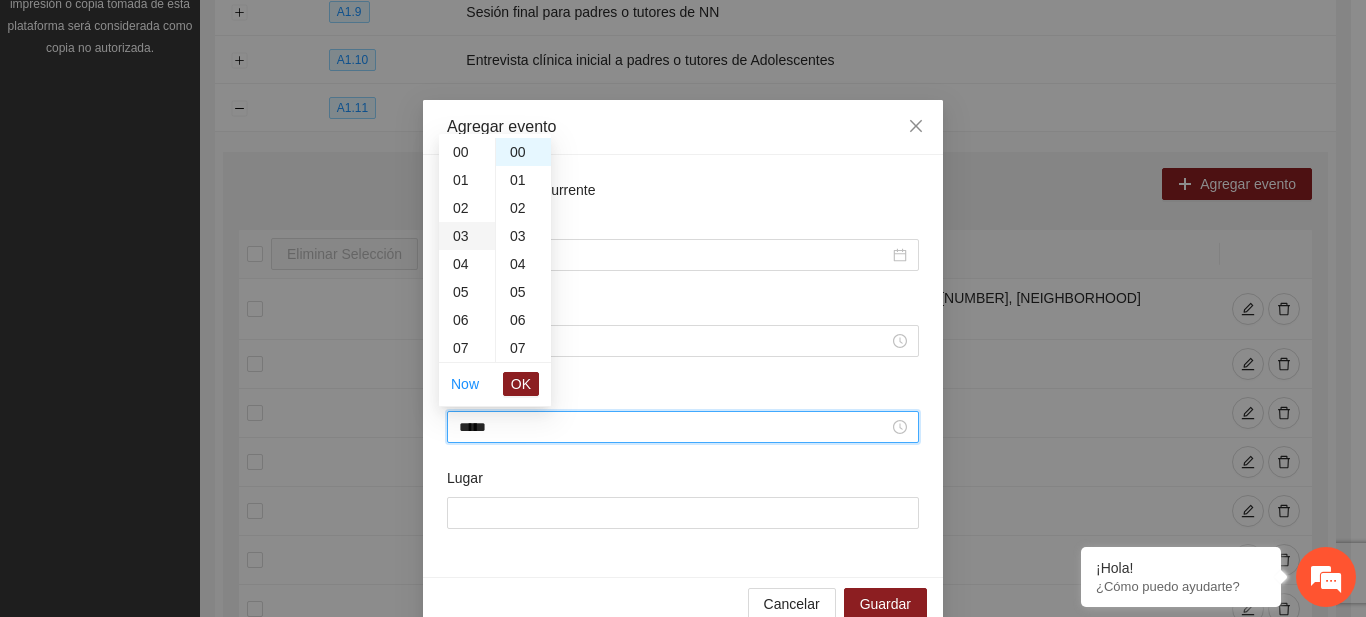 scroll, scrollTop: 84, scrollLeft: 0, axis: vertical 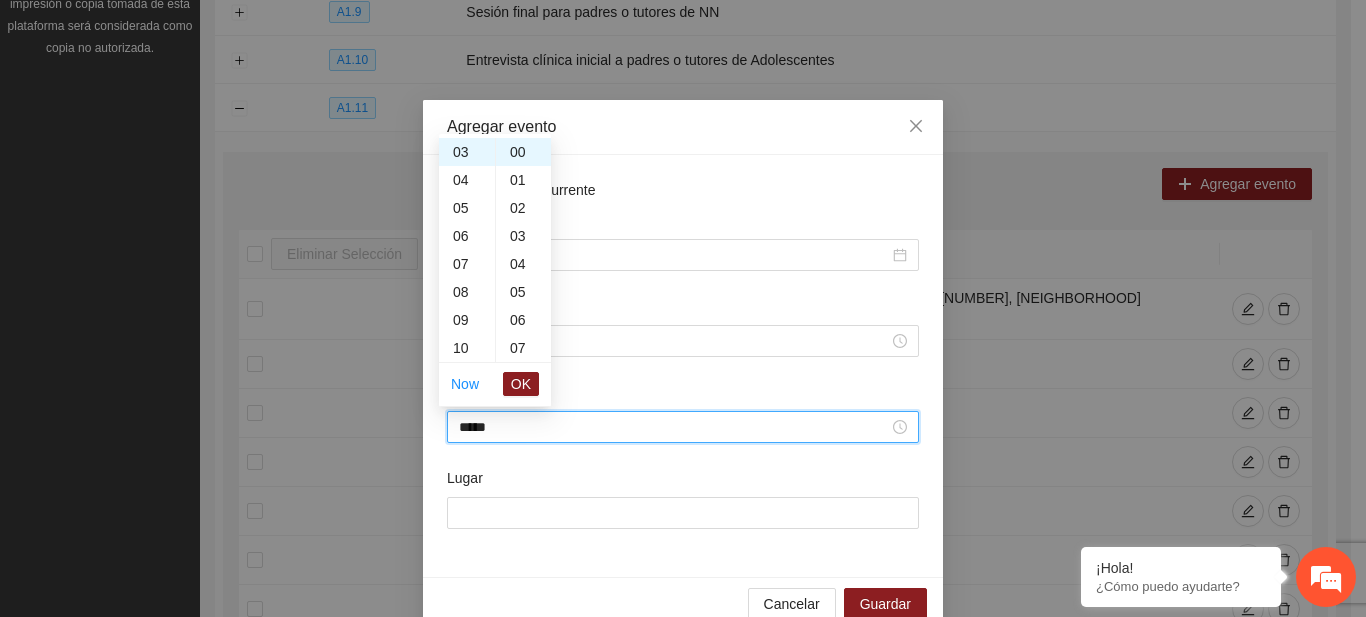 click on "*****" at bounding box center (674, 427) 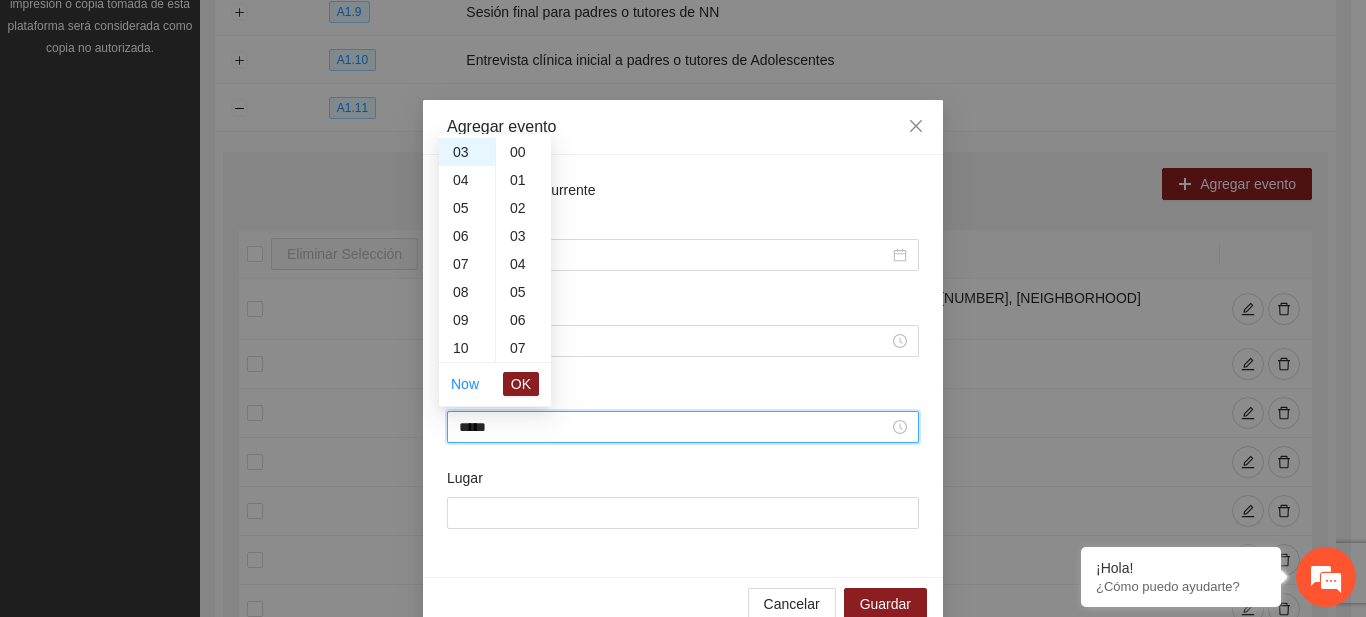 scroll, scrollTop: 1260, scrollLeft: 0, axis: vertical 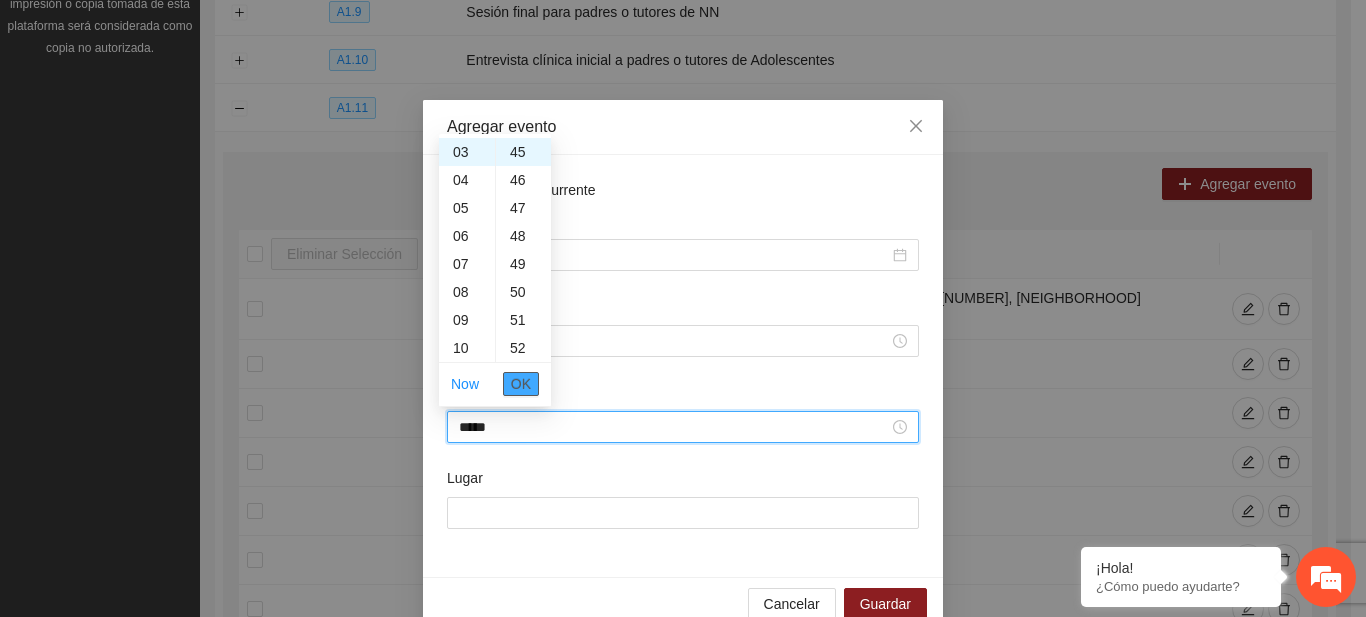 click on "OK" at bounding box center [521, 384] 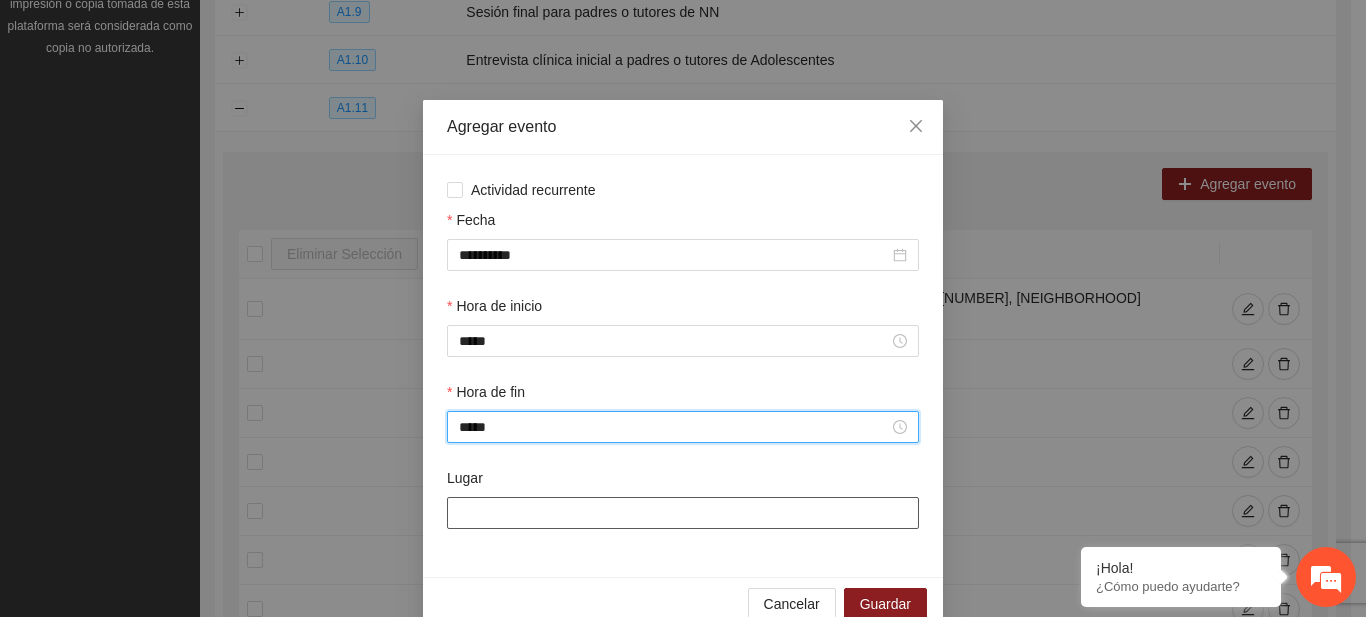 type on "*****" 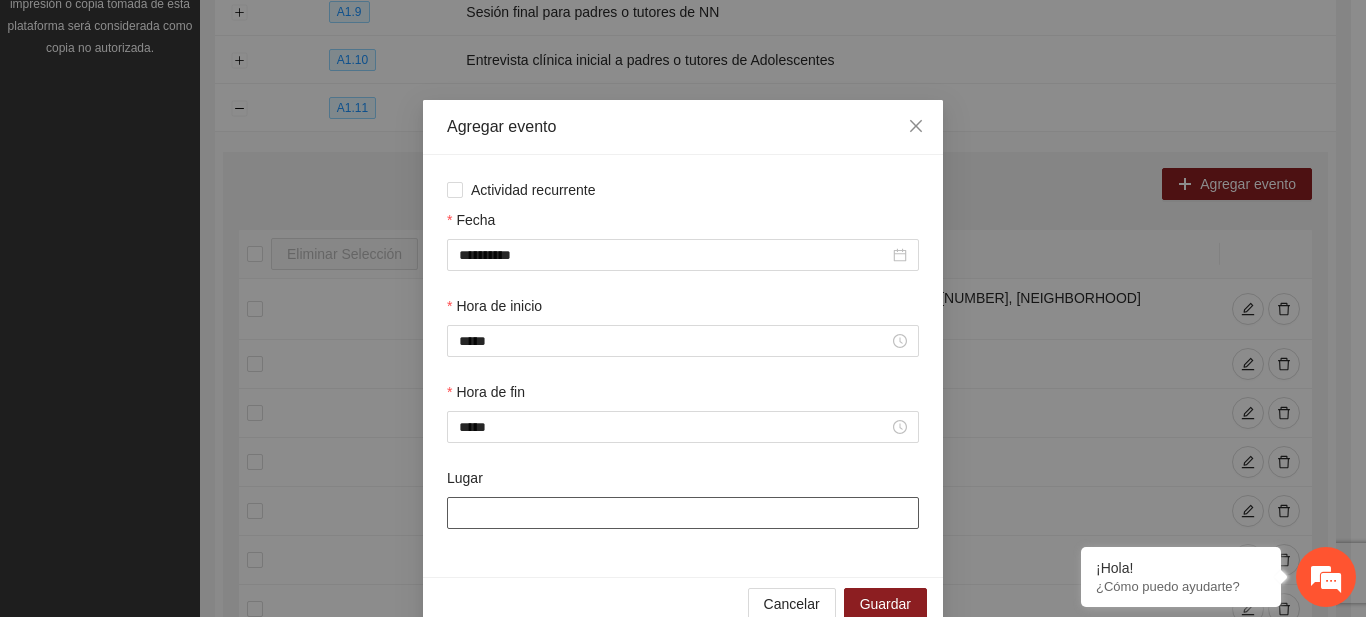 click on "Lugar" at bounding box center (683, 513) 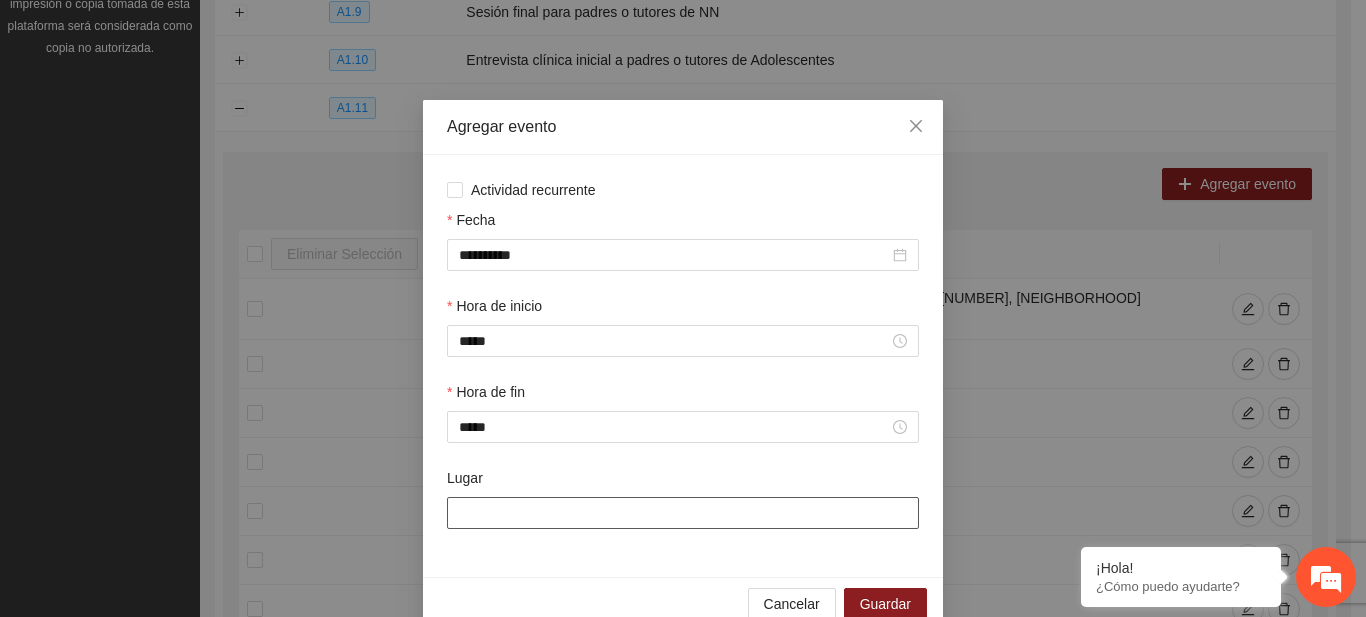 type on "**********" 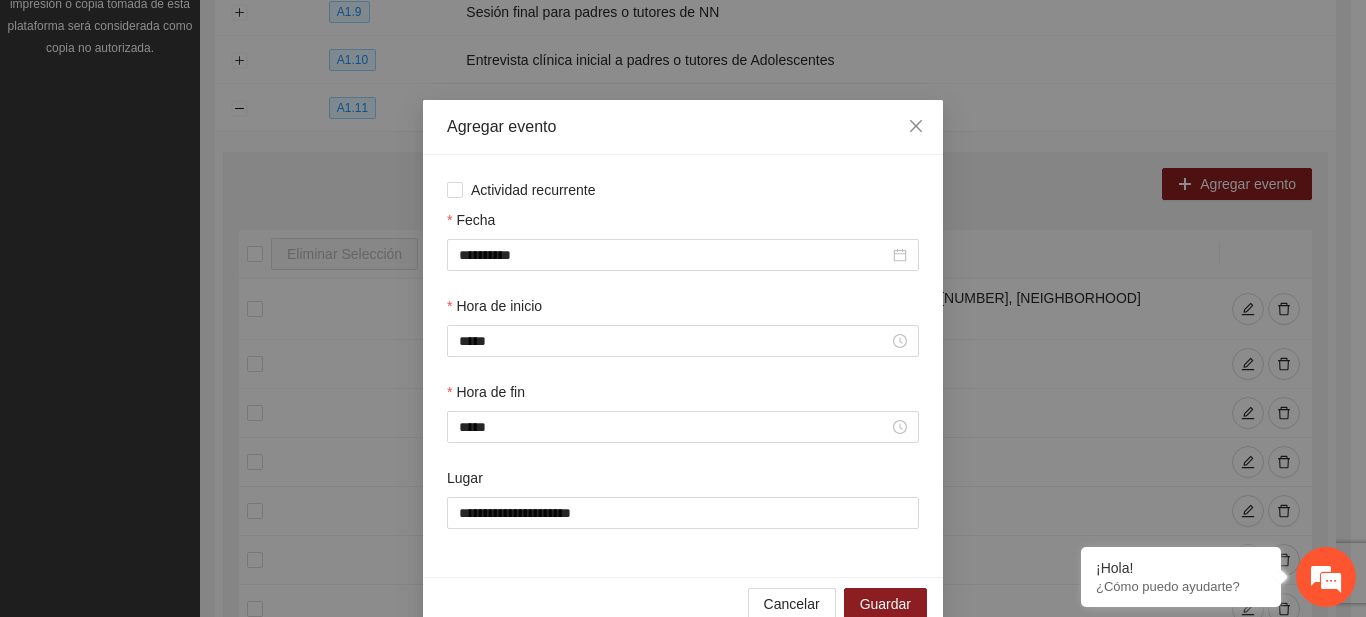 scroll, scrollTop: 37, scrollLeft: 0, axis: vertical 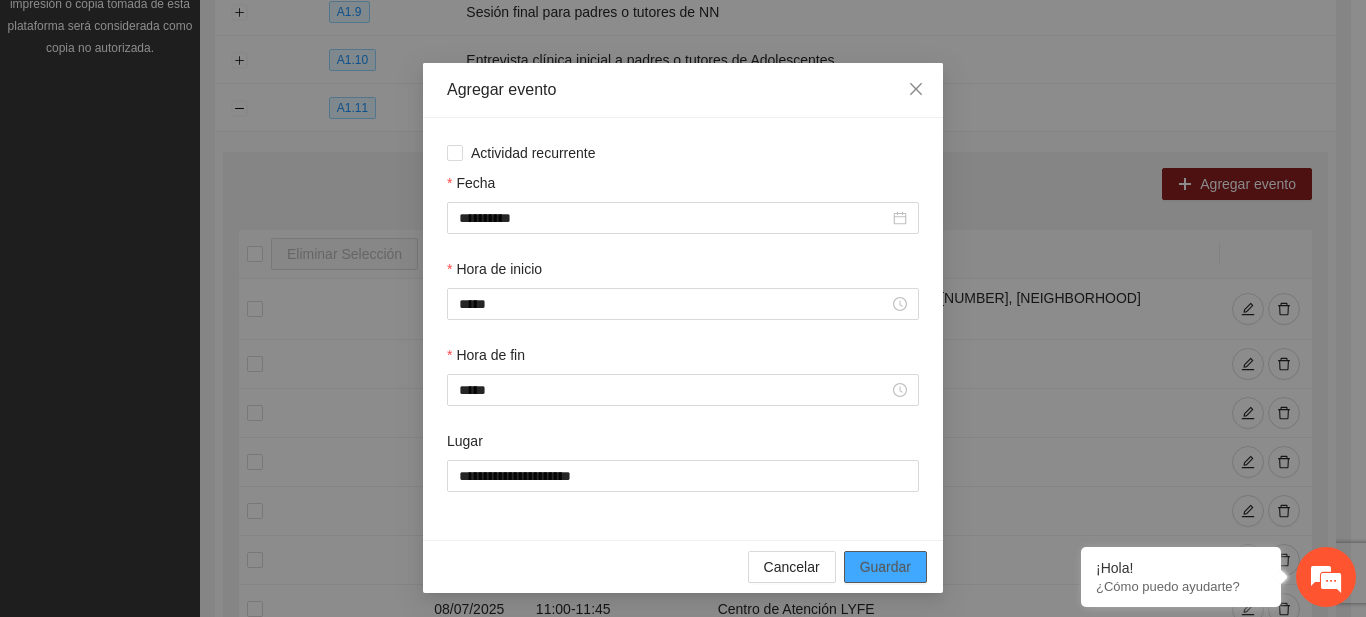 click on "Guardar" at bounding box center (885, 567) 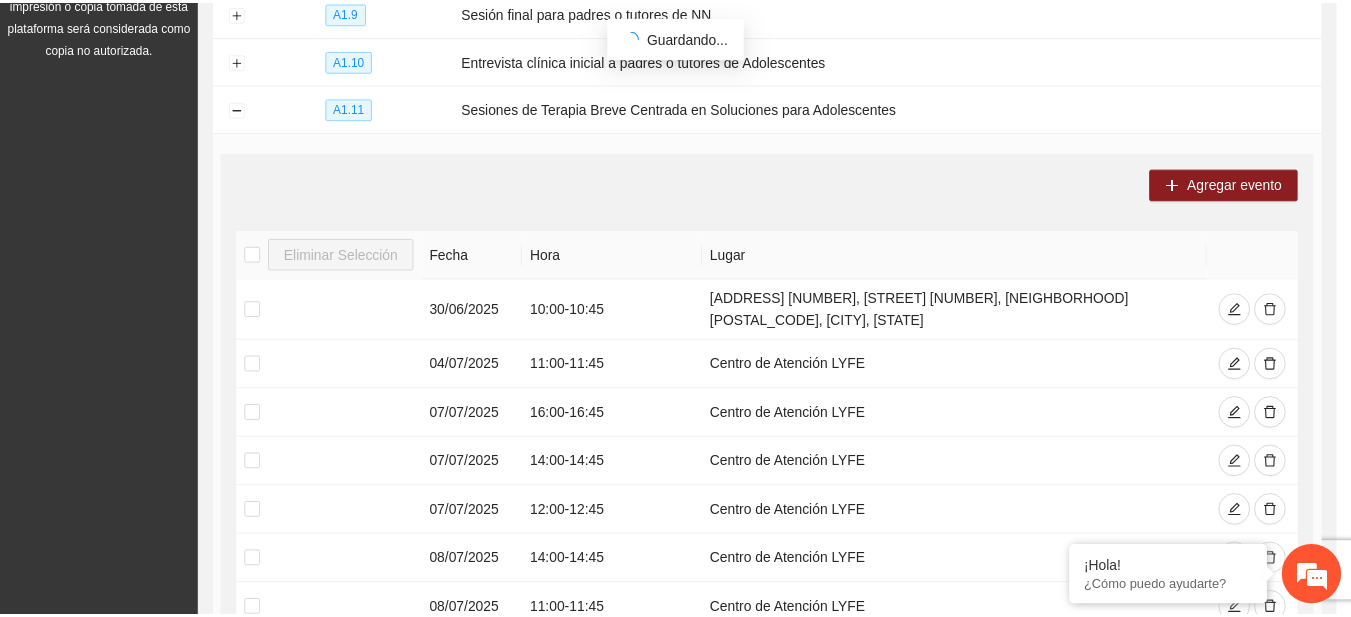 scroll, scrollTop: 0, scrollLeft: 0, axis: both 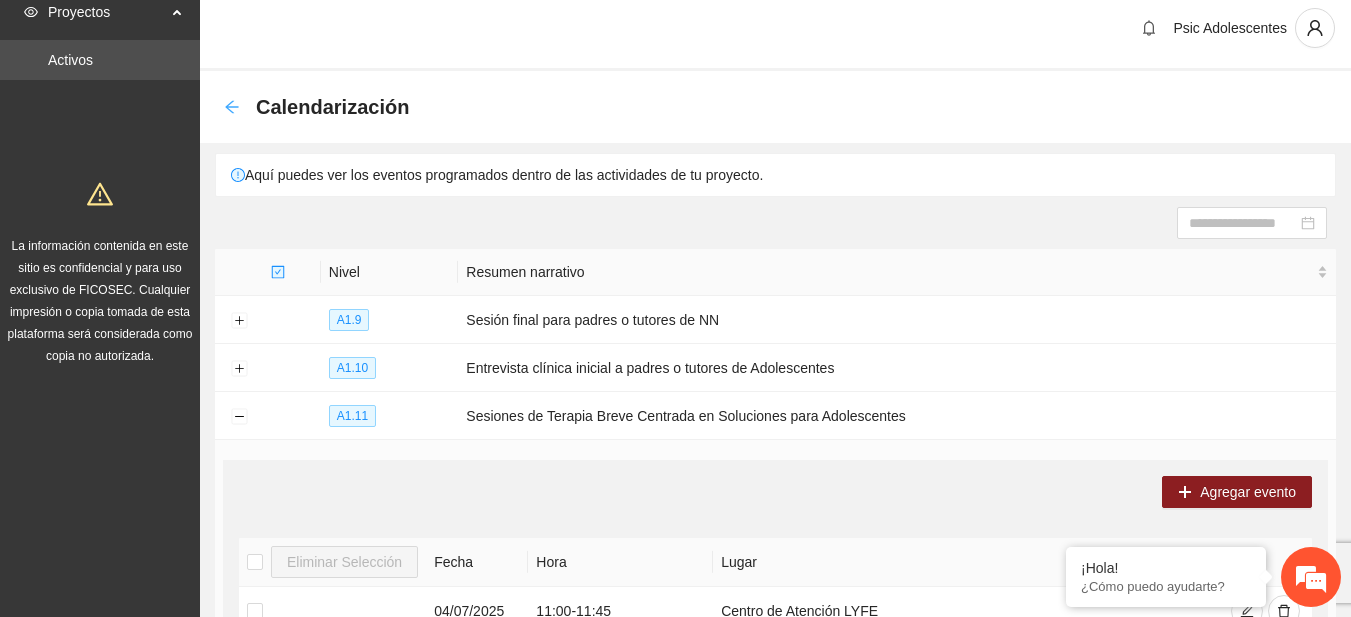 click 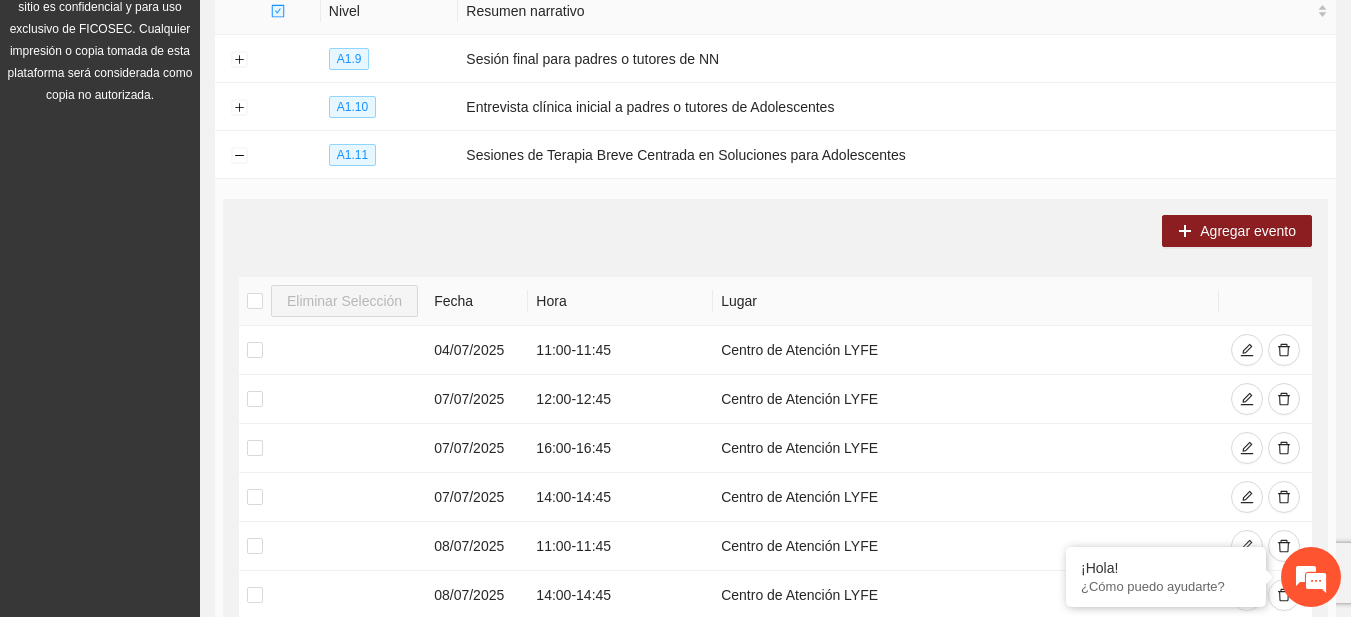 scroll, scrollTop: 0, scrollLeft: 0, axis: both 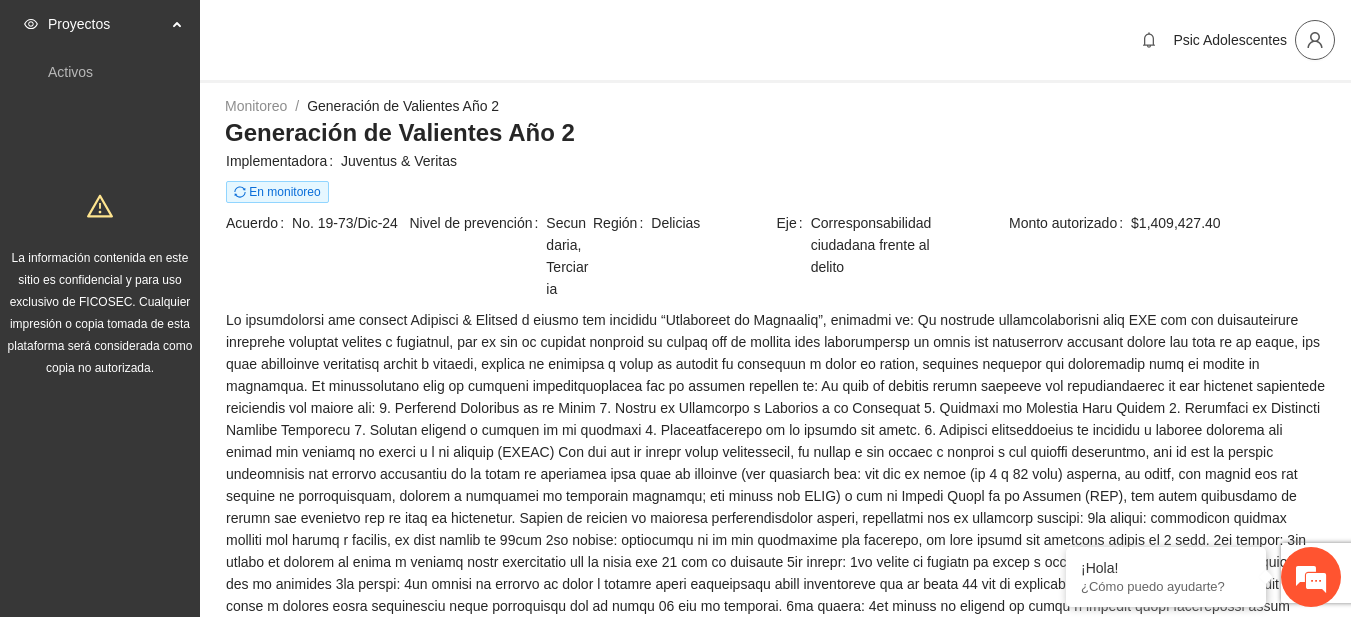 click 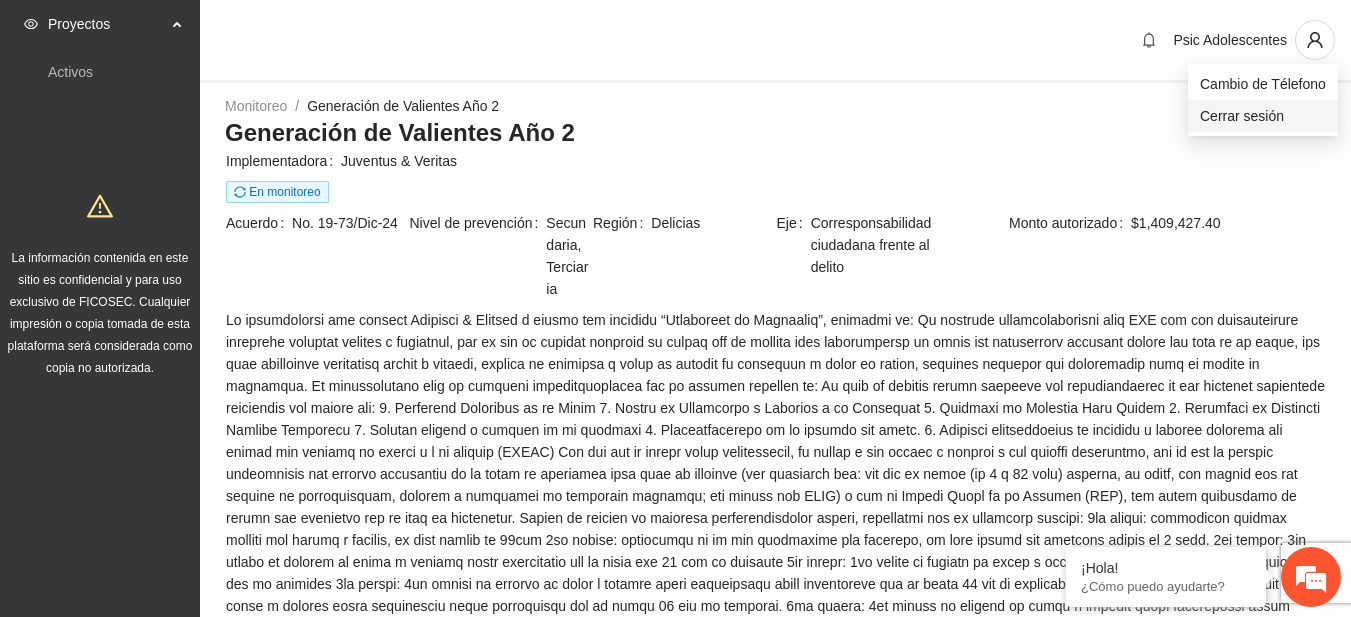 click on "Cerrar sesión" at bounding box center (1263, 116) 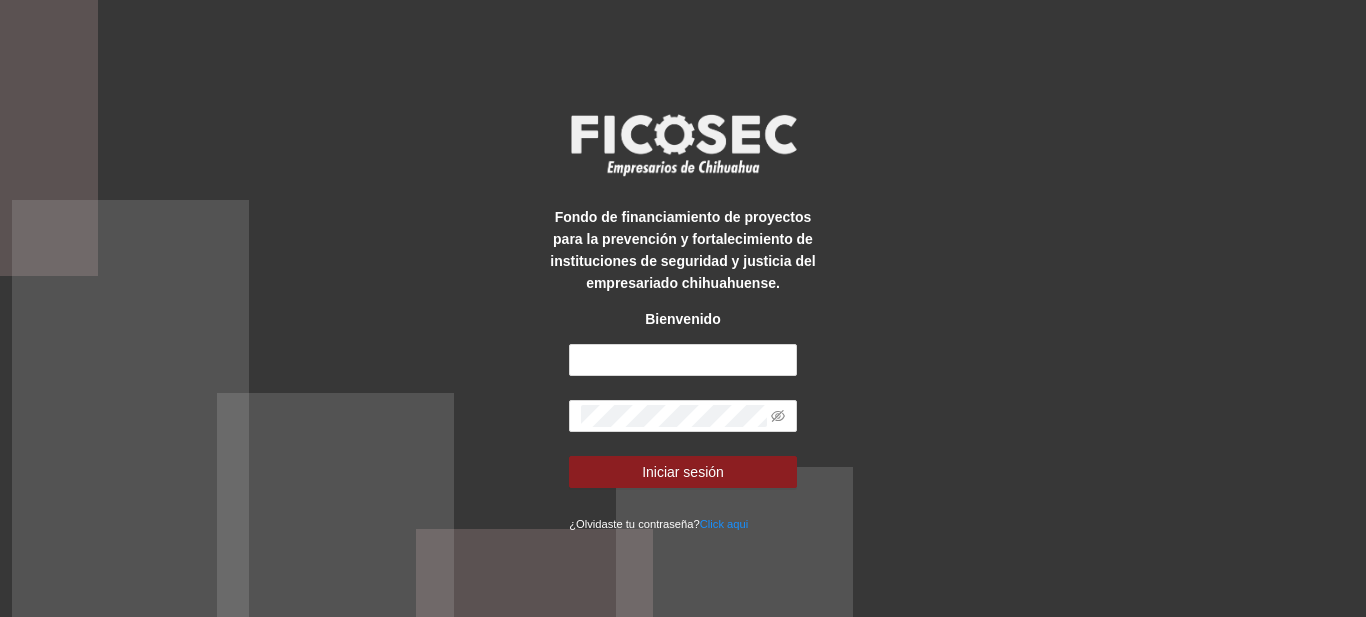 scroll, scrollTop: 0, scrollLeft: 0, axis: both 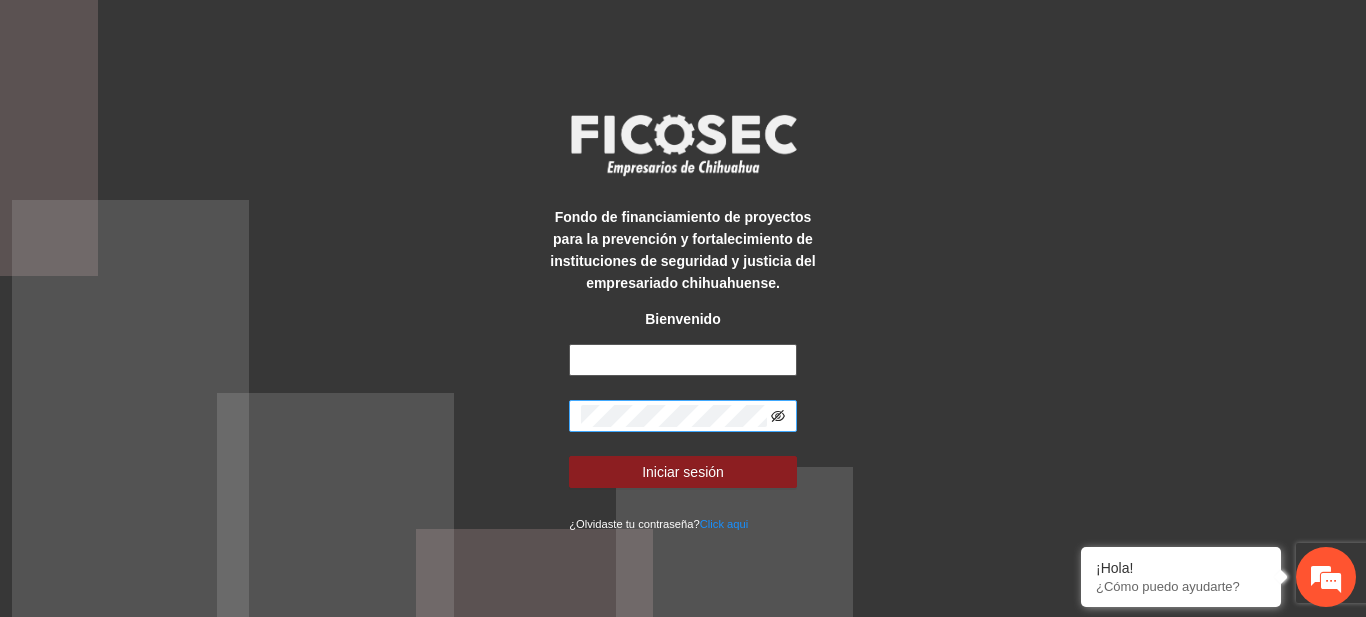type on "**********" 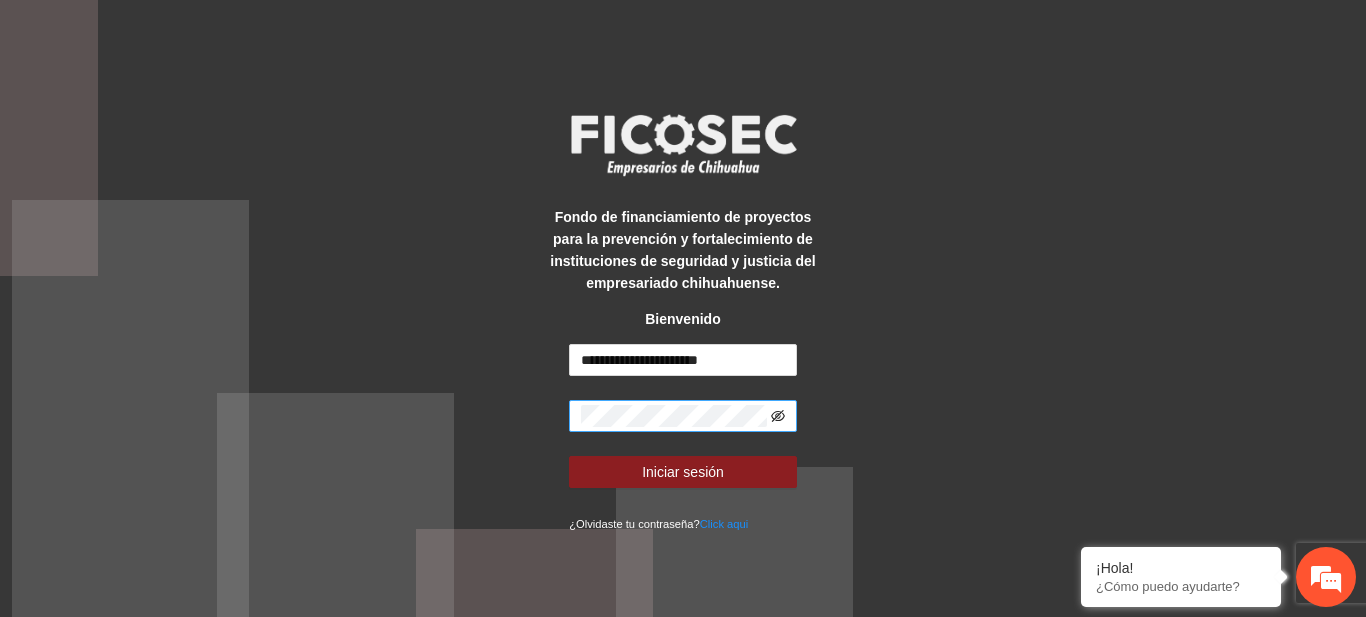 click 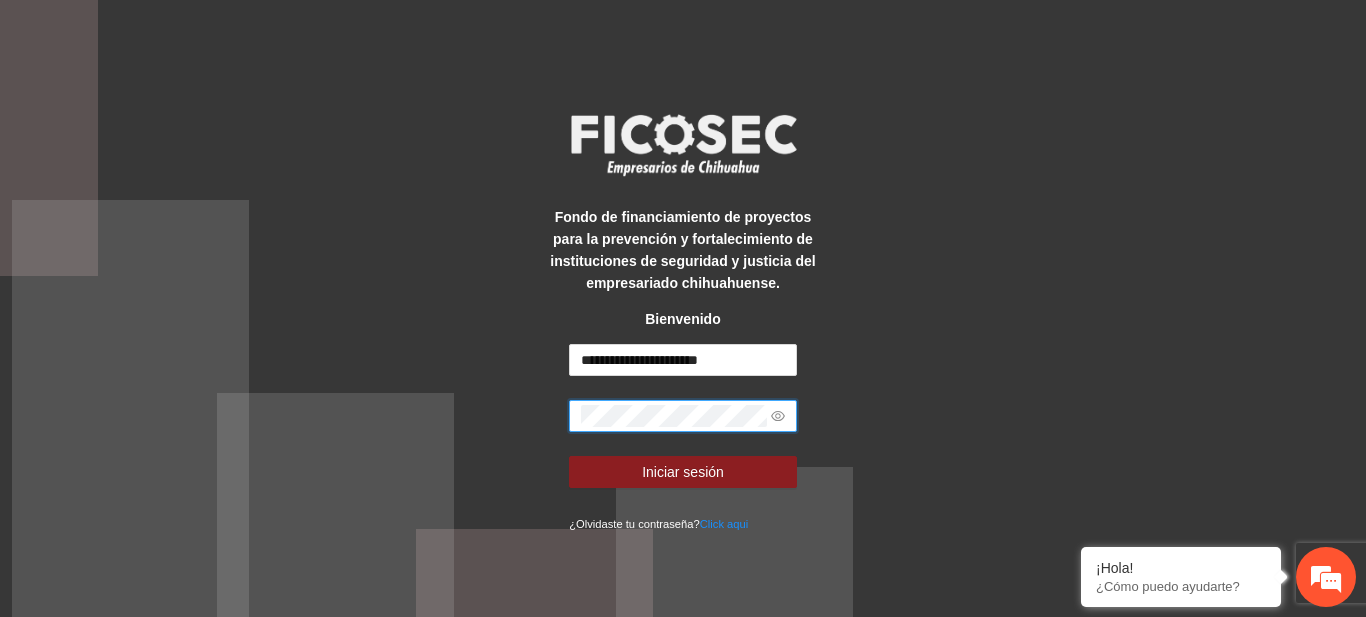 click 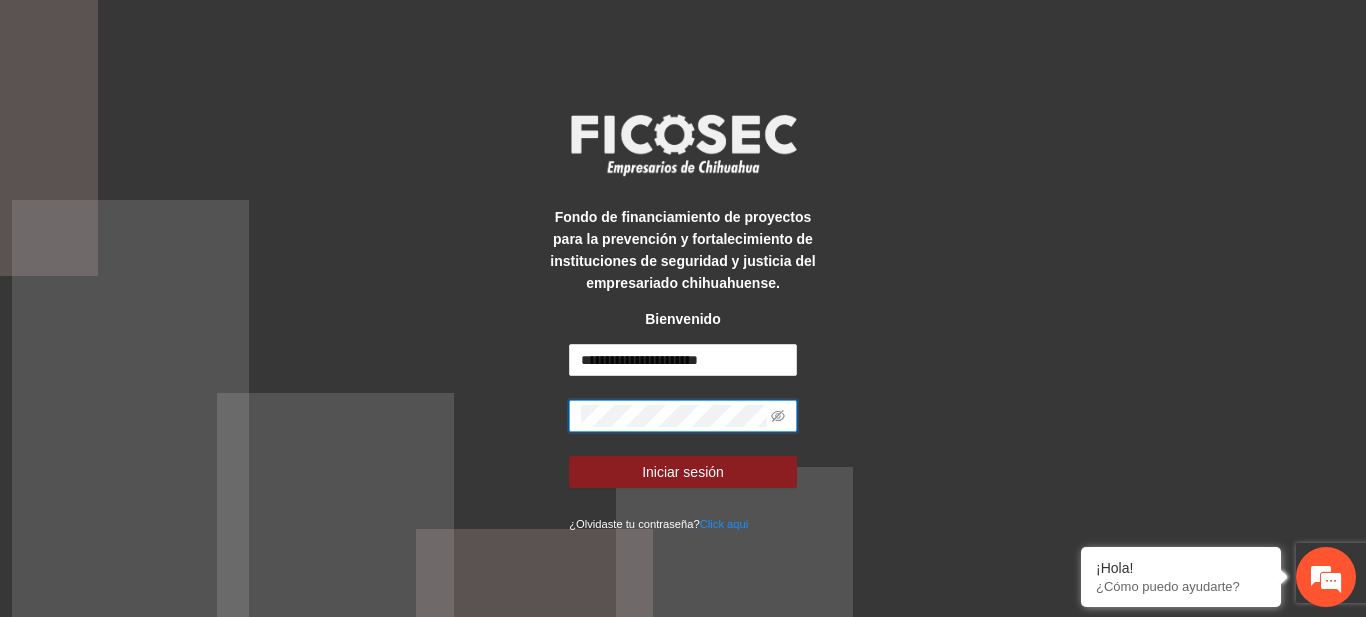 scroll, scrollTop: 0, scrollLeft: 0, axis: both 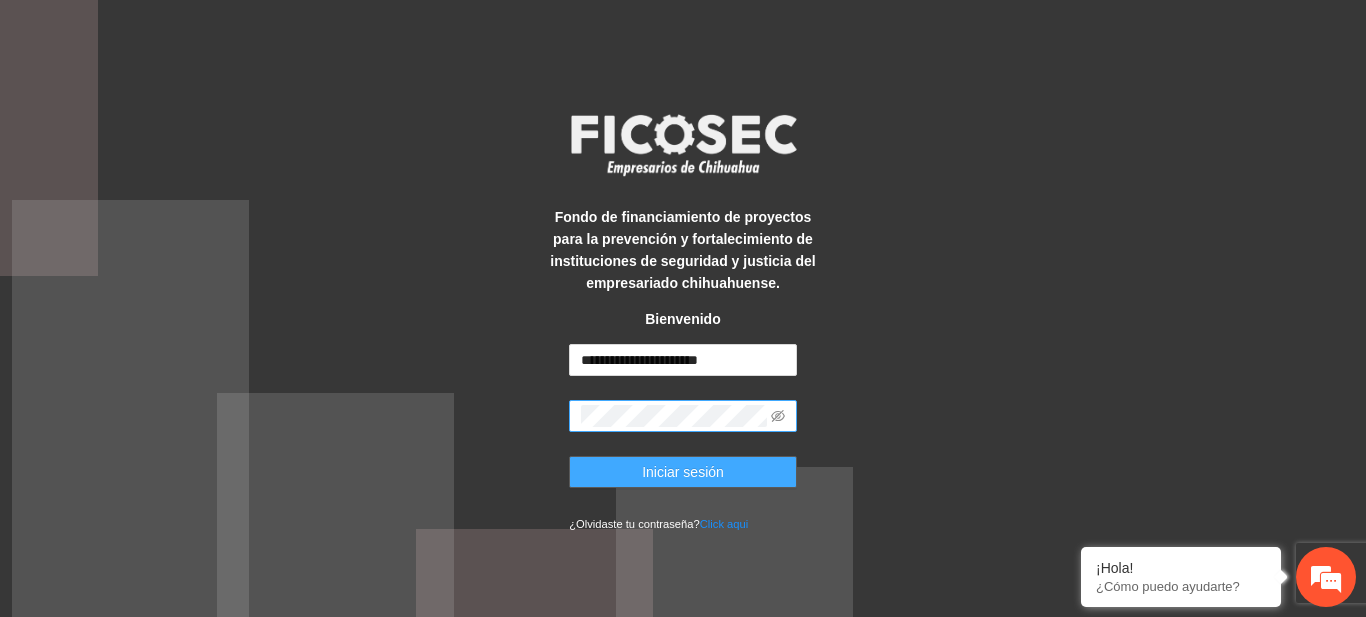 click on "Iniciar sesión" at bounding box center (683, 472) 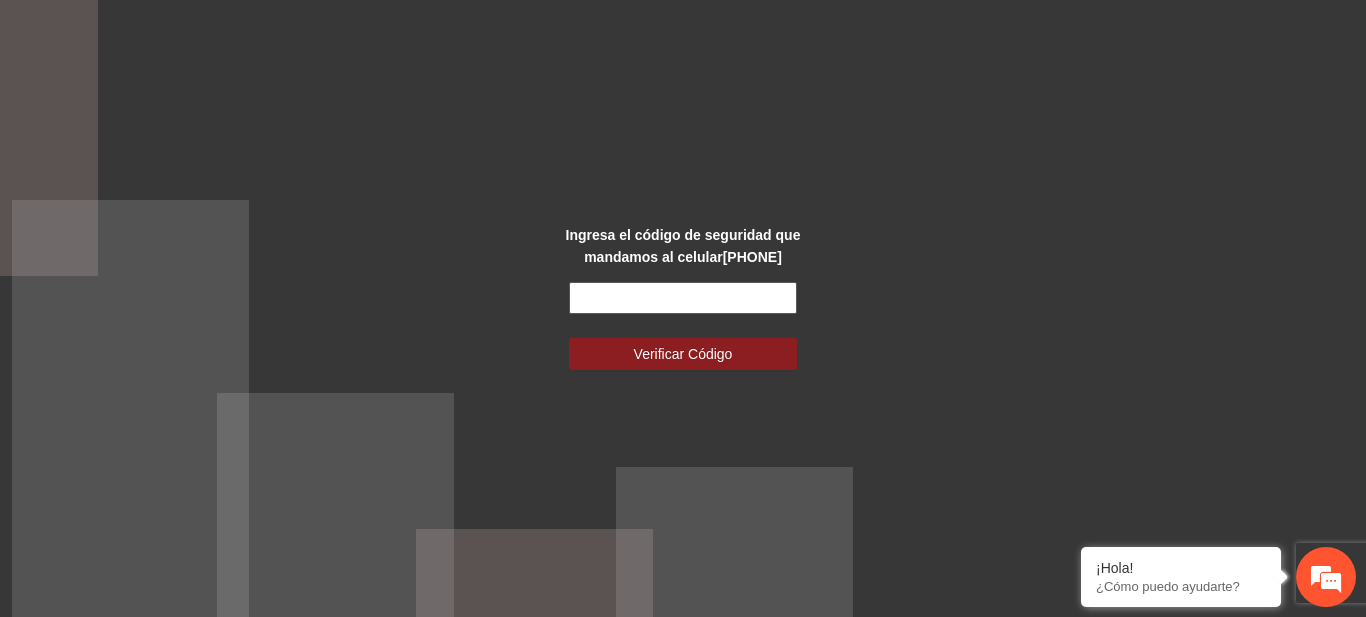 click at bounding box center (683, 298) 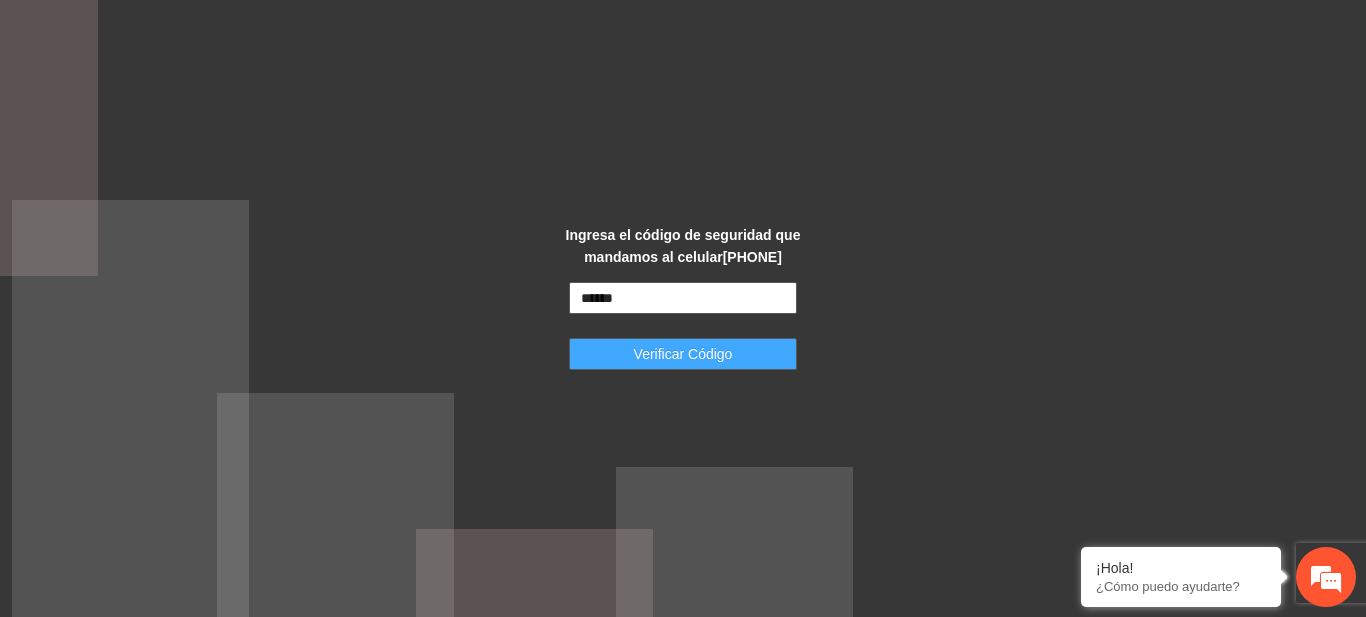type on "******" 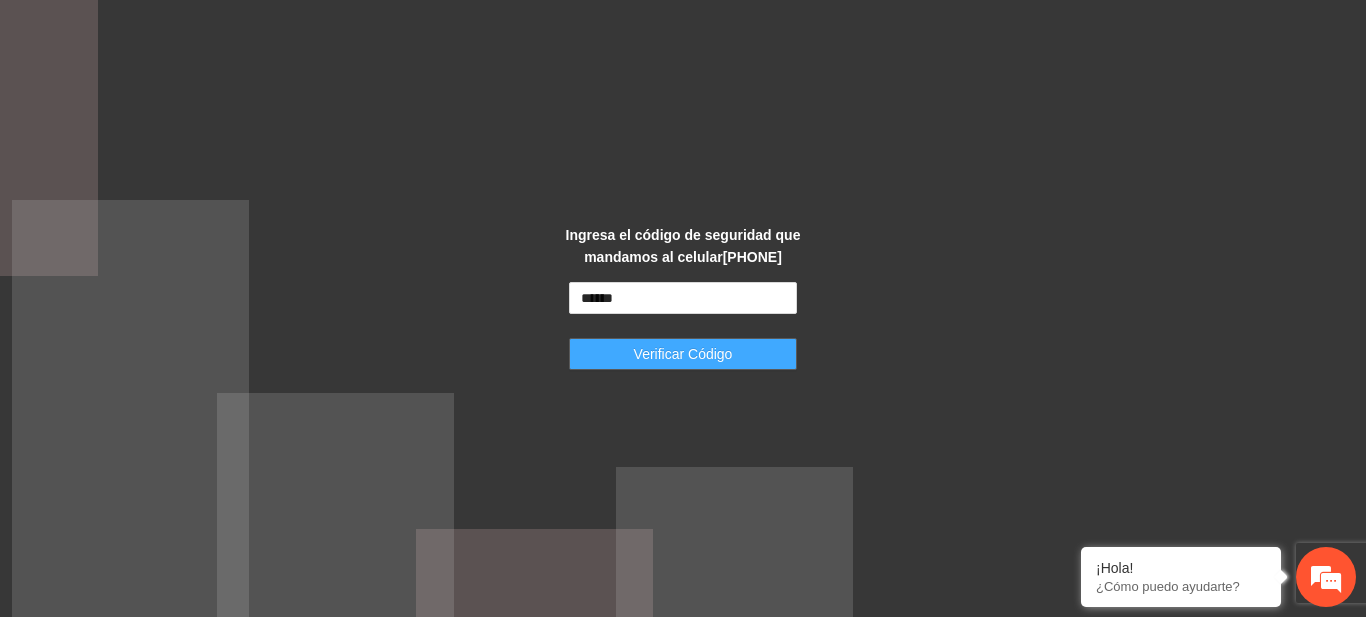 click on "Verificar Código" at bounding box center [683, 354] 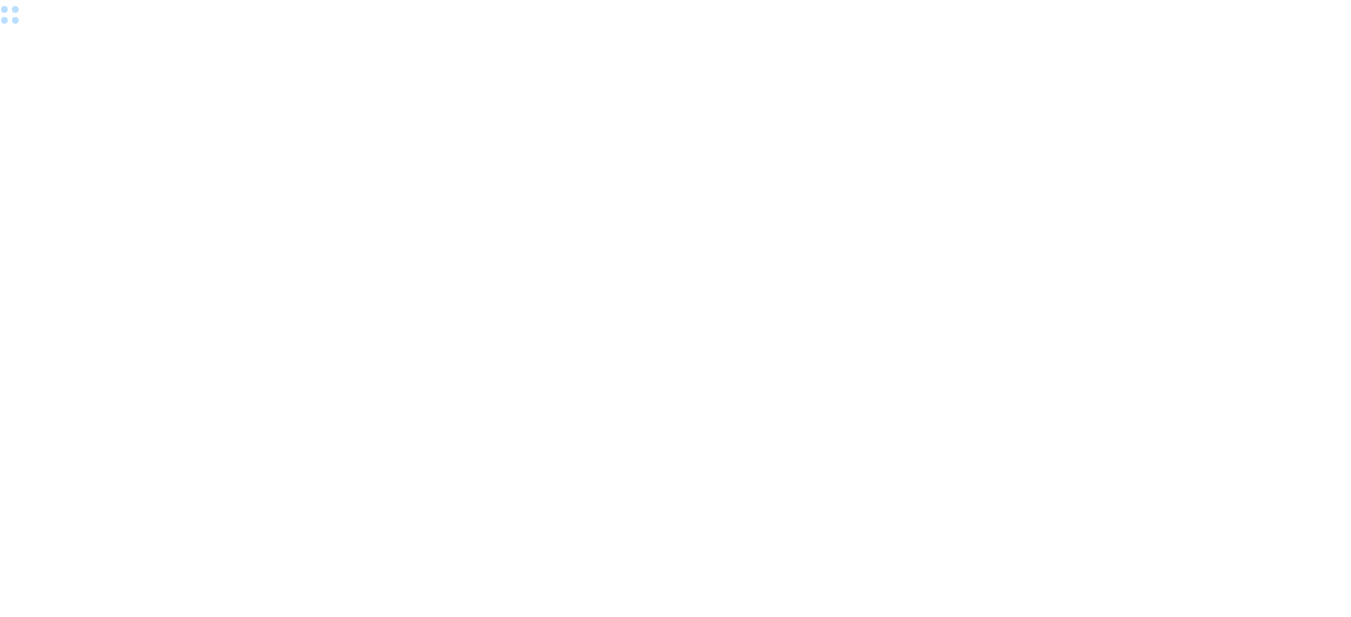 scroll, scrollTop: 0, scrollLeft: 0, axis: both 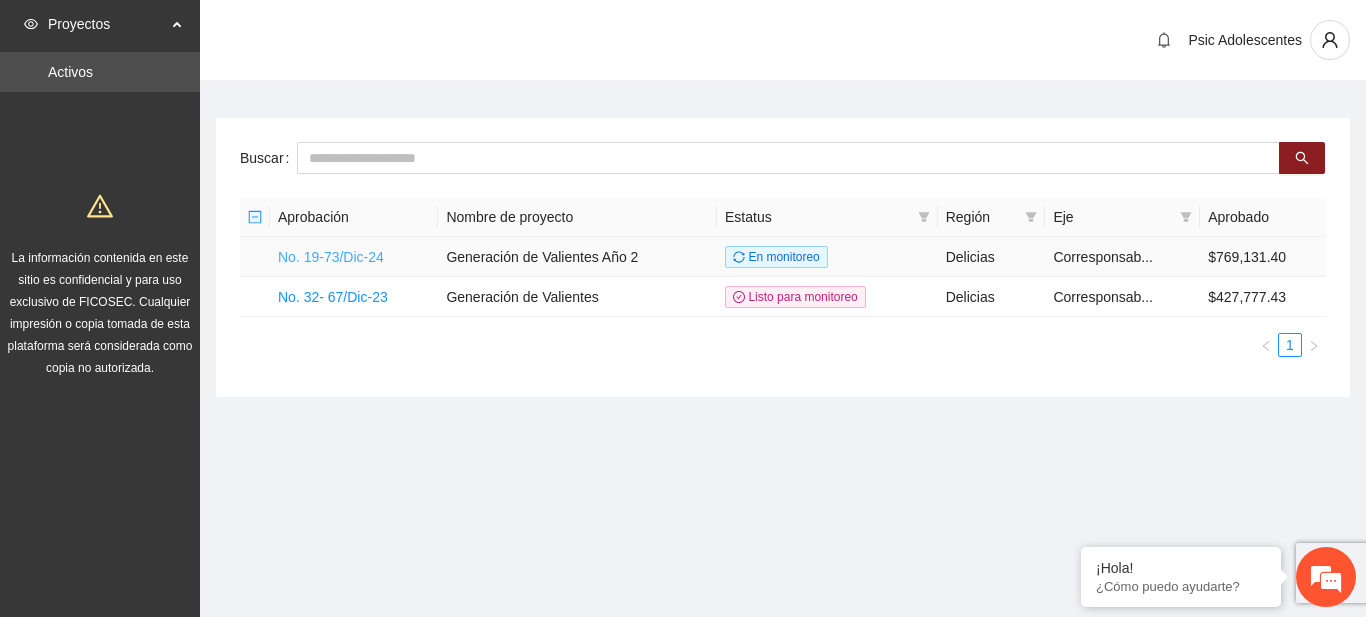 click on "No. 19-73/Dic-24" at bounding box center (331, 257) 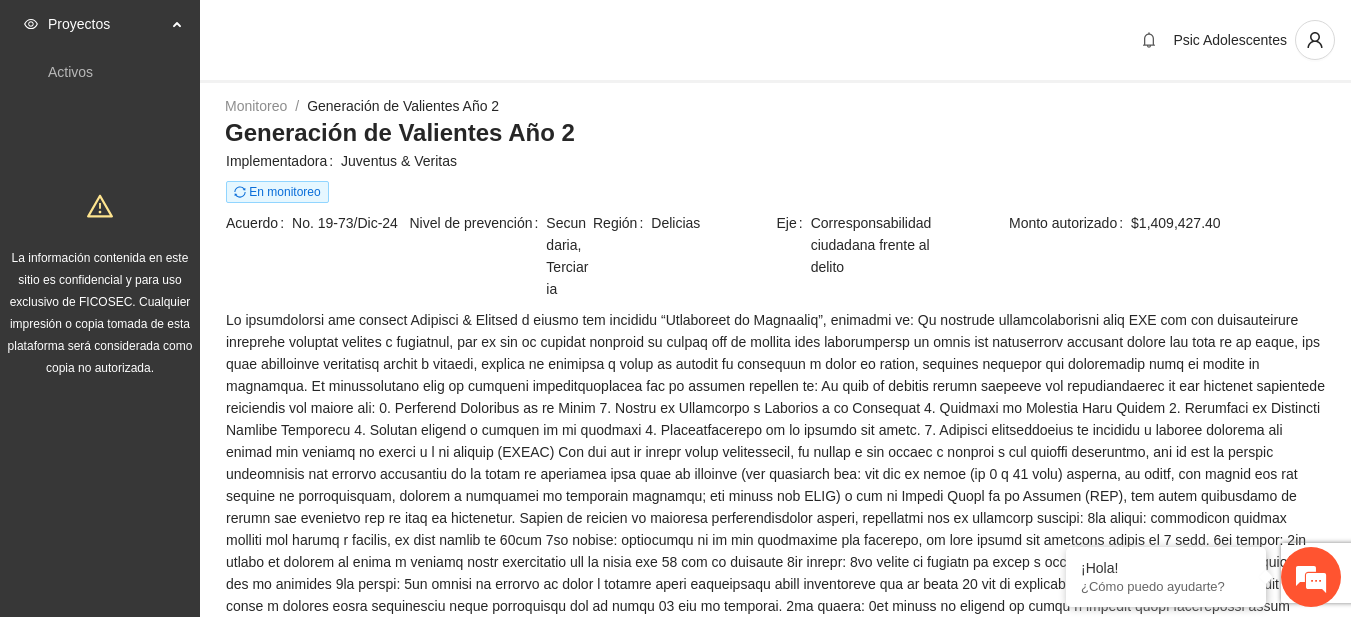 drag, startPoint x: 1345, startPoint y: 149, endPoint x: 1365, endPoint y: 383, distance: 234.85315 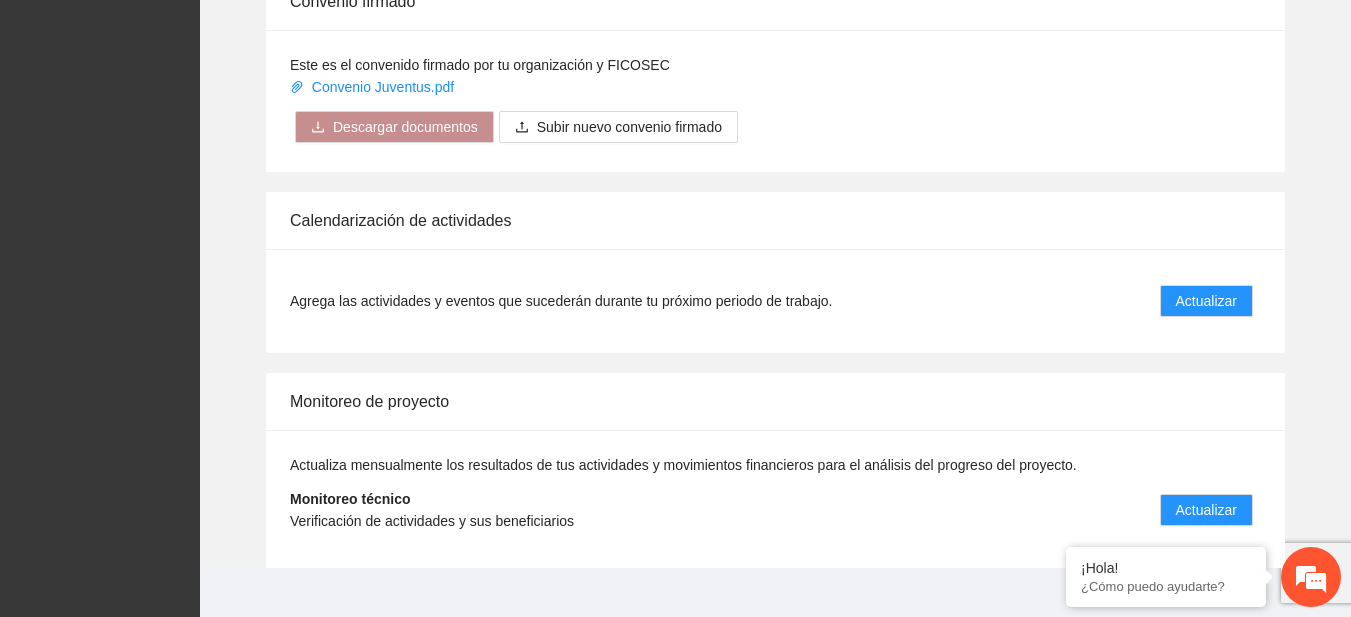 scroll, scrollTop: 1647, scrollLeft: 0, axis: vertical 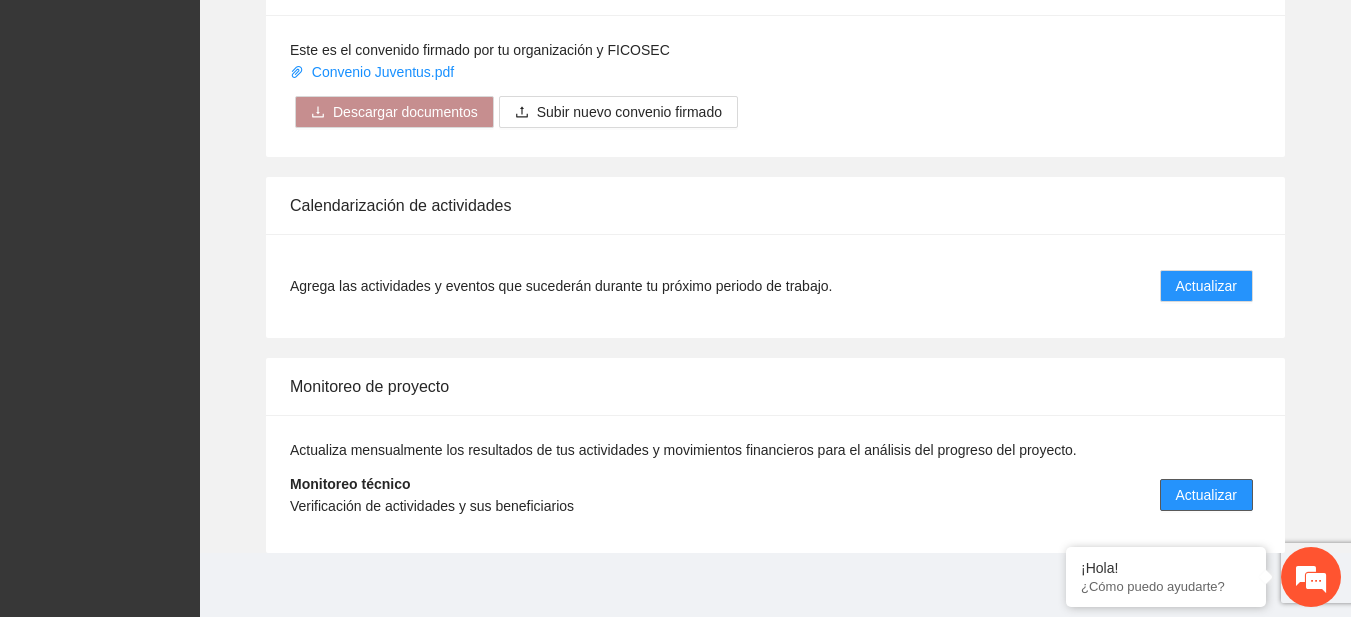 click on "Actualizar" at bounding box center [1206, 495] 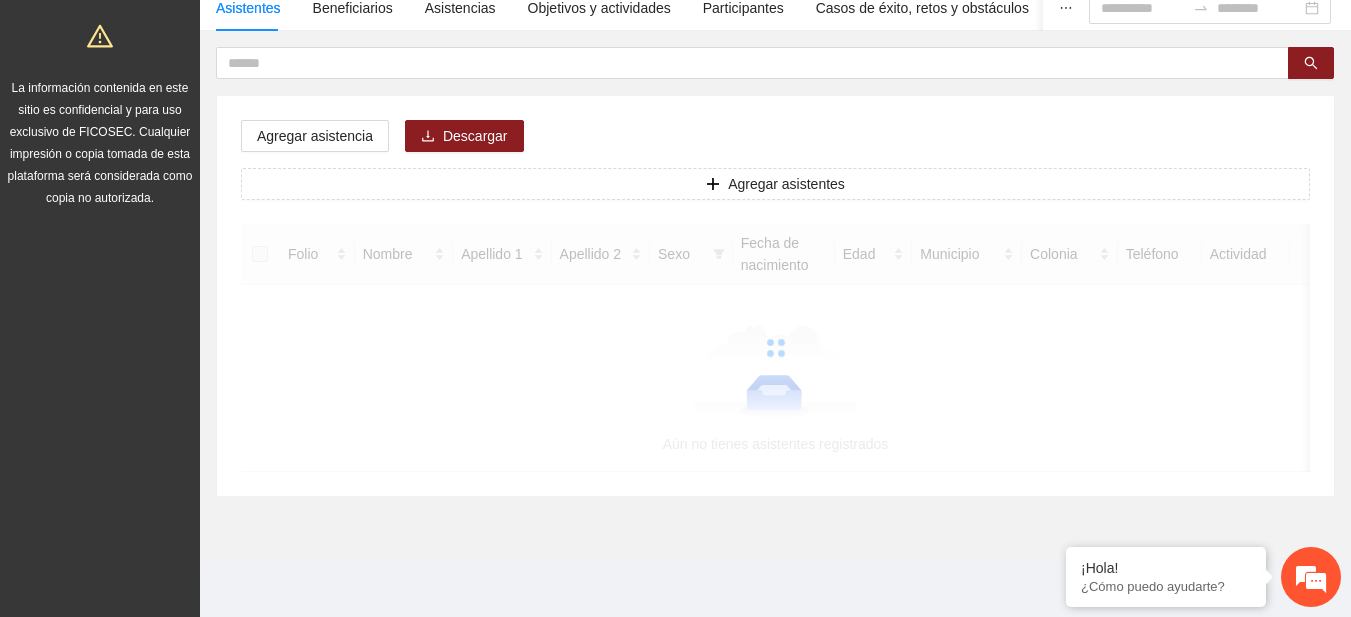 scroll, scrollTop: 0, scrollLeft: 0, axis: both 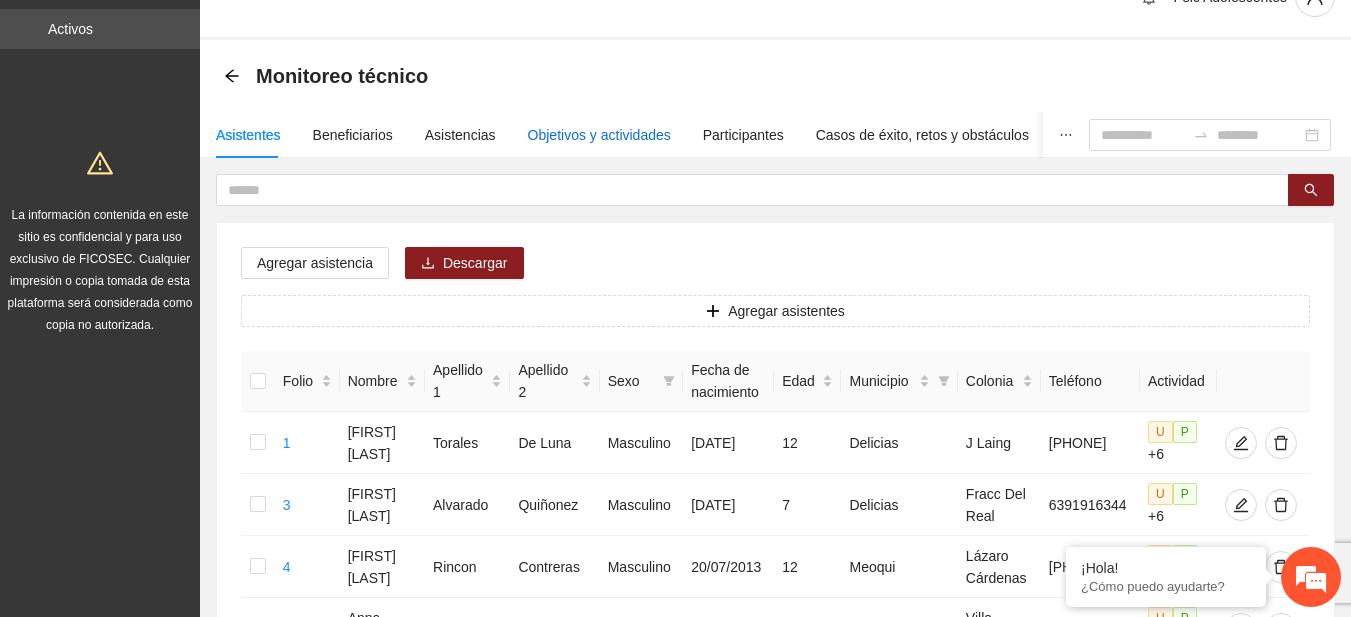 click on "Objetivos y actividades" at bounding box center (599, 135) 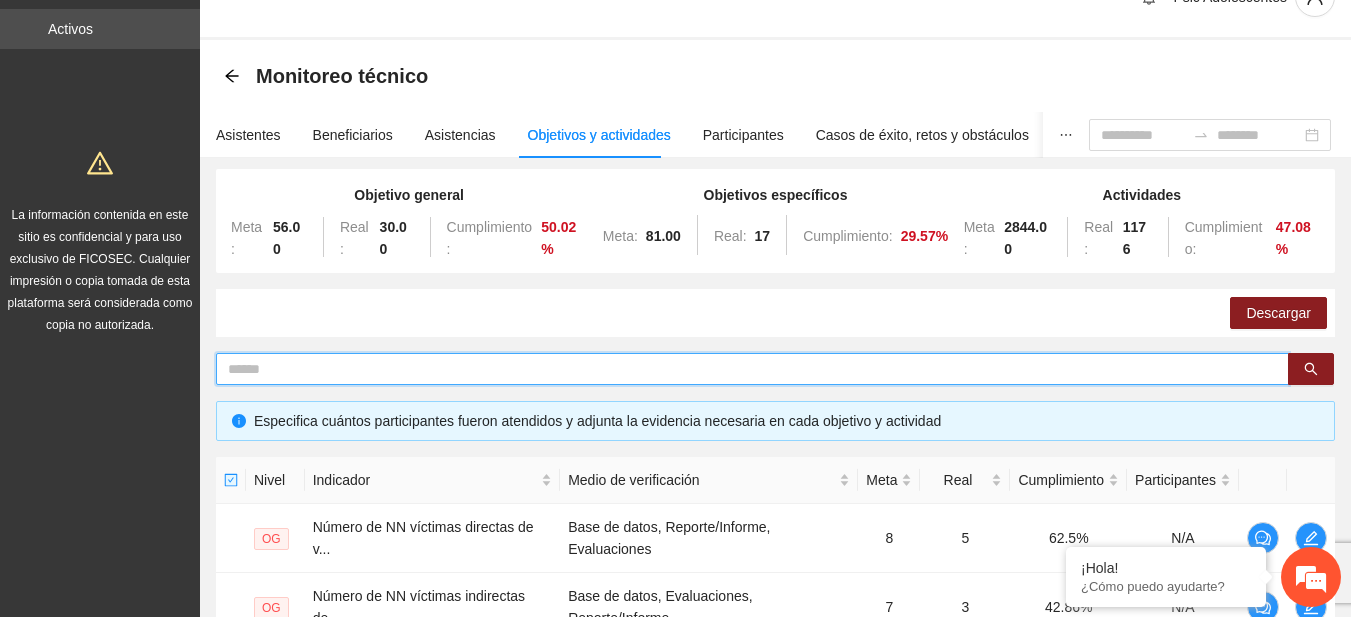 click at bounding box center (744, 369) 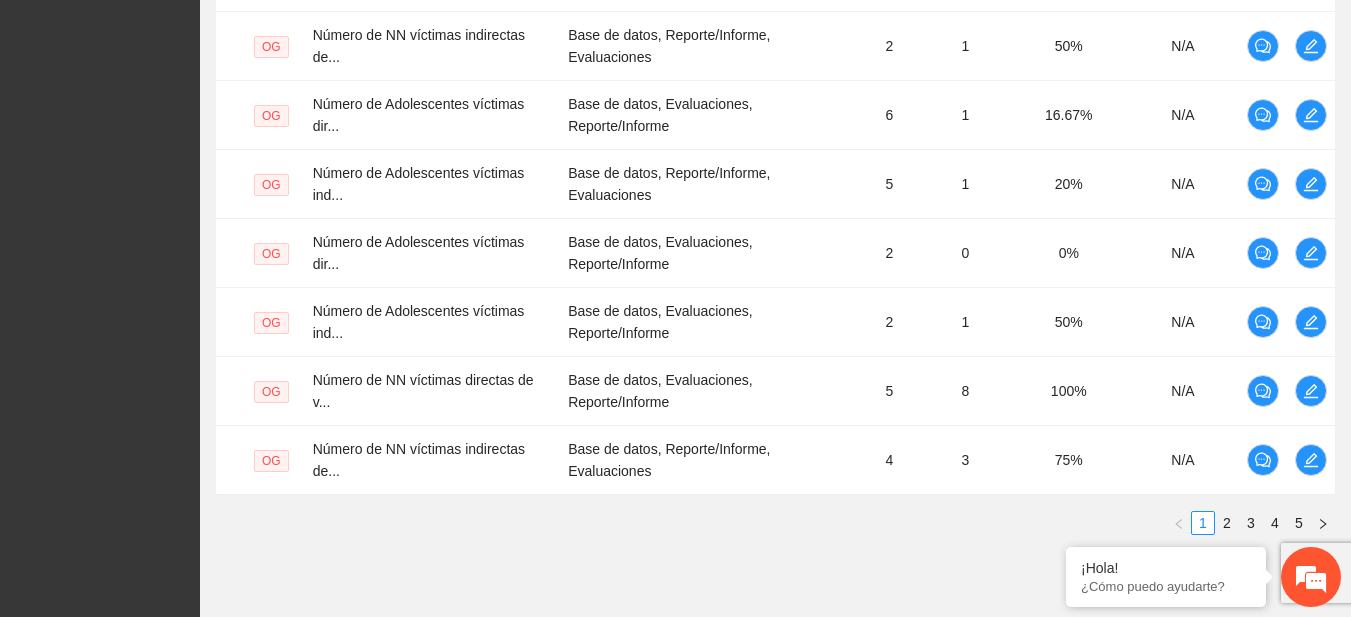 scroll, scrollTop: 762, scrollLeft: 0, axis: vertical 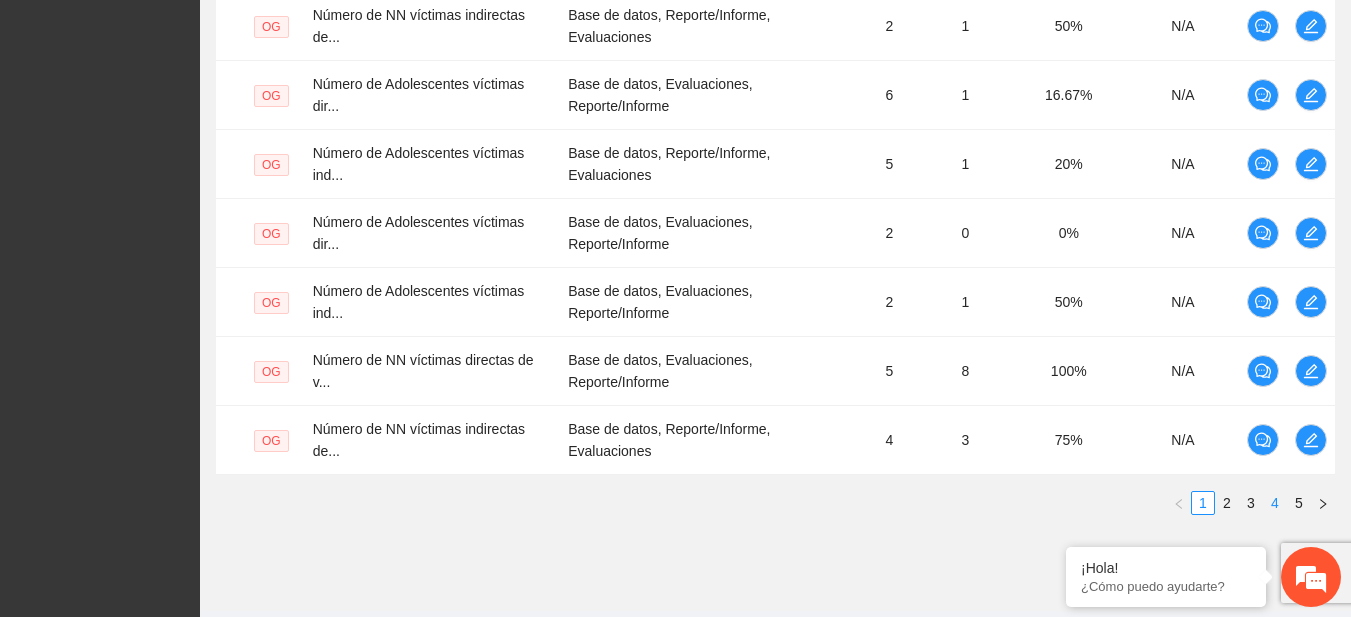 click on "4" at bounding box center [1275, 503] 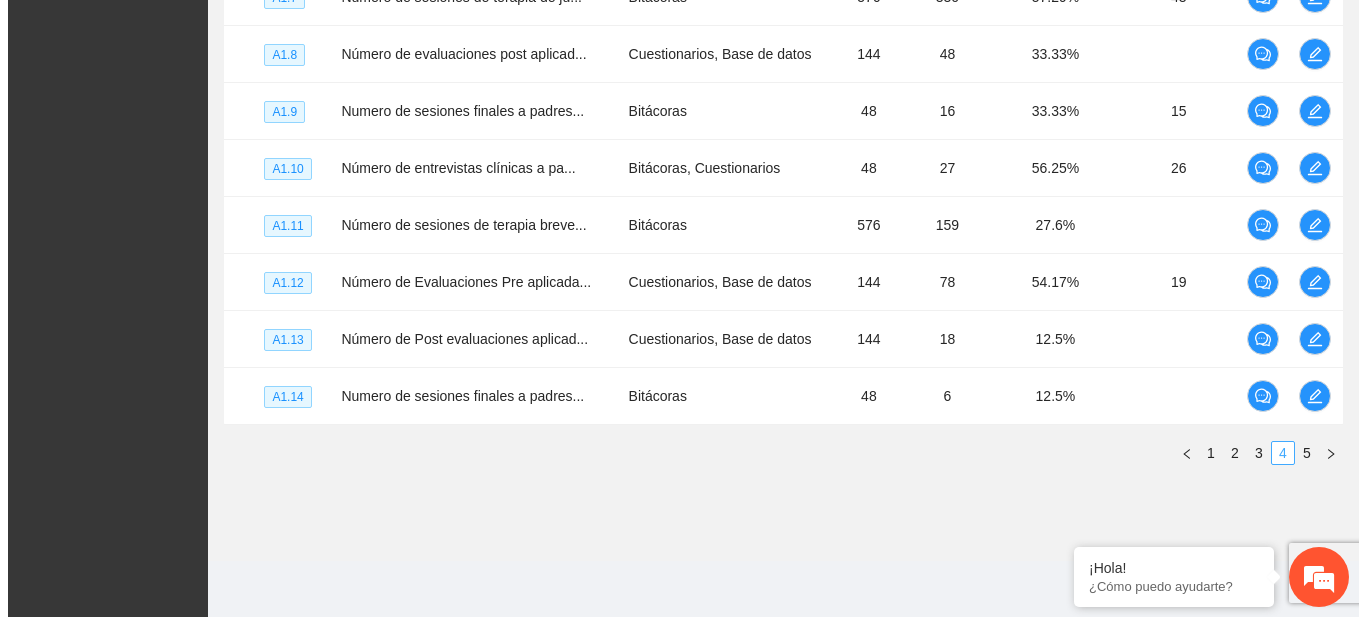 scroll, scrollTop: 692, scrollLeft: 0, axis: vertical 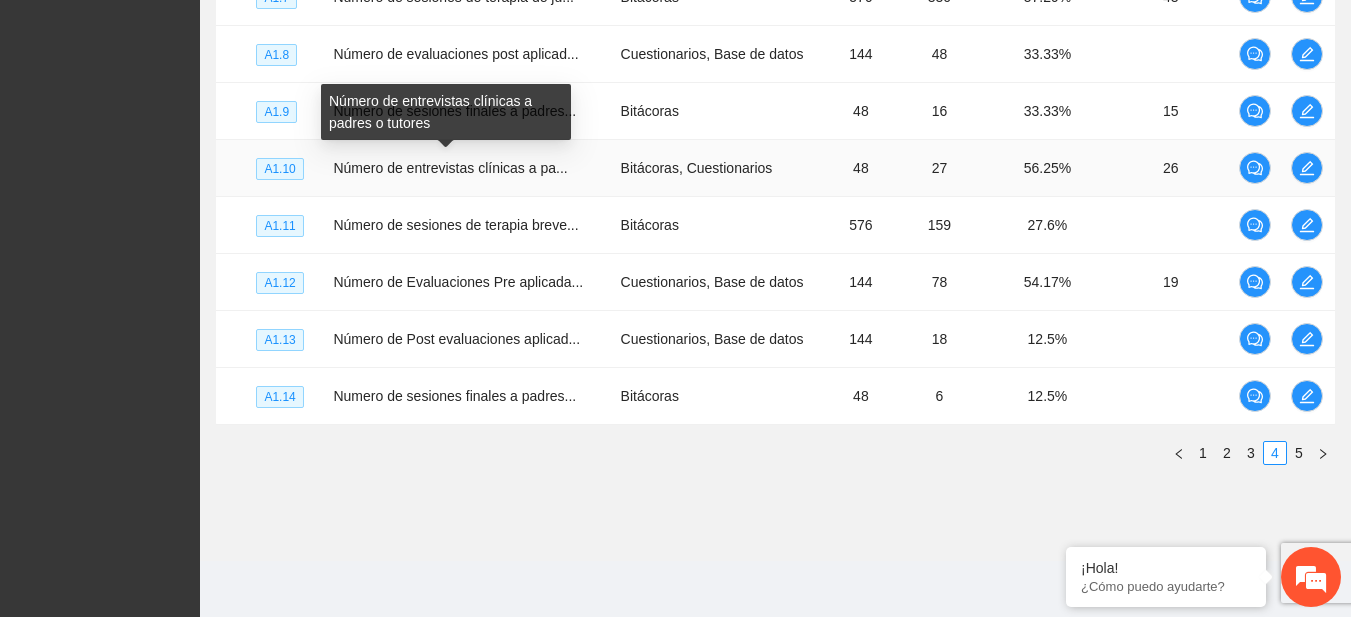 click on "Número de entrevistas clínicas a pa..." at bounding box center [450, 168] 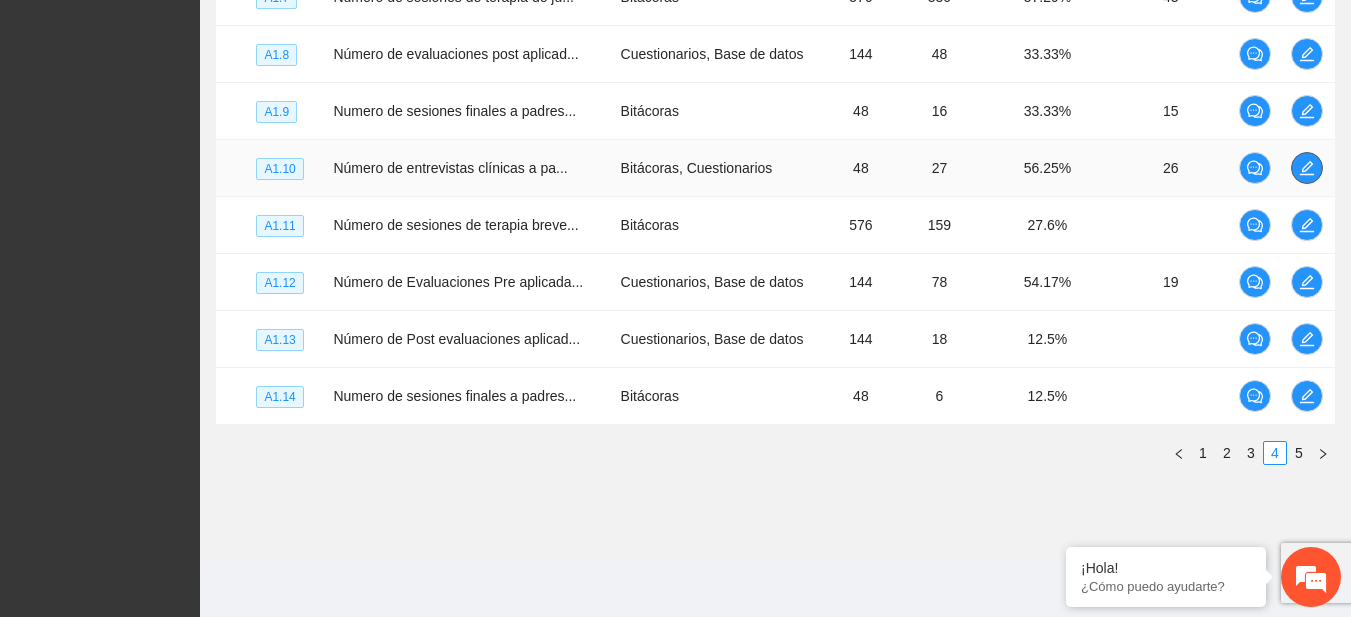 click 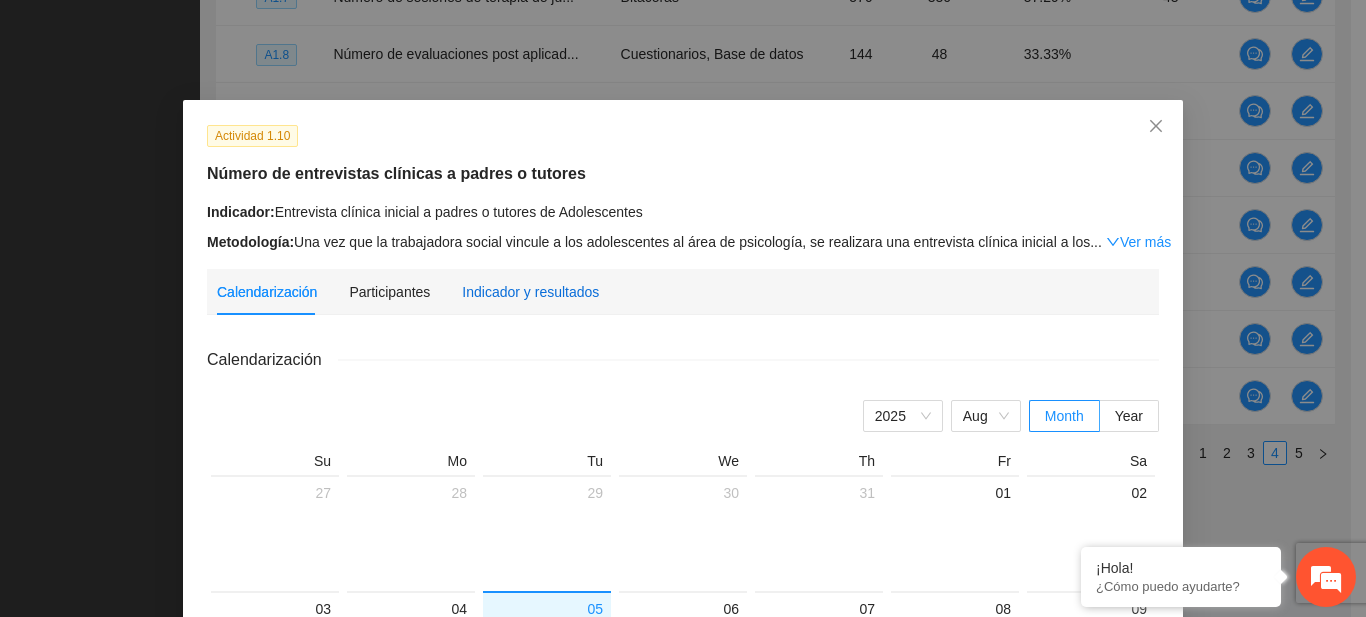 click on "Indicador y resultados" at bounding box center [530, 292] 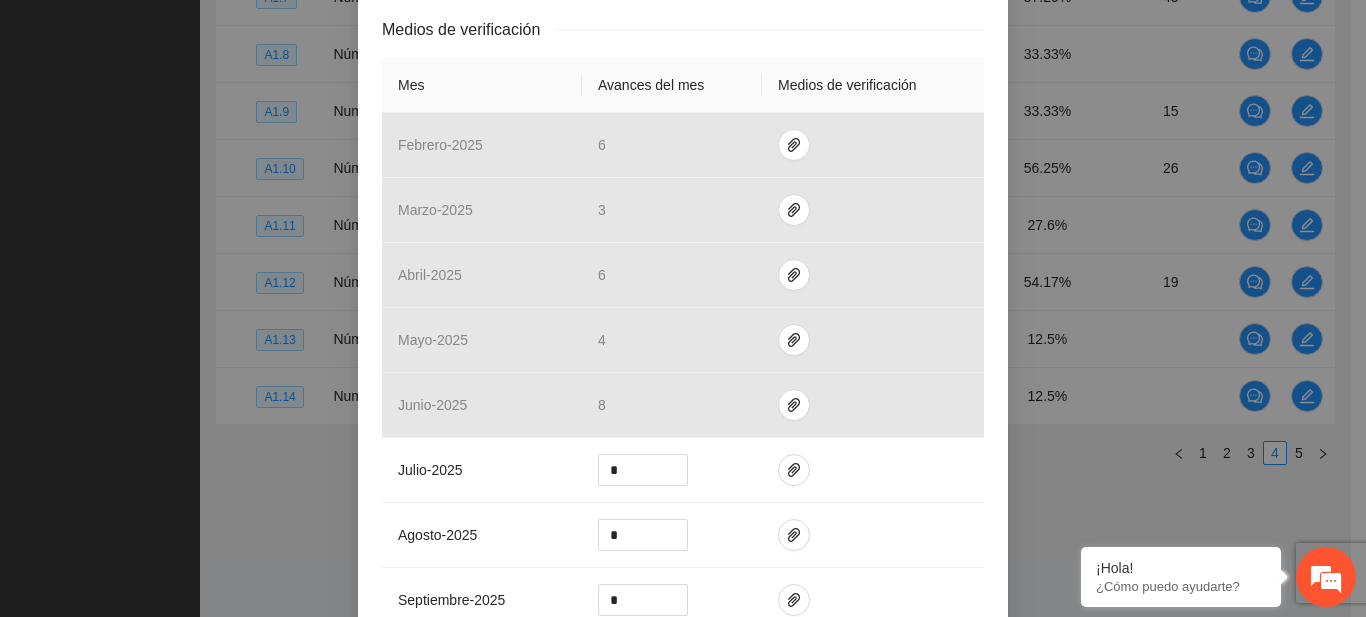 scroll, scrollTop: 425, scrollLeft: 0, axis: vertical 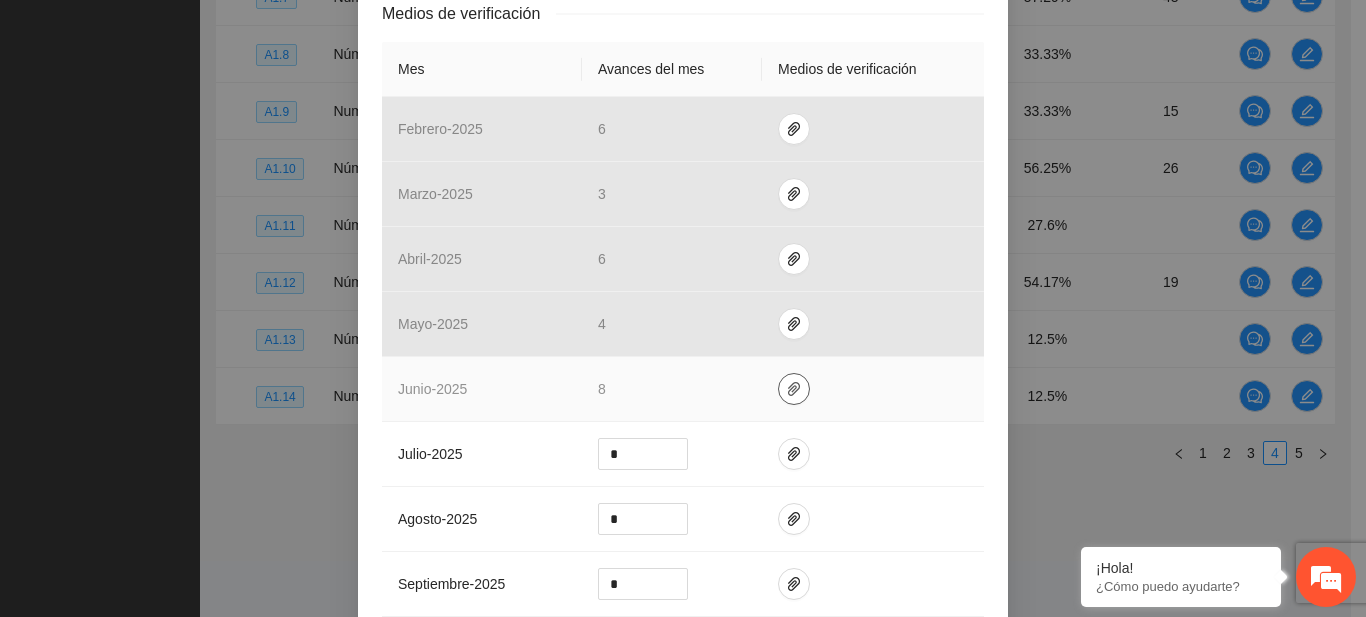 click 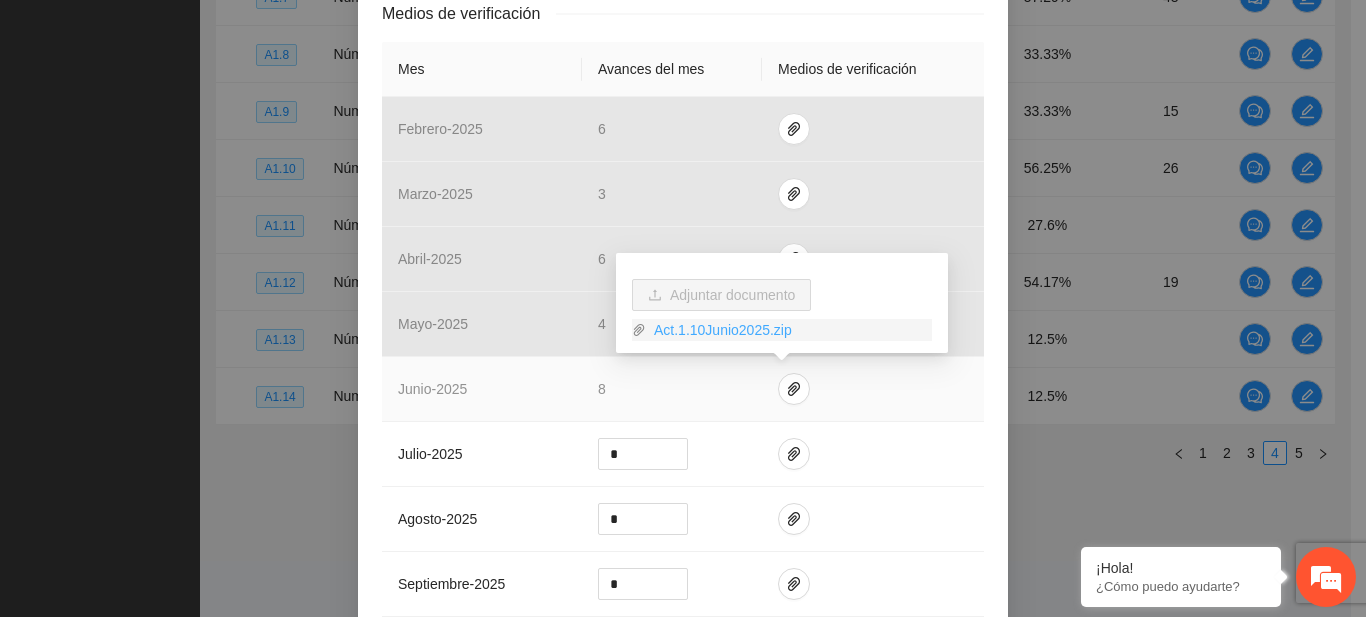 click on "Act.1.10Junio2025.zip" at bounding box center (789, 330) 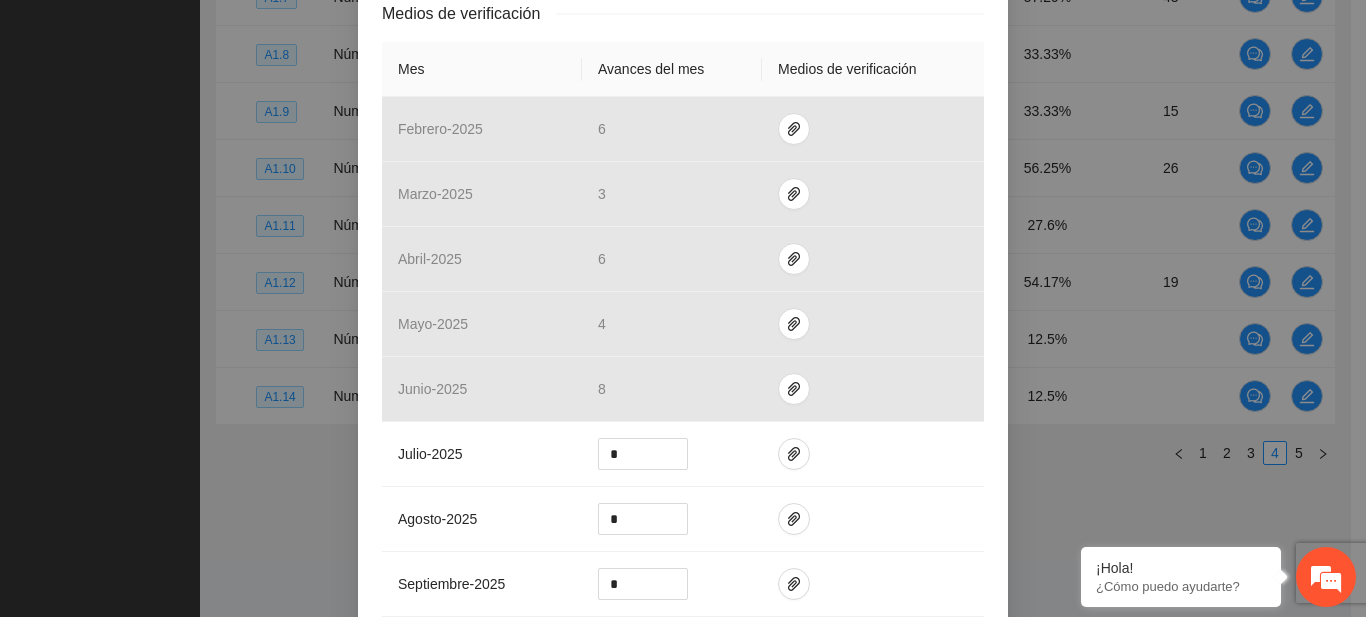 click on "Actividad 1.10 Número de entrevistas clínicas a padres o tutores Indicador:  Entrevista clínica inicial a padres o tutores de Adolescentes Metodología:  Una vez que la trabajadora social vincule a los adolescentes al área de ...  Ver más Calendarización Participantes Indicador y resultados Calendarización 2025 Aug Month Year Su Mo Tu We Th Fr Sa 27 28 29 30 31 01 02 03 04 05 06 07 08 09 10 11 12 13 14 15 16 17 18 19 20 21 22 23 24 25 26 27 28 29 30 31 01 02 03 04 05 06 Resultados Meta:  48 Reales:  27 Cumplimiento:  56.25 % Medios de verificación Mes Avances del mes Medios de verificación febrero  -  2025 6 marzo  -  2025 3 abril  -  2025 6 mayo  -  2025 4 junio  -  2025 8 julio  -  2025 * agosto  -  2025 * septiembre  -  2025 * octubre  -  2025 * noviembre  -  2025 * diciembre  -  2025 * enero  -  2026 * Productos 48 Padres o tutores entrevistados Cancelar Guardar" at bounding box center [683, 308] 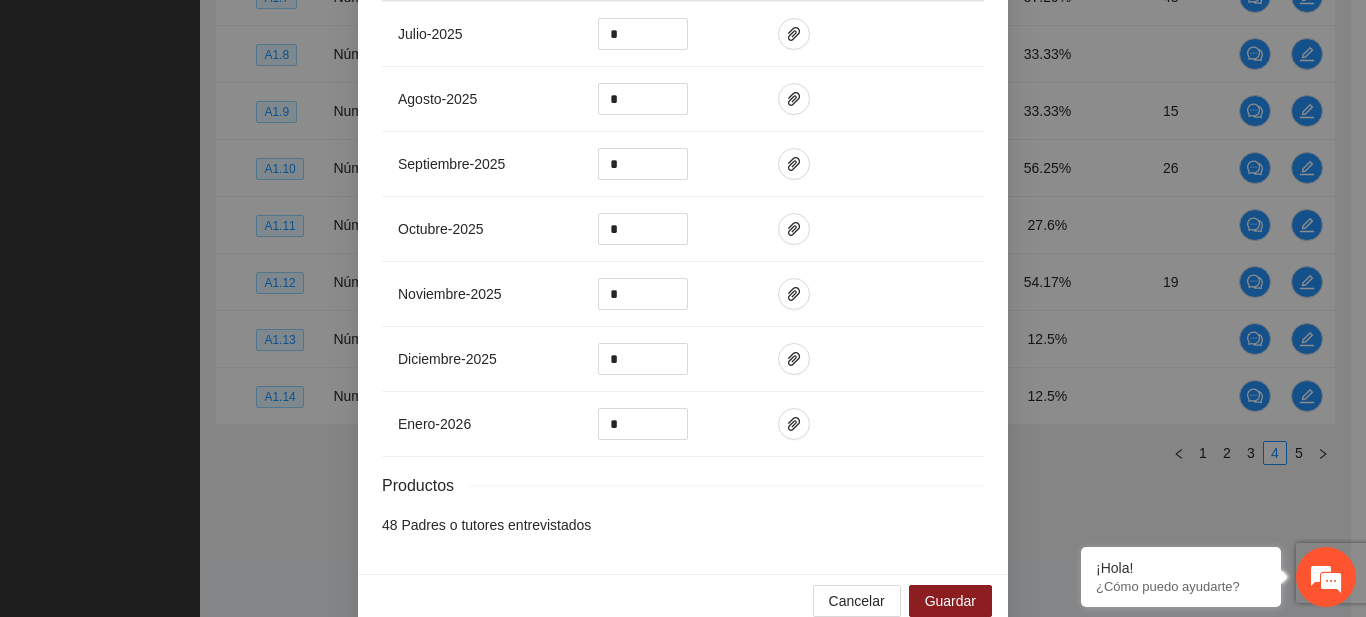 scroll, scrollTop: 878, scrollLeft: 0, axis: vertical 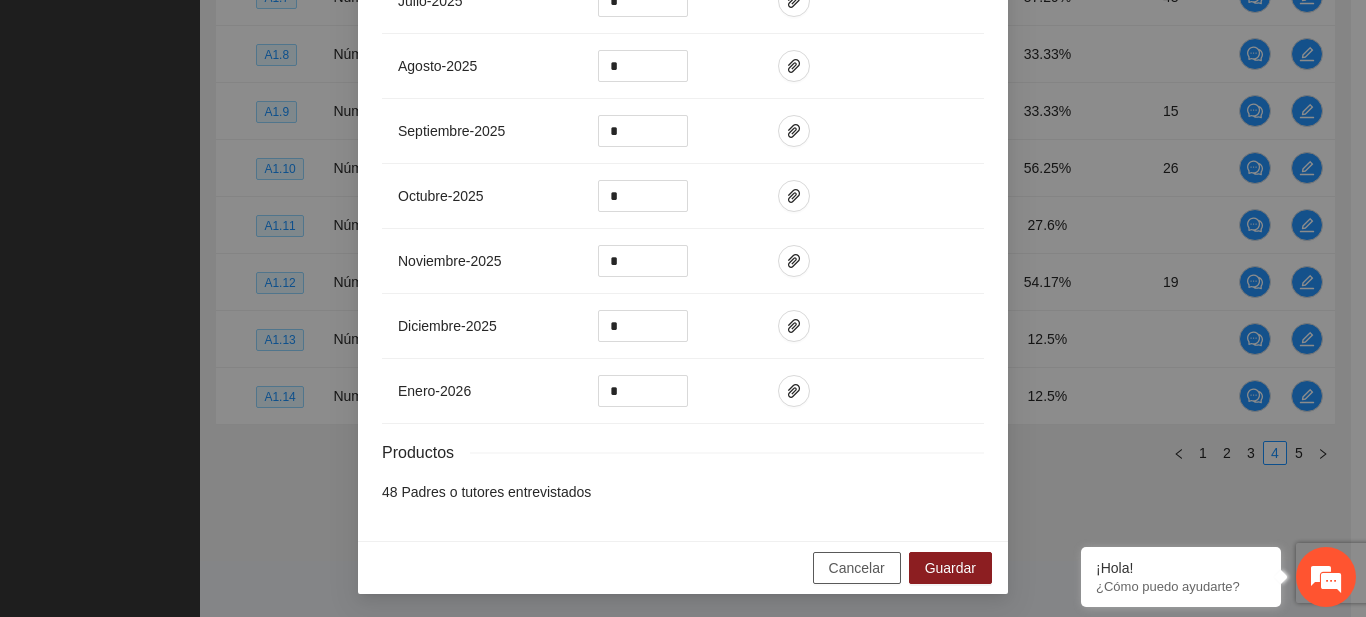 click on "Cancelar" at bounding box center [857, 568] 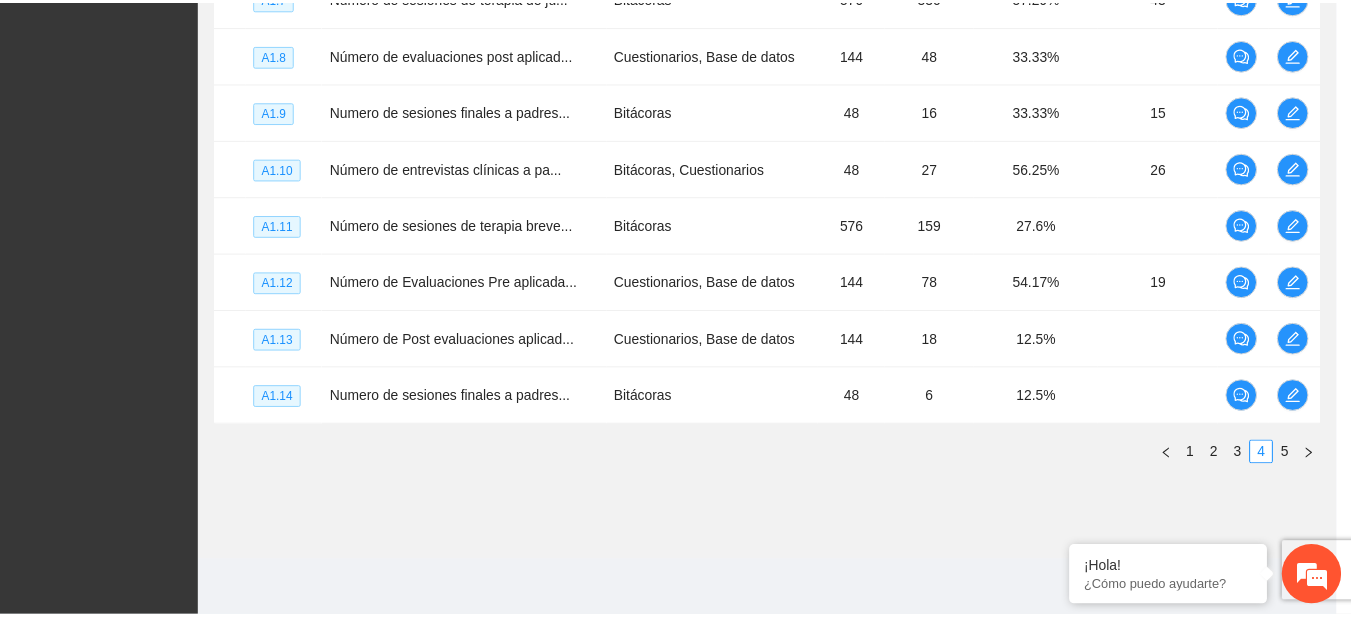 scroll, scrollTop: 778, scrollLeft: 0, axis: vertical 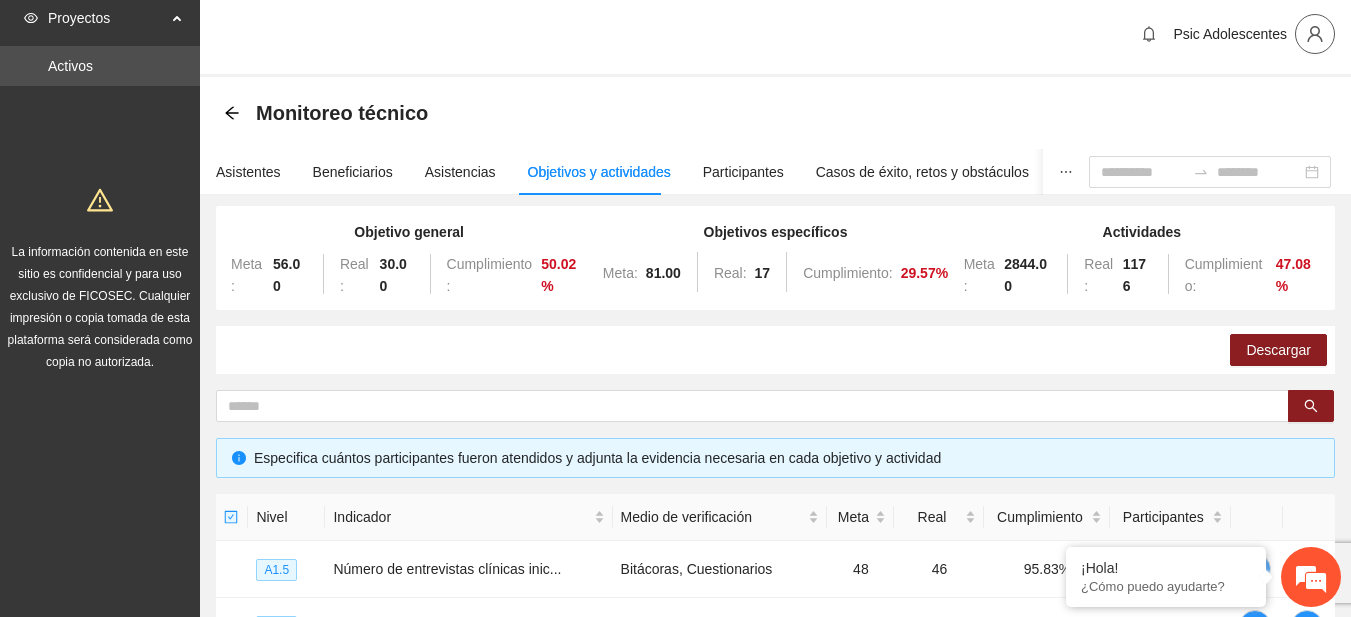 click at bounding box center (1315, 34) 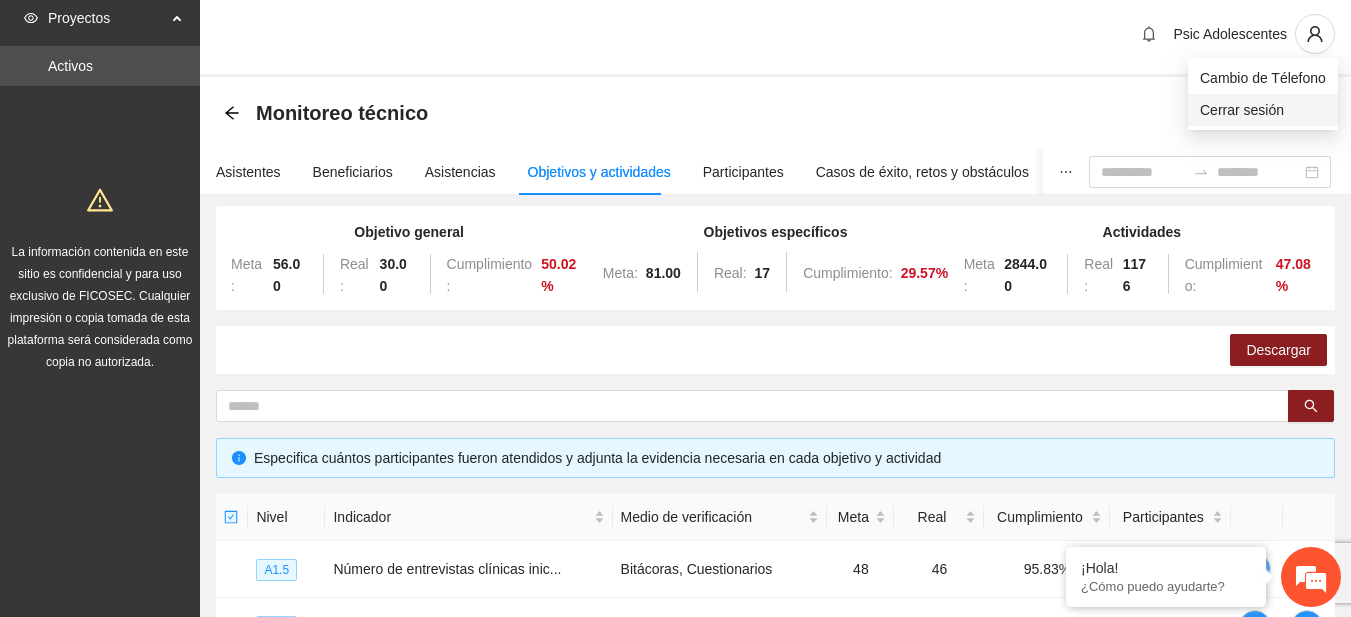 click on "Cerrar sesión" at bounding box center (1263, 110) 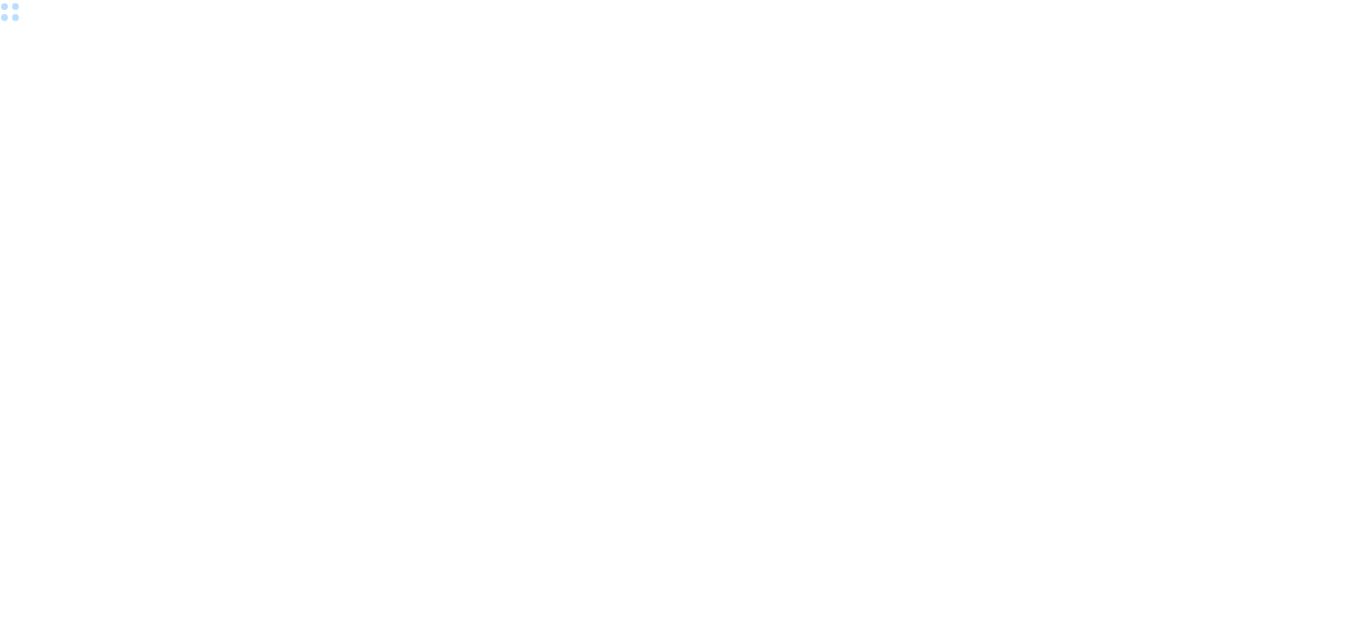 scroll, scrollTop: 0, scrollLeft: 0, axis: both 